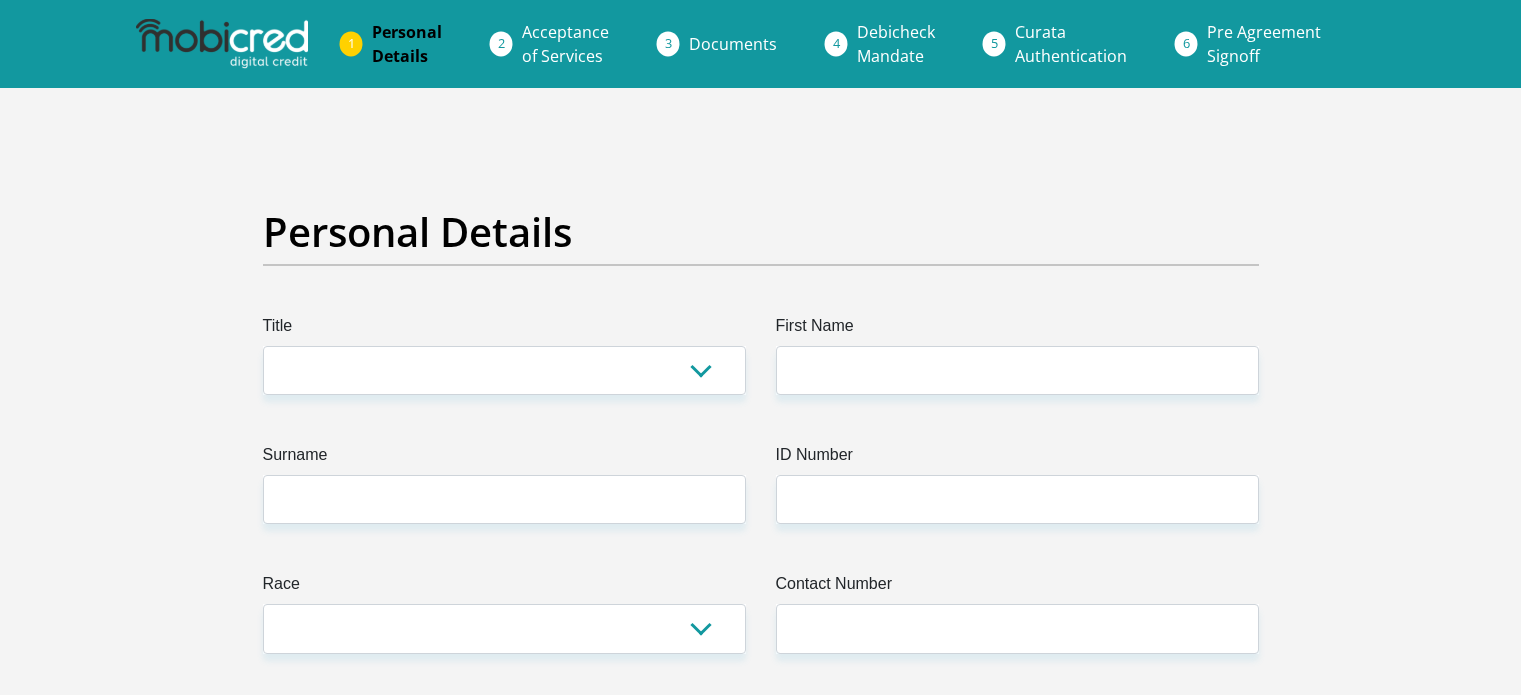 scroll, scrollTop: 0, scrollLeft: 0, axis: both 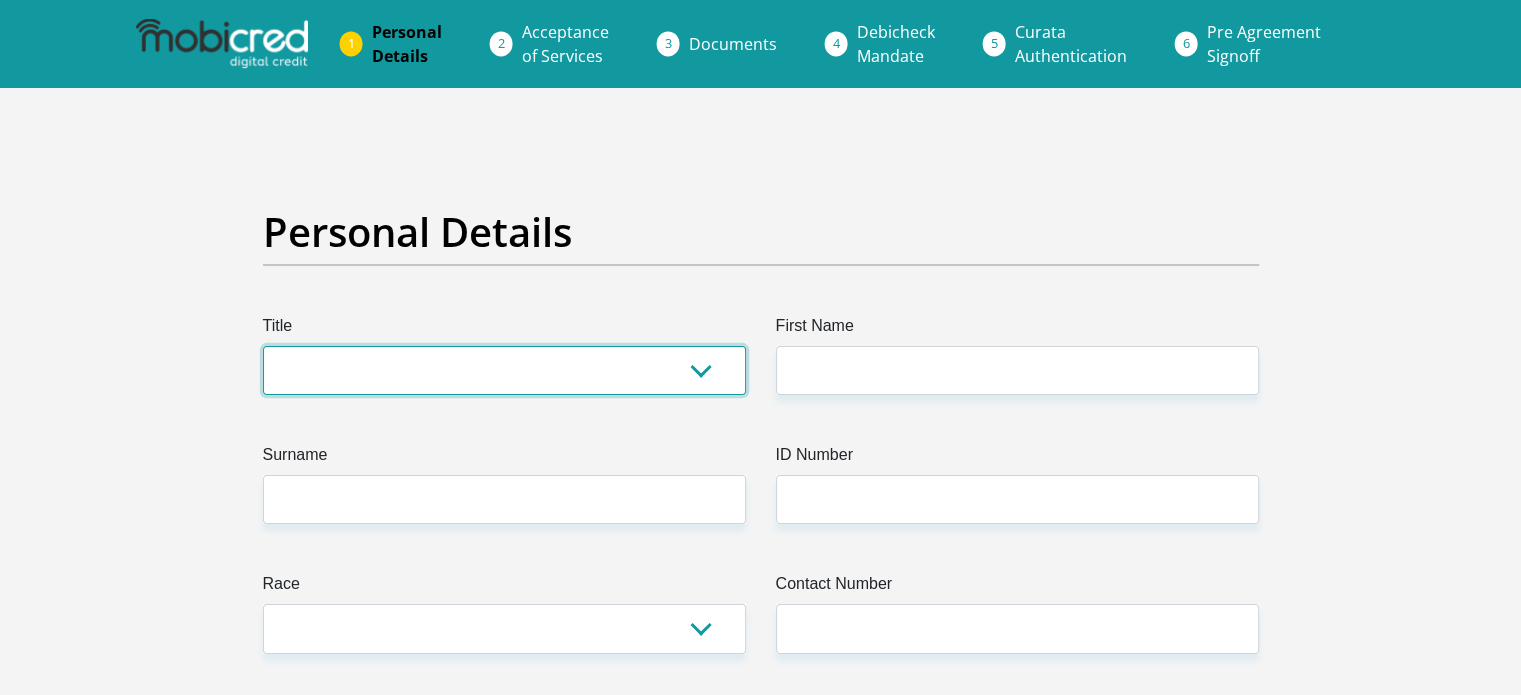 click on "Mr
Ms
Mrs
Dr
[PERSON_NAME]" at bounding box center [504, 370] 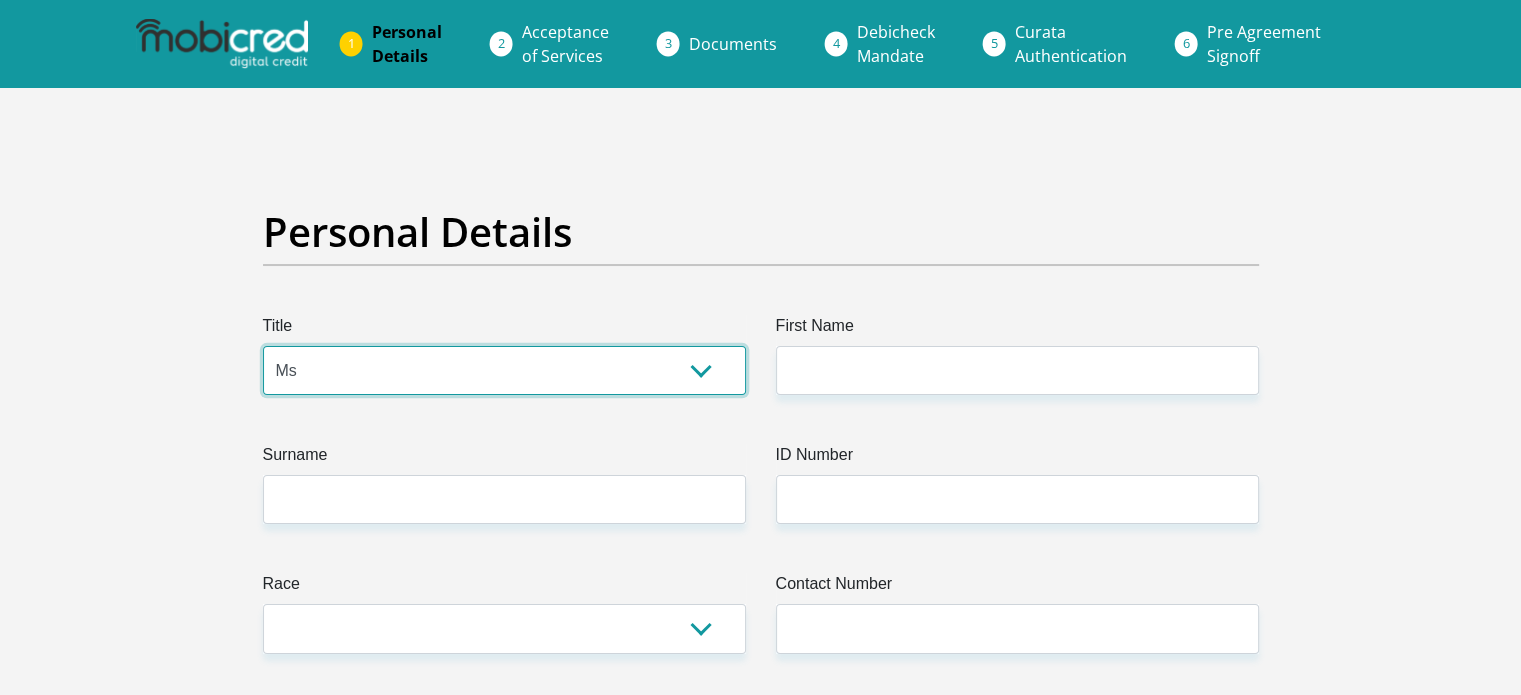 click on "Mr
Ms
Mrs
Dr
[PERSON_NAME]" at bounding box center [504, 370] 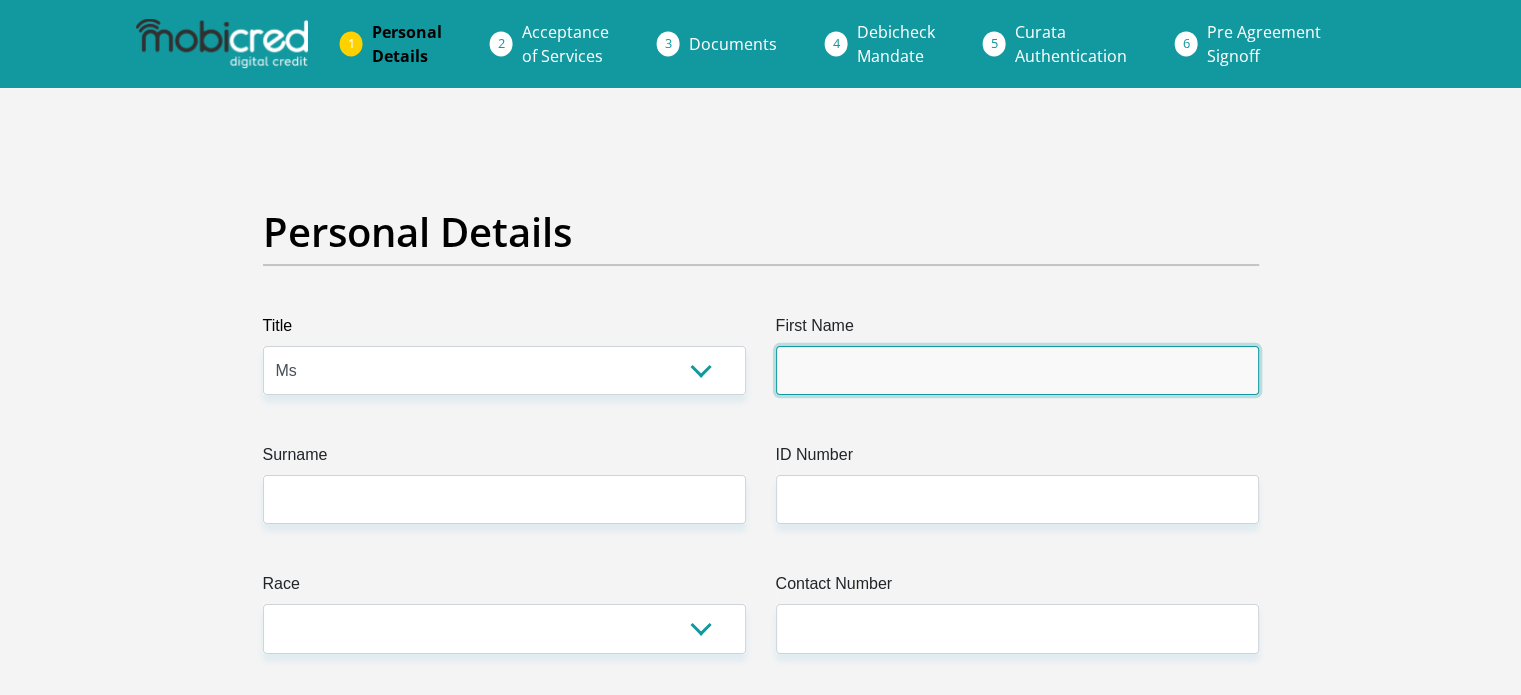 click on "First Name" at bounding box center [1017, 370] 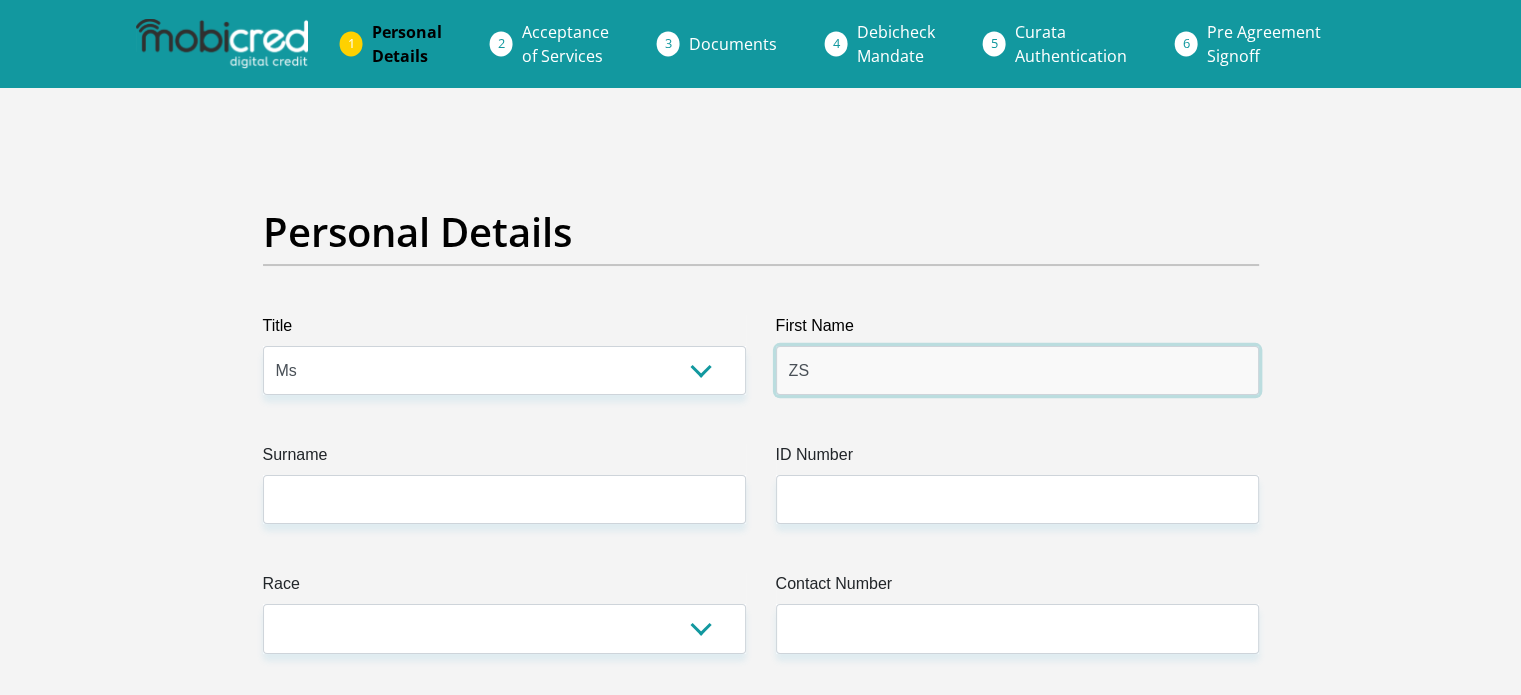 type on "Z" 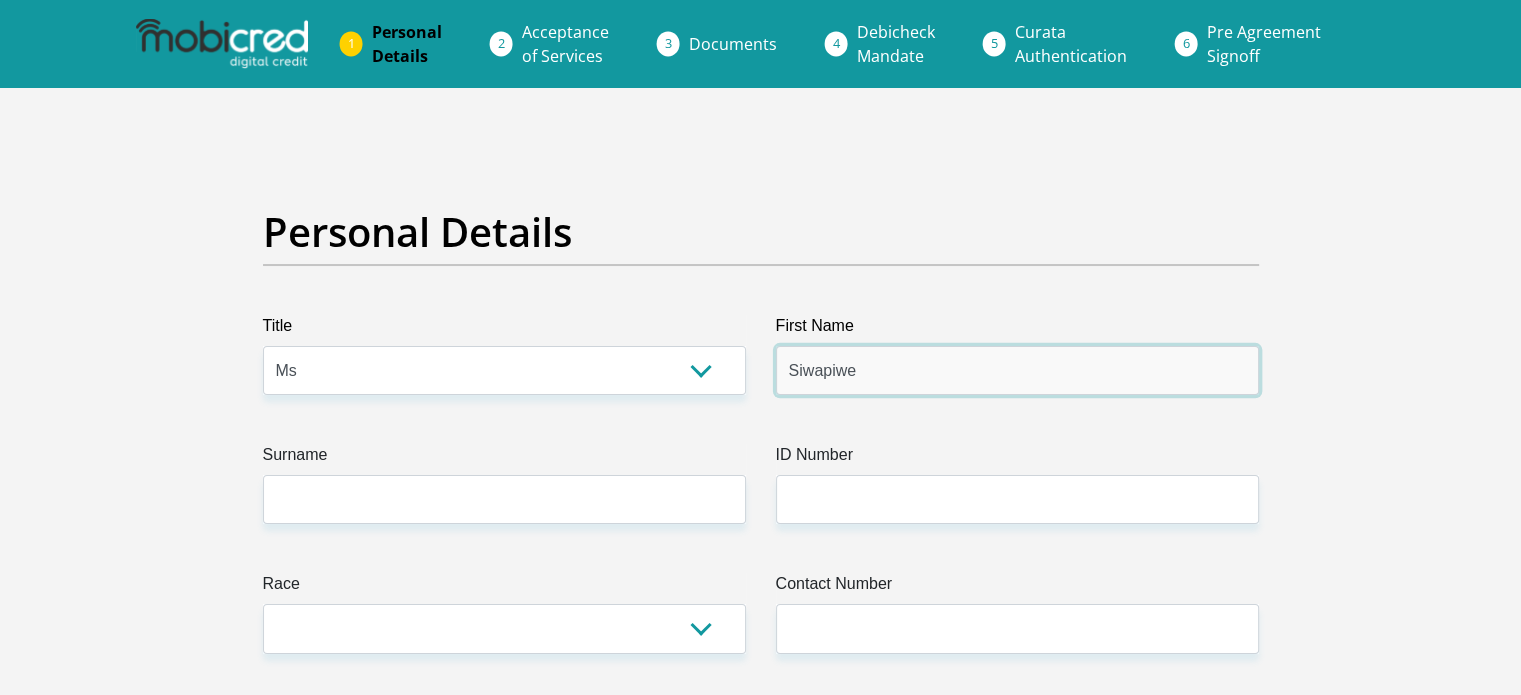 type on "Siwapiwe" 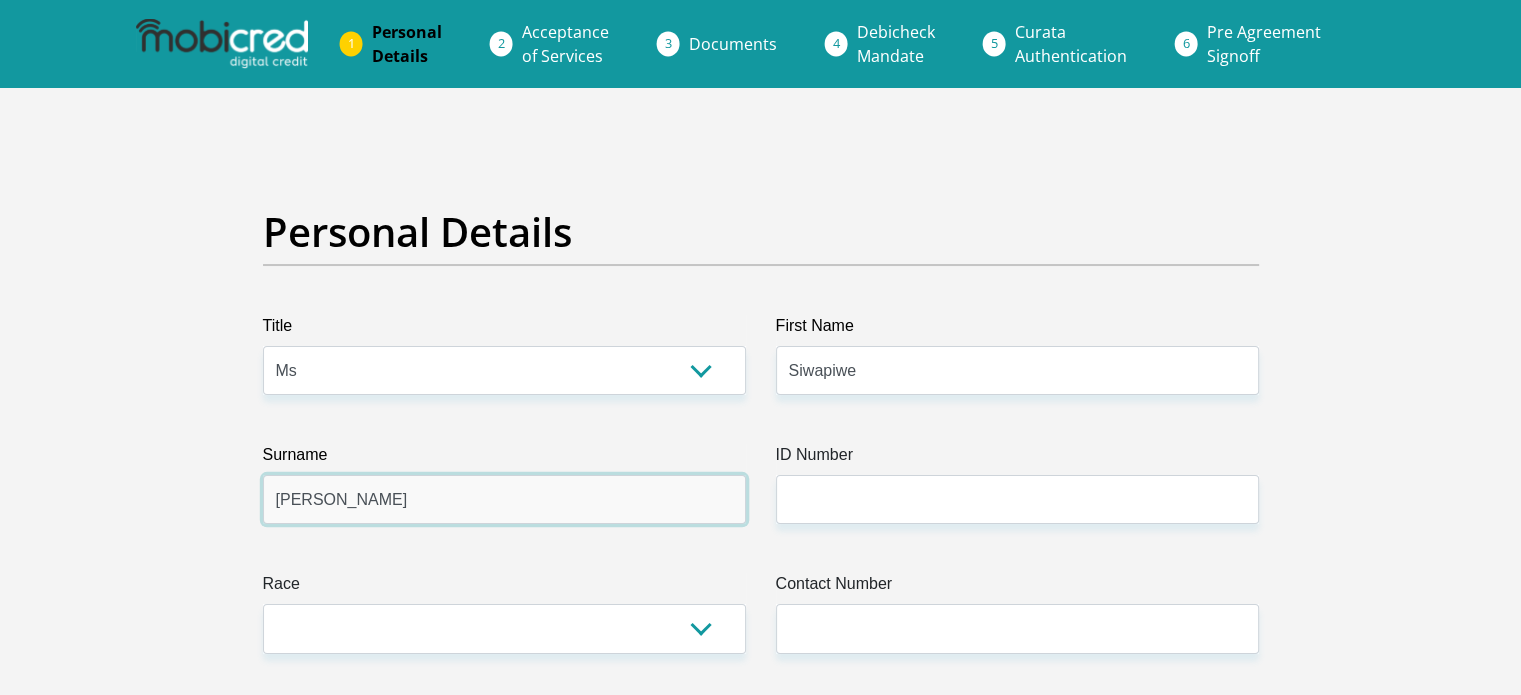 click on "[PERSON_NAME]" at bounding box center (504, 499) 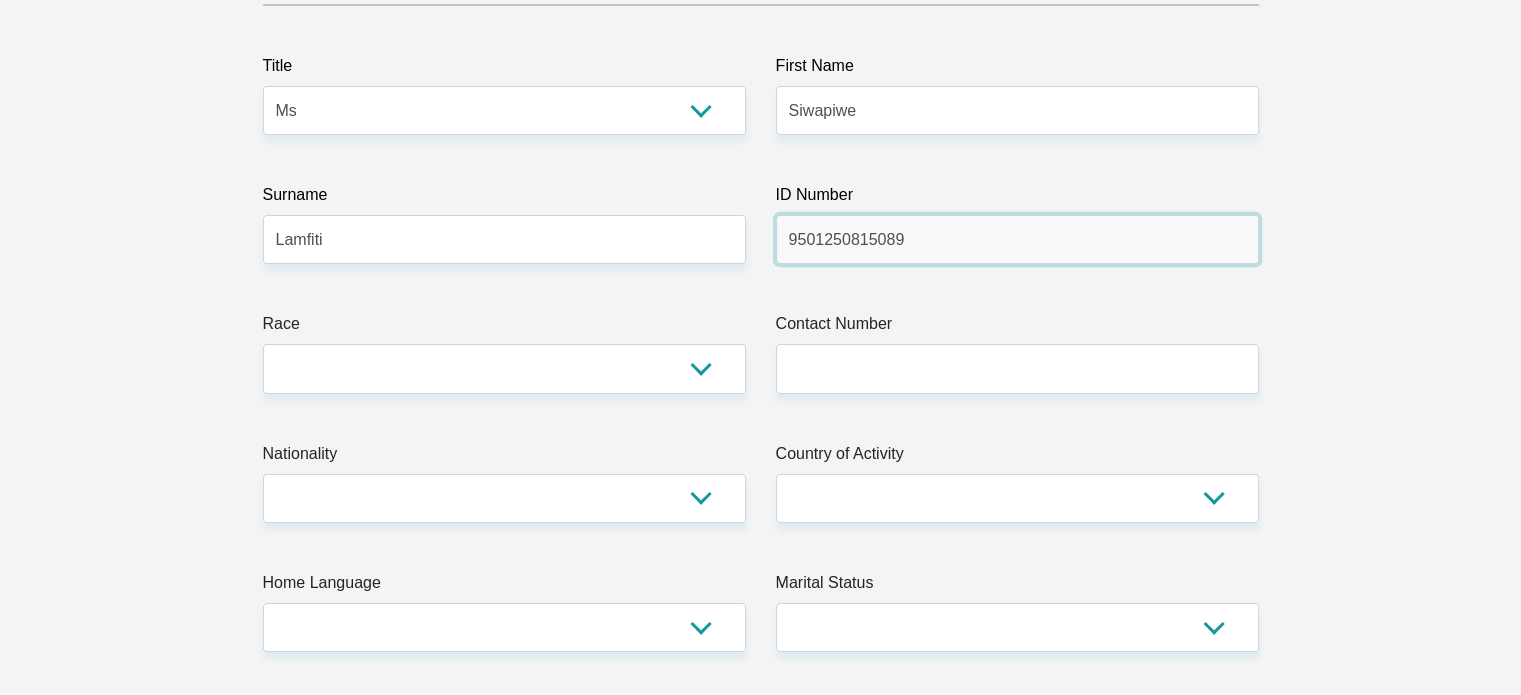 scroll, scrollTop: 500, scrollLeft: 0, axis: vertical 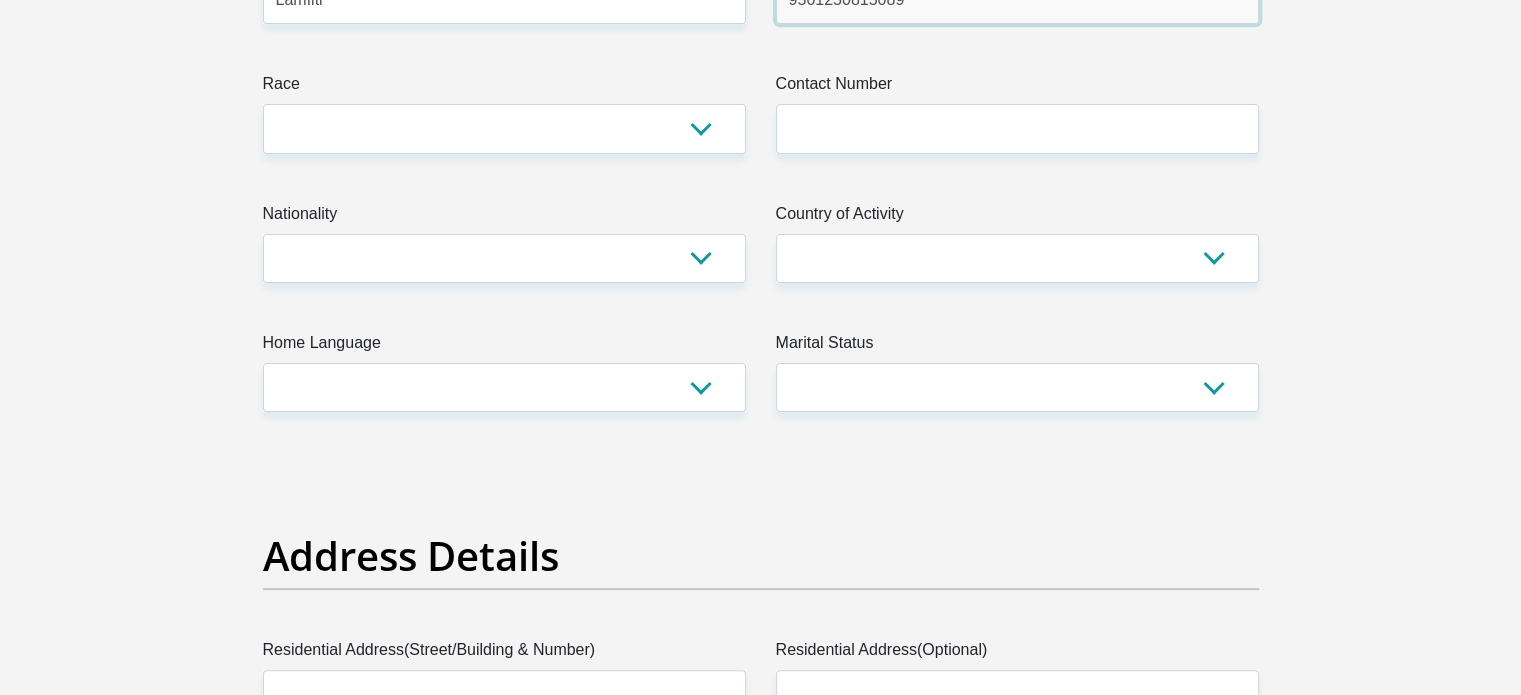 type on "9501250815089" 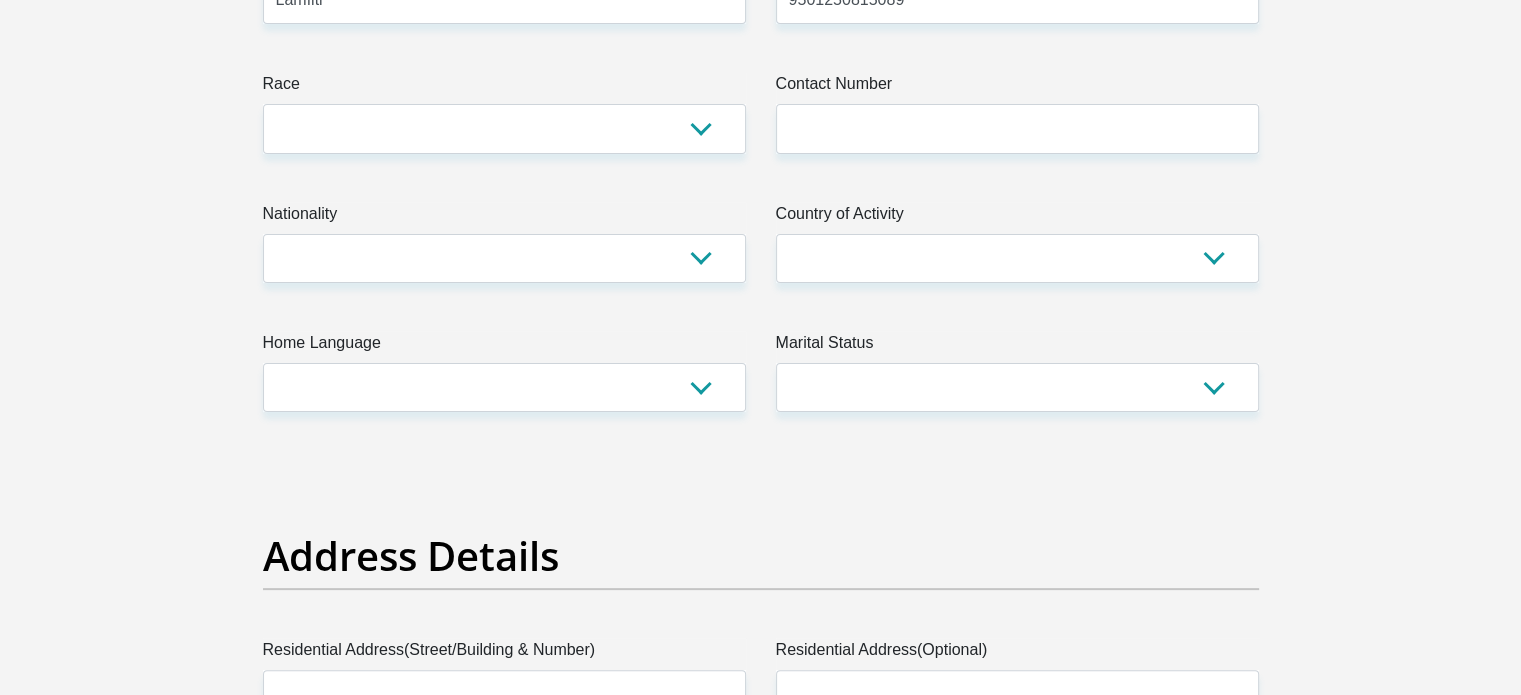 click on "Title
Mr
Ms
Mrs
Dr
[PERSON_NAME]
First Name
Siwapiwe
Surname
Lamfiti
ID Number
9501250815089
Please input valid ID number
Race
Black
Coloured
Indian
White
Other
Contact Number
Please input valid contact number
Nationality
[GEOGRAPHIC_DATA]
[GEOGRAPHIC_DATA]
[GEOGRAPHIC_DATA]  [GEOGRAPHIC_DATA]  [GEOGRAPHIC_DATA]  [GEOGRAPHIC_DATA]" at bounding box center (761, 3067) 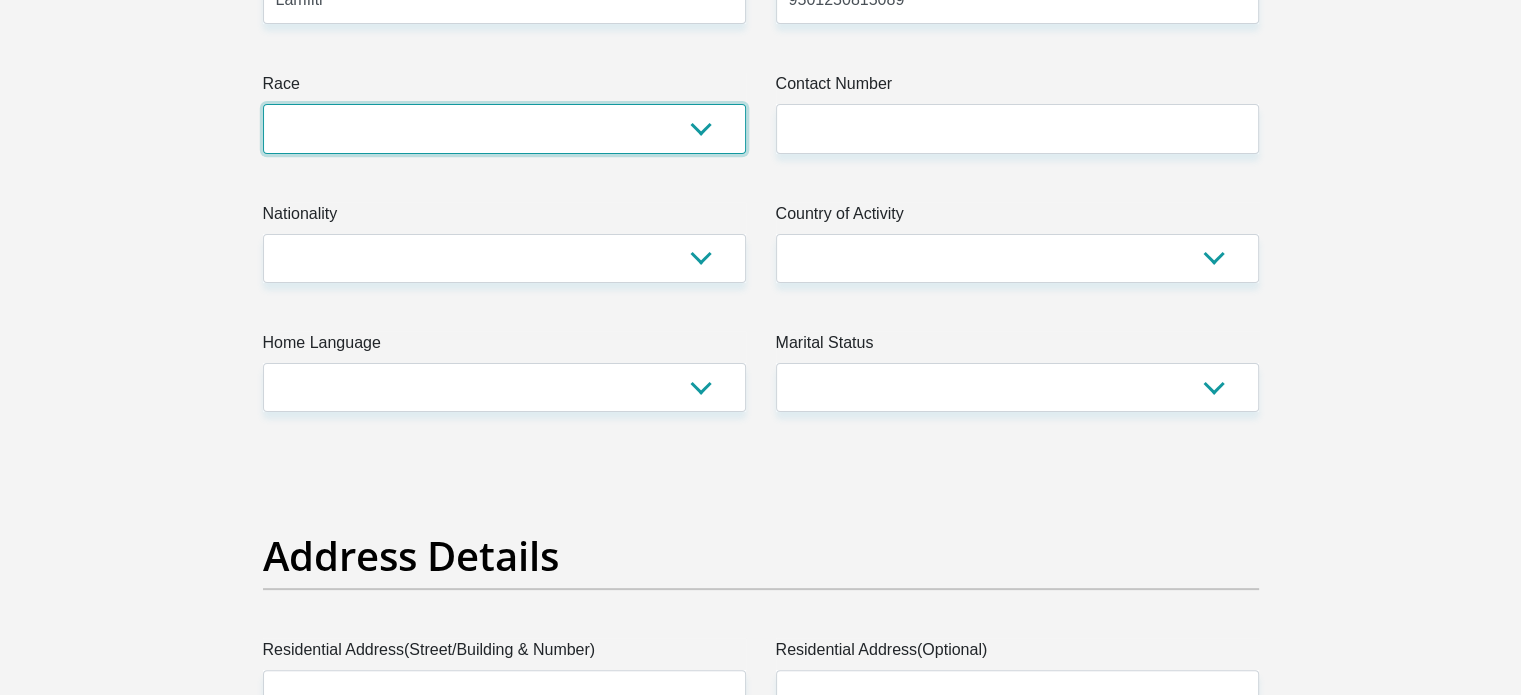 click on "Black
Coloured
Indian
White
Other" at bounding box center (504, 128) 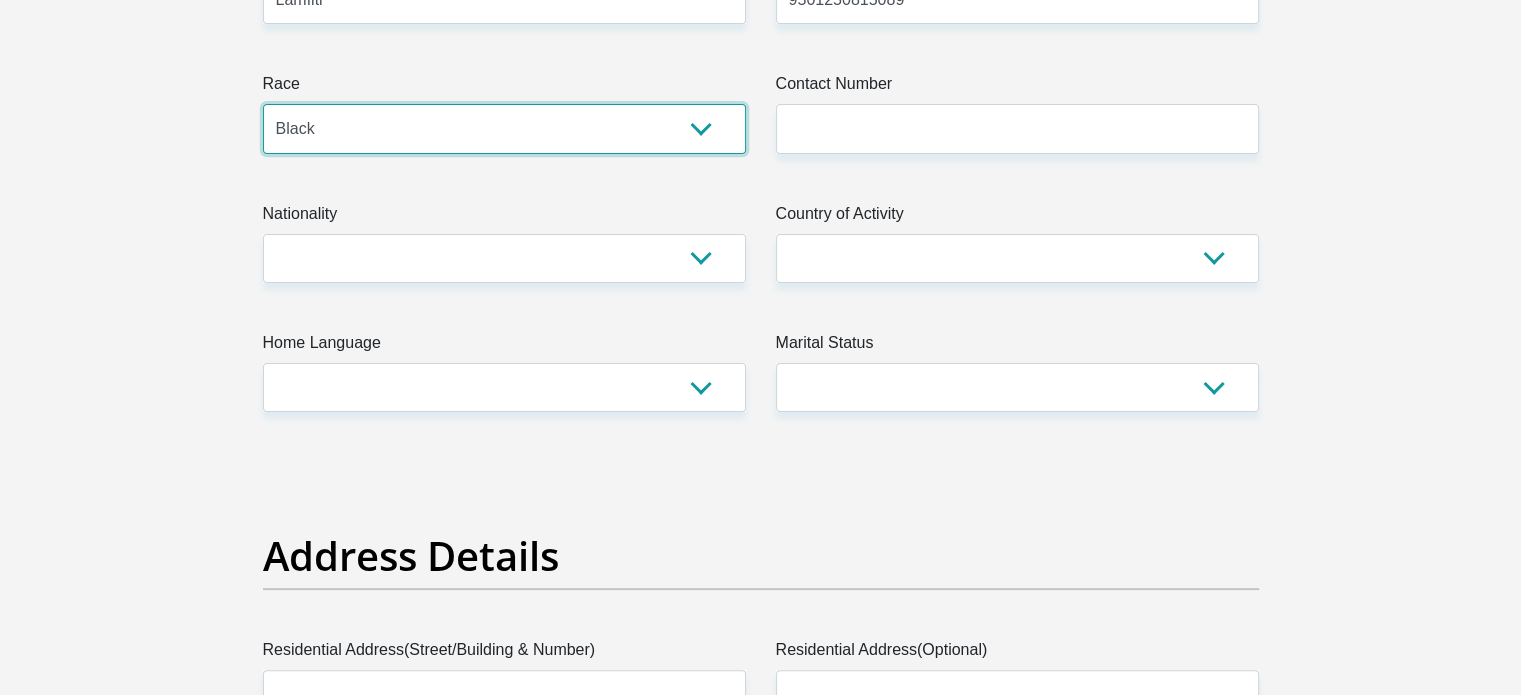 click on "Black
Coloured
Indian
White
Other" at bounding box center [504, 128] 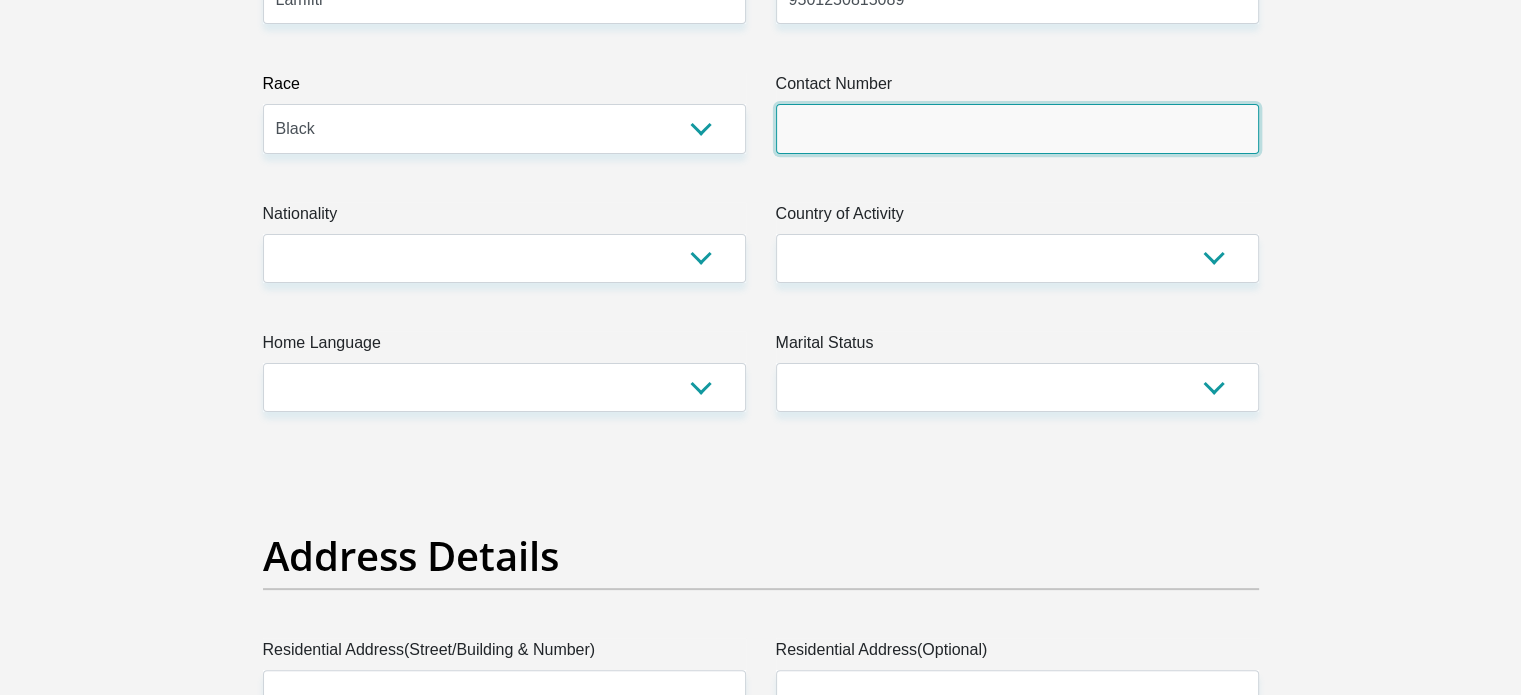 click on "Contact Number" at bounding box center (1017, 128) 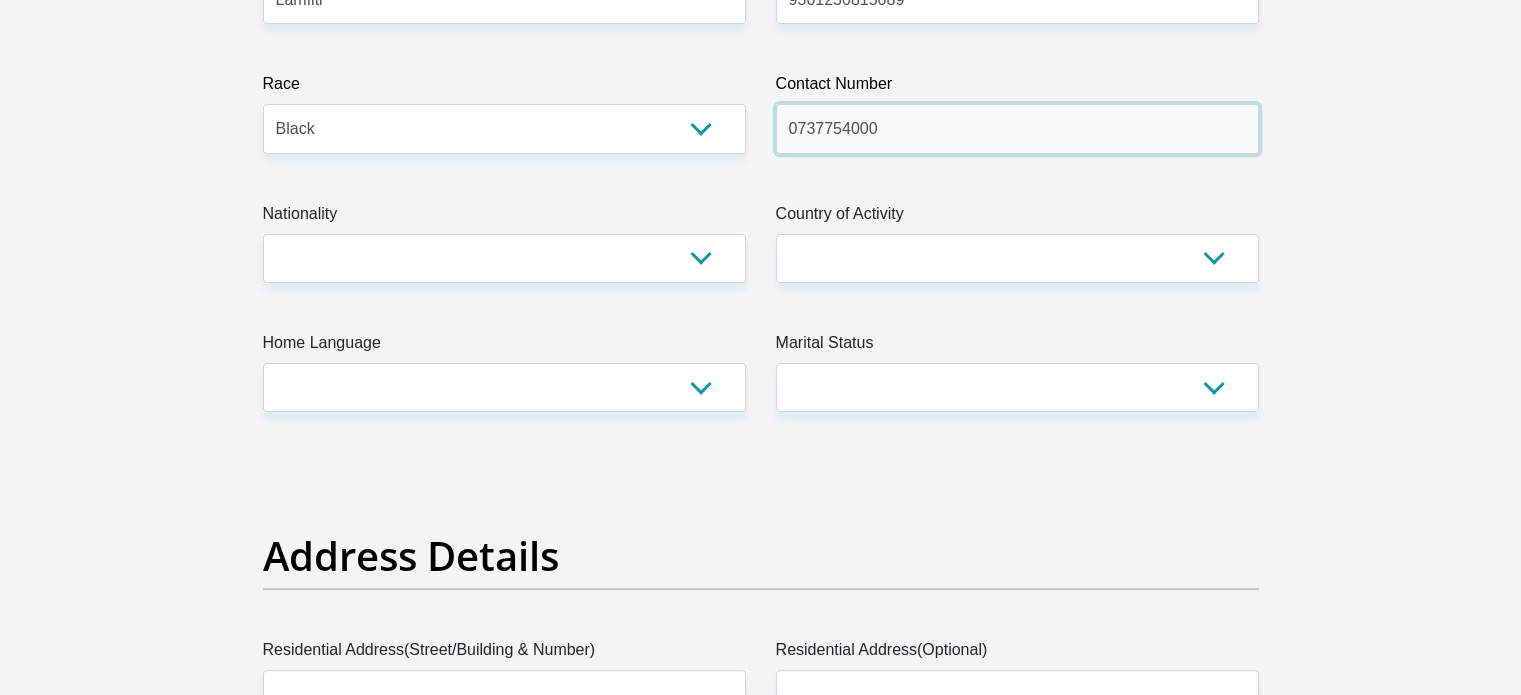 type on "0737754000" 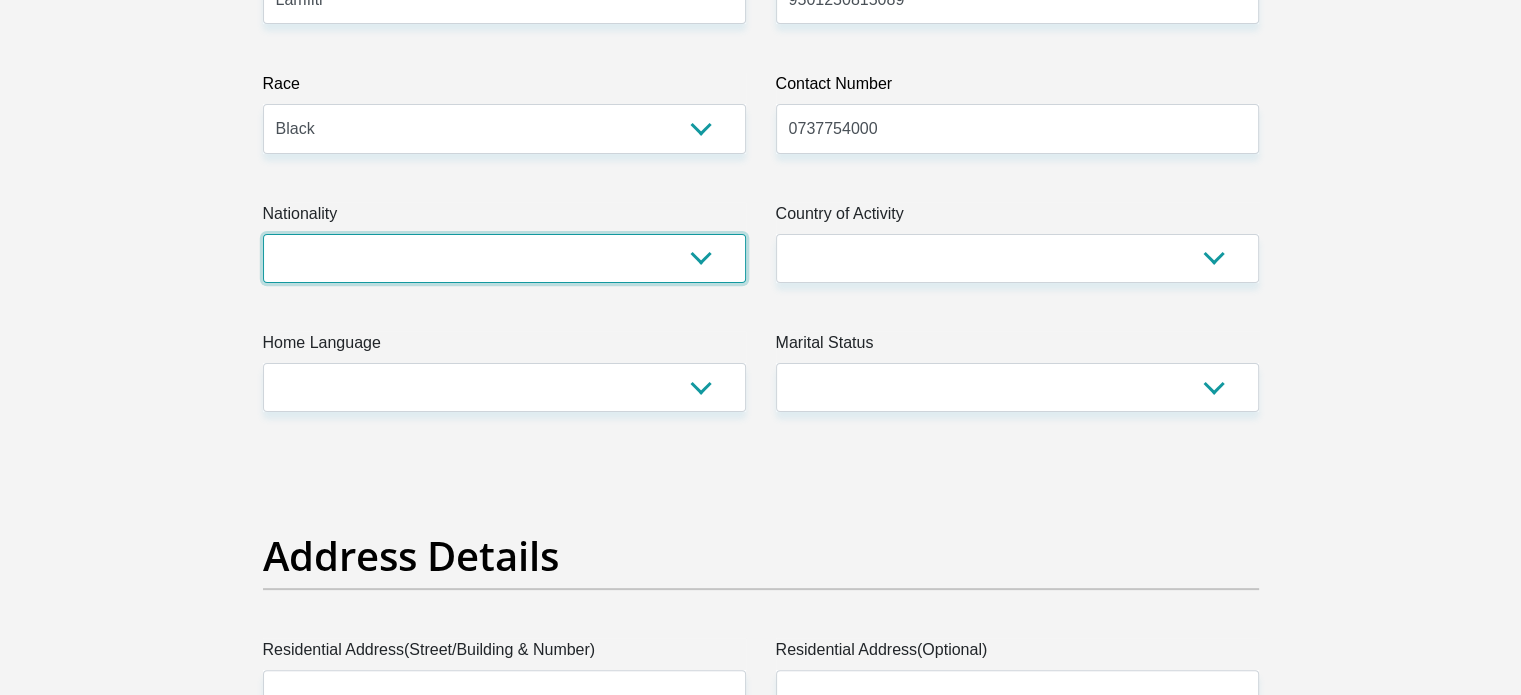 click on "[GEOGRAPHIC_DATA]
[GEOGRAPHIC_DATA]
[GEOGRAPHIC_DATA]
[GEOGRAPHIC_DATA]
[GEOGRAPHIC_DATA]
[GEOGRAPHIC_DATA] [GEOGRAPHIC_DATA]
[GEOGRAPHIC_DATA]
[GEOGRAPHIC_DATA]
[GEOGRAPHIC_DATA]
[GEOGRAPHIC_DATA]
[GEOGRAPHIC_DATA]
[GEOGRAPHIC_DATA]
[GEOGRAPHIC_DATA]
[GEOGRAPHIC_DATA]
[GEOGRAPHIC_DATA]
[DATE][GEOGRAPHIC_DATA]
[GEOGRAPHIC_DATA]
[GEOGRAPHIC_DATA]
[GEOGRAPHIC_DATA]
[GEOGRAPHIC_DATA]
[GEOGRAPHIC_DATA]
[GEOGRAPHIC_DATA]
[GEOGRAPHIC_DATA]
[GEOGRAPHIC_DATA]" at bounding box center [504, 258] 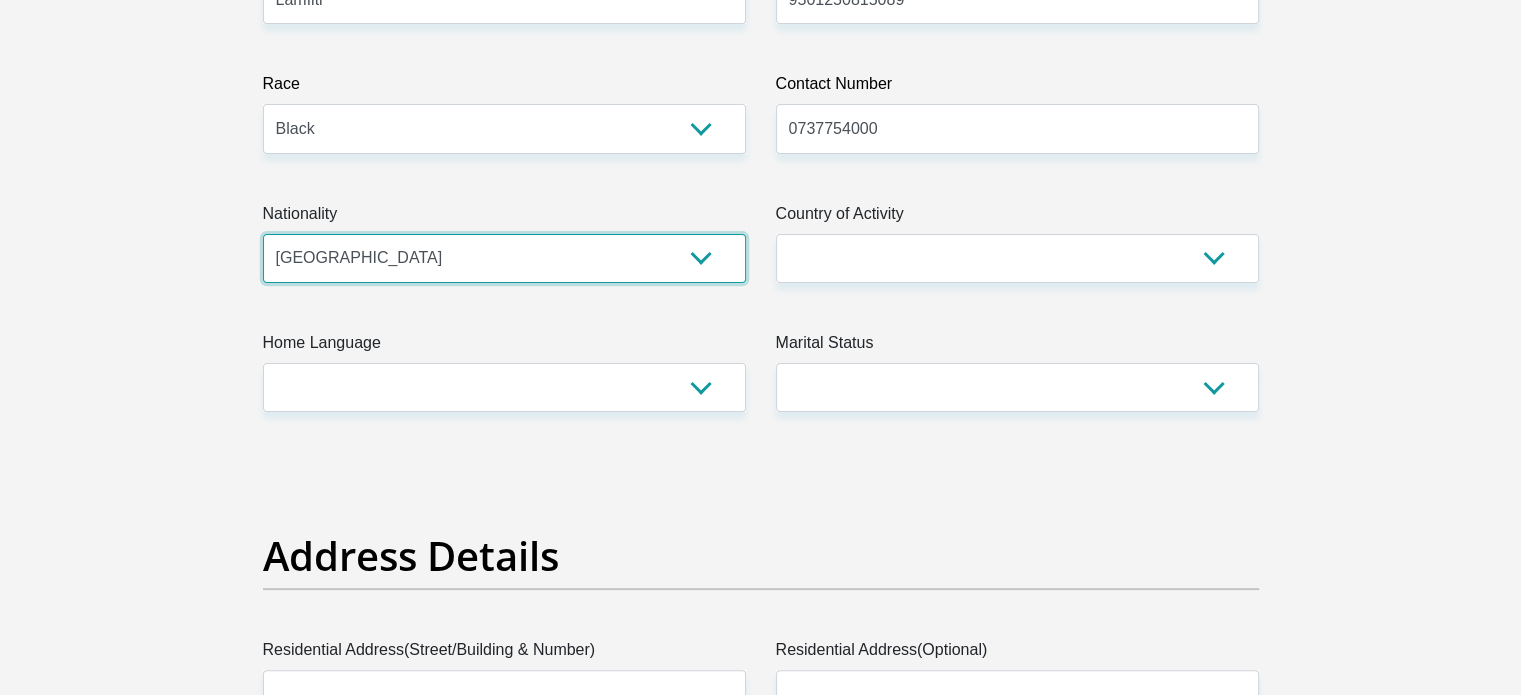 click on "[GEOGRAPHIC_DATA]
[GEOGRAPHIC_DATA]
[GEOGRAPHIC_DATA]
[GEOGRAPHIC_DATA]
[GEOGRAPHIC_DATA]
[GEOGRAPHIC_DATA] [GEOGRAPHIC_DATA]
[GEOGRAPHIC_DATA]
[GEOGRAPHIC_DATA]
[GEOGRAPHIC_DATA]
[GEOGRAPHIC_DATA]
[GEOGRAPHIC_DATA]
[GEOGRAPHIC_DATA]
[GEOGRAPHIC_DATA]
[GEOGRAPHIC_DATA]
[GEOGRAPHIC_DATA]
[DATE][GEOGRAPHIC_DATA]
[GEOGRAPHIC_DATA]
[GEOGRAPHIC_DATA]
[GEOGRAPHIC_DATA]
[GEOGRAPHIC_DATA]
[GEOGRAPHIC_DATA]
[GEOGRAPHIC_DATA]
[GEOGRAPHIC_DATA]
[GEOGRAPHIC_DATA]" at bounding box center (504, 258) 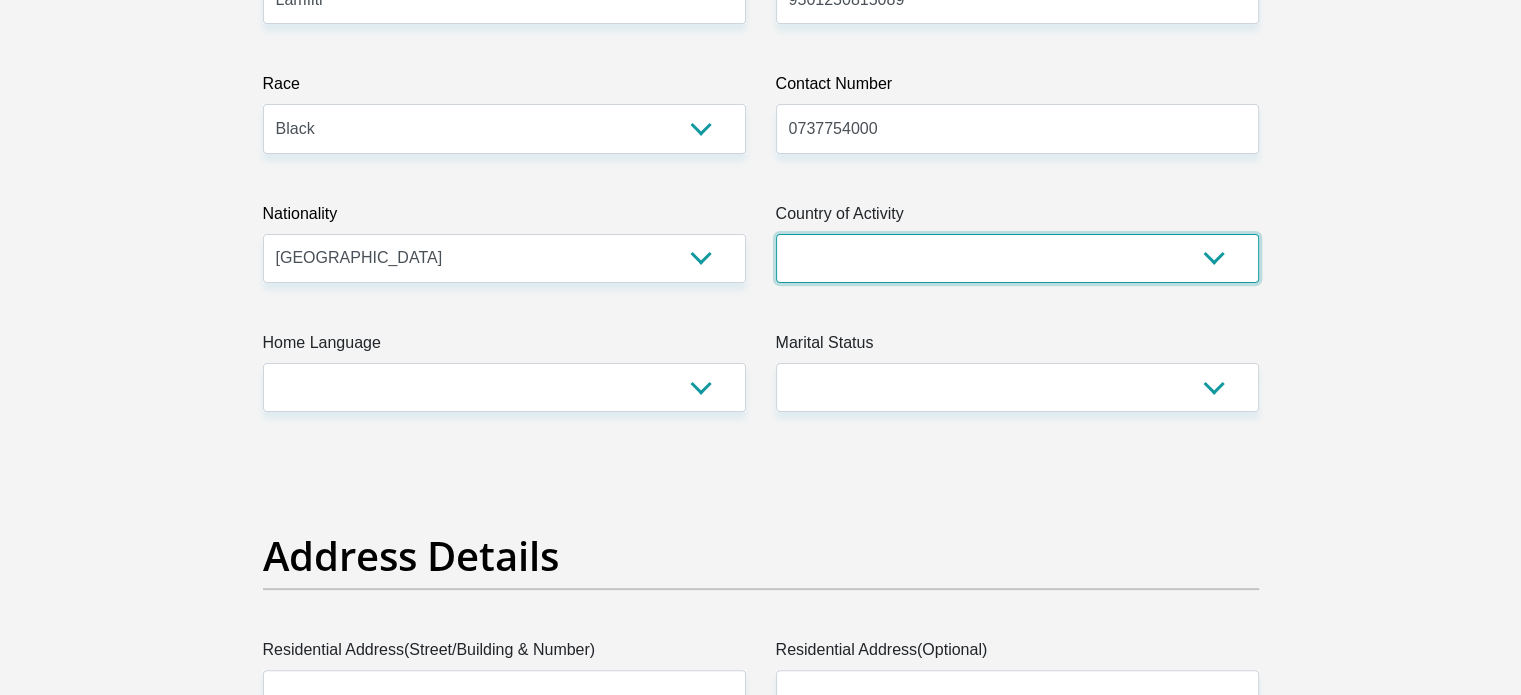 click on "[GEOGRAPHIC_DATA]
[GEOGRAPHIC_DATA]
[GEOGRAPHIC_DATA]
[GEOGRAPHIC_DATA]
[GEOGRAPHIC_DATA]
[GEOGRAPHIC_DATA] [GEOGRAPHIC_DATA]
[GEOGRAPHIC_DATA]
[GEOGRAPHIC_DATA]
[GEOGRAPHIC_DATA]
[GEOGRAPHIC_DATA]
[GEOGRAPHIC_DATA]
[GEOGRAPHIC_DATA]
[GEOGRAPHIC_DATA]
[GEOGRAPHIC_DATA]
[GEOGRAPHIC_DATA]
[DATE][GEOGRAPHIC_DATA]
[GEOGRAPHIC_DATA]
[GEOGRAPHIC_DATA]
[GEOGRAPHIC_DATA]
[GEOGRAPHIC_DATA]" at bounding box center [1017, 258] 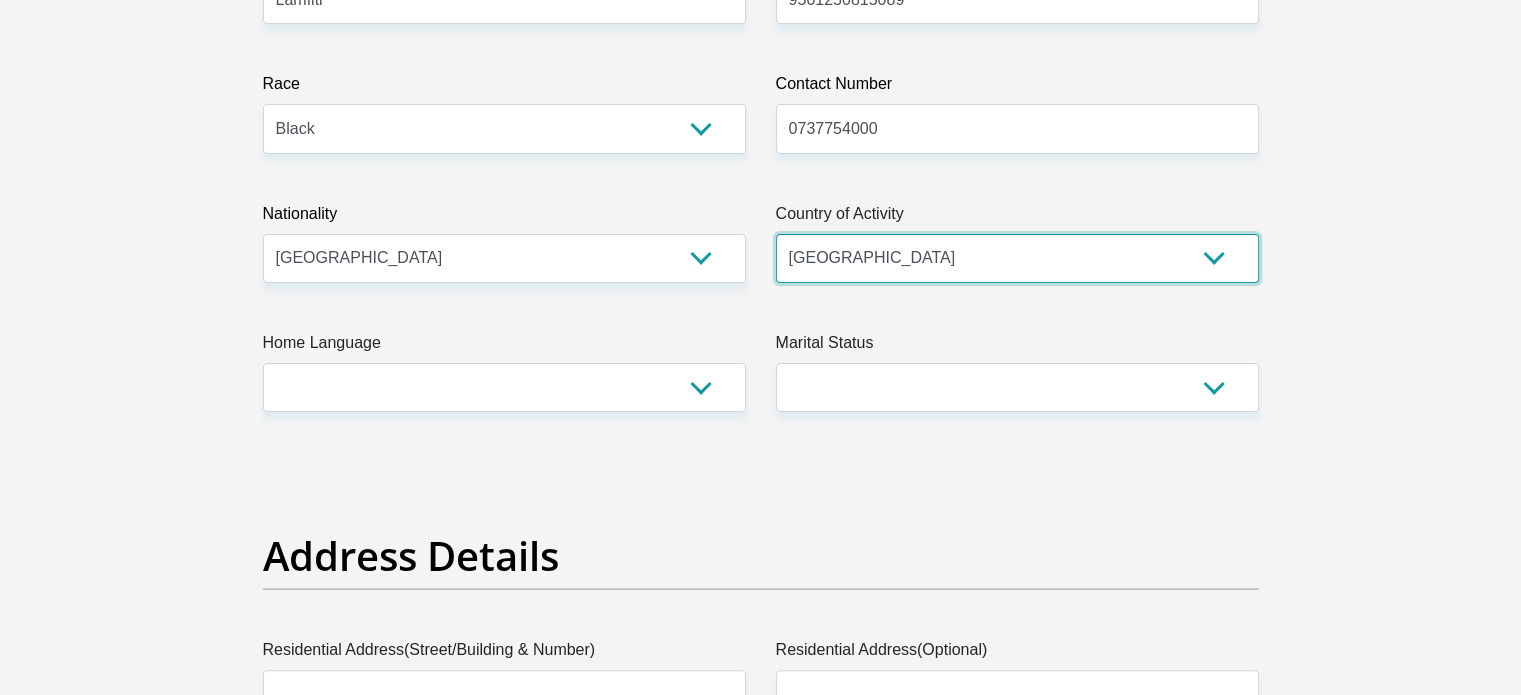 click on "[GEOGRAPHIC_DATA]
[GEOGRAPHIC_DATA]
[GEOGRAPHIC_DATA]
[GEOGRAPHIC_DATA]
[GEOGRAPHIC_DATA]
[GEOGRAPHIC_DATA] [GEOGRAPHIC_DATA]
[GEOGRAPHIC_DATA]
[GEOGRAPHIC_DATA]
[GEOGRAPHIC_DATA]
[GEOGRAPHIC_DATA]
[GEOGRAPHIC_DATA]
[GEOGRAPHIC_DATA]
[GEOGRAPHIC_DATA]
[GEOGRAPHIC_DATA]
[GEOGRAPHIC_DATA]
[DATE][GEOGRAPHIC_DATA]
[GEOGRAPHIC_DATA]
[GEOGRAPHIC_DATA]
[GEOGRAPHIC_DATA]
[GEOGRAPHIC_DATA]" at bounding box center [1017, 258] 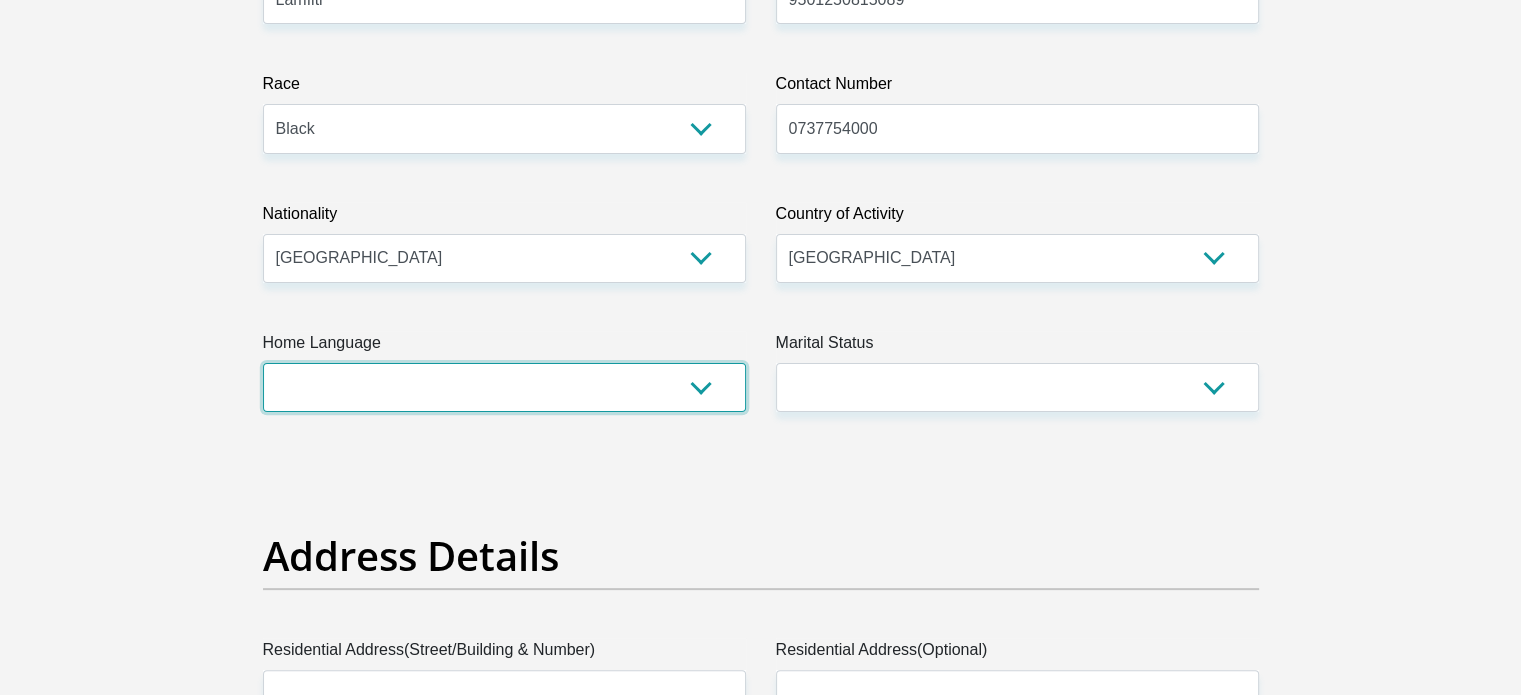 click on "Afrikaans
English
Sepedi
South Ndebele
Southern Sotho
Swati
Tsonga
Tswana
Venda
Xhosa
Zulu
Other" at bounding box center (504, 387) 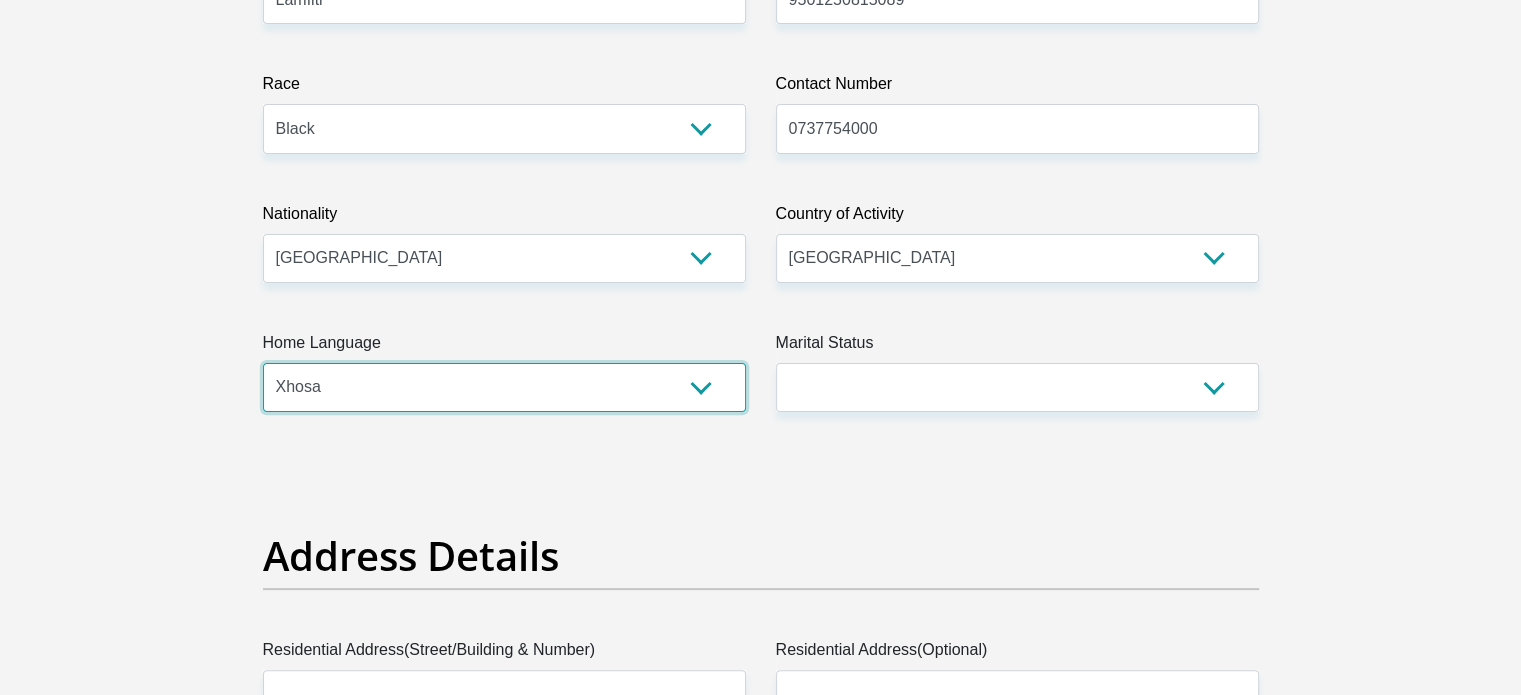 click on "Afrikaans
English
Sepedi
South Ndebele
Southern Sotho
Swati
Tsonga
Tswana
Venda
Xhosa
Zulu
Other" at bounding box center (504, 387) 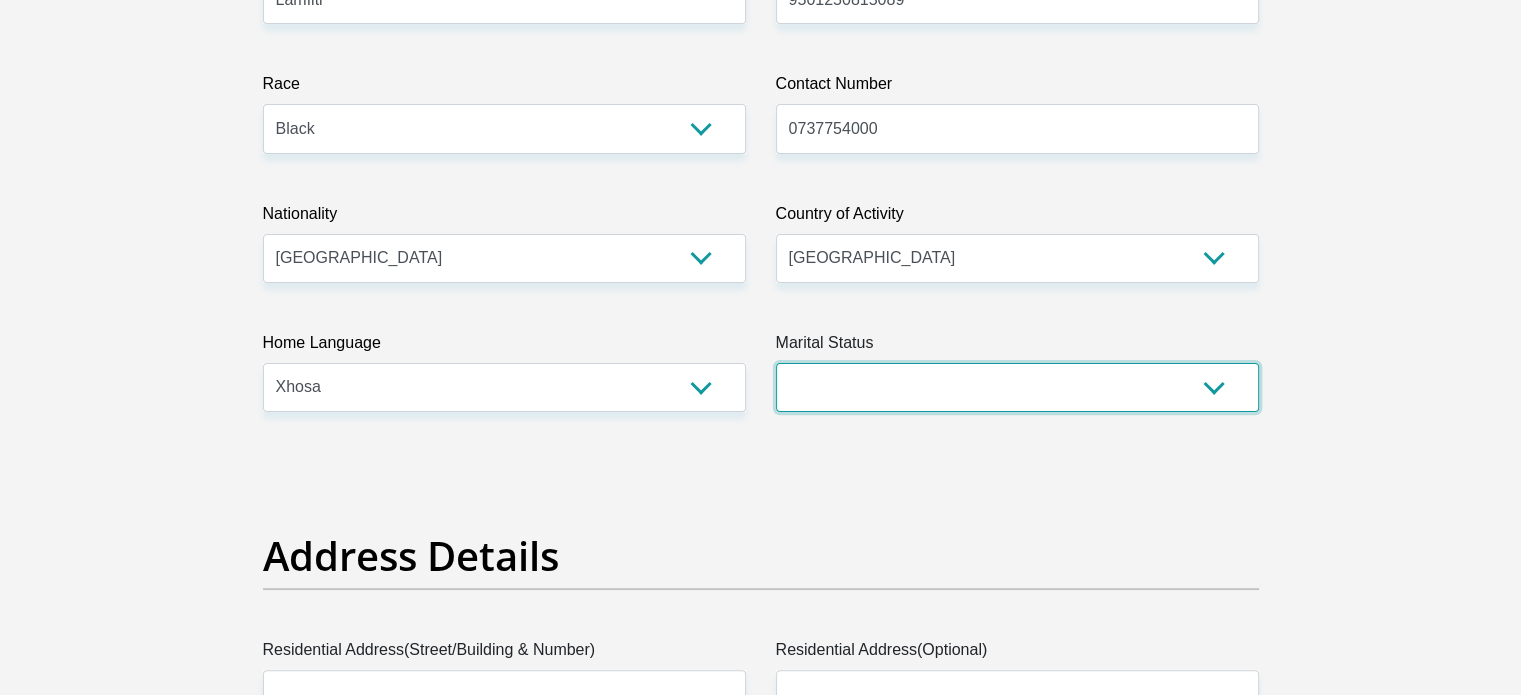 click on "Married ANC
Single
Divorced
Widowed
Married COP or Customary Law" at bounding box center [1017, 387] 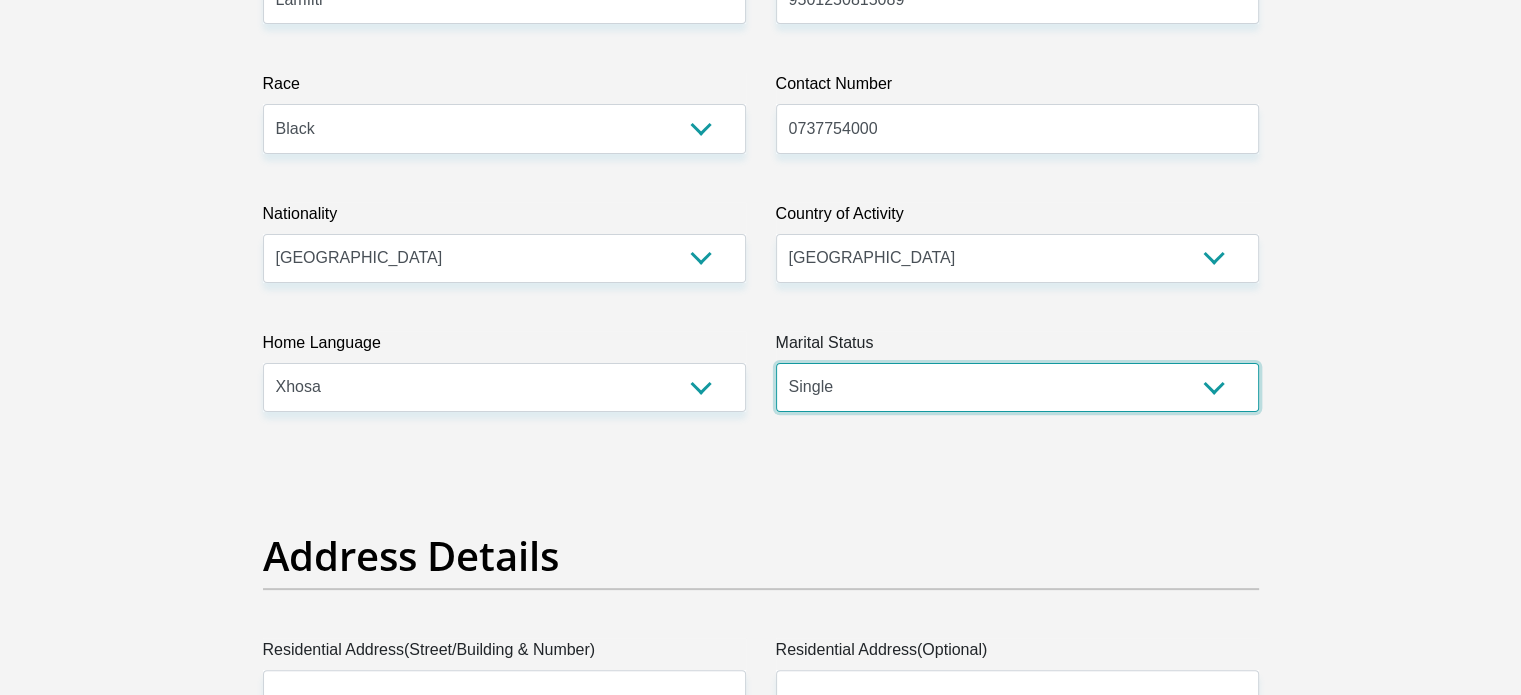 click on "Married ANC
Single
Divorced
Widowed
Married COP or Customary Law" at bounding box center [1017, 387] 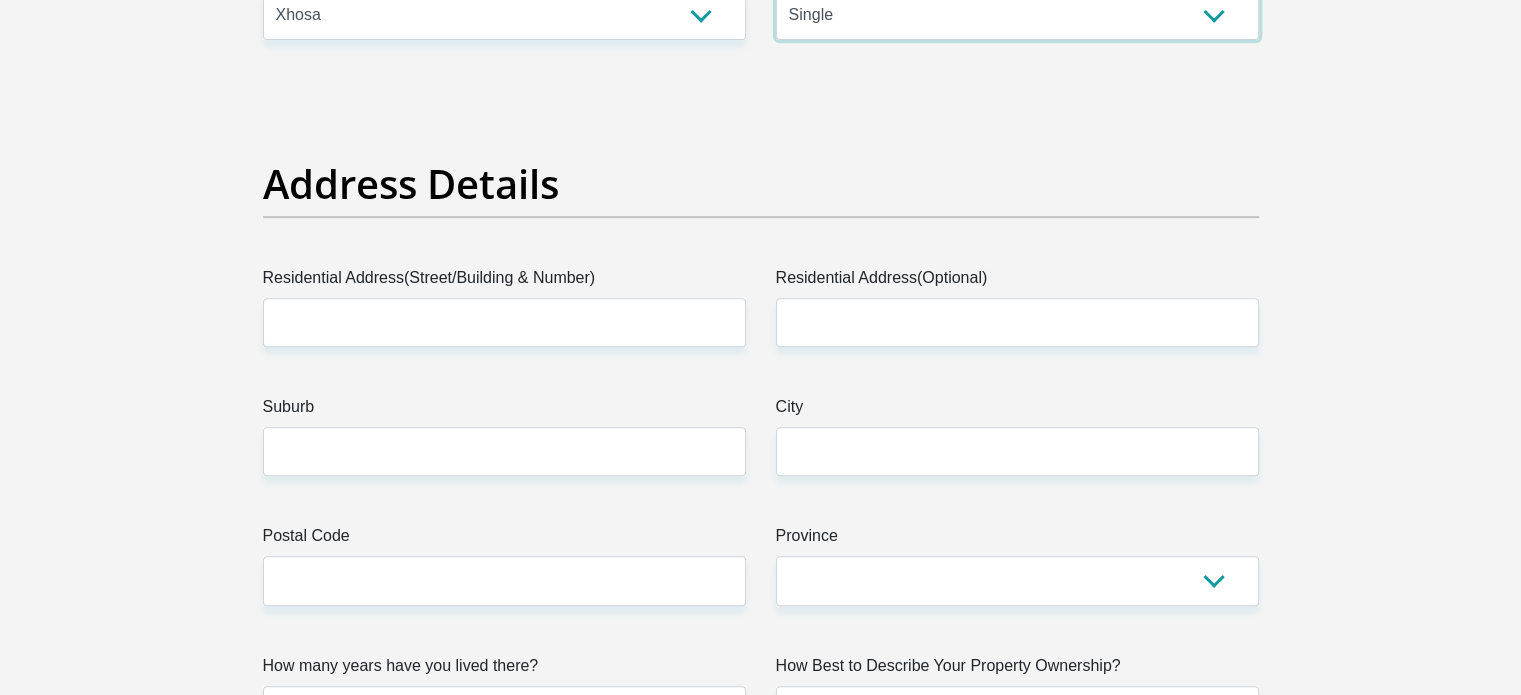 scroll, scrollTop: 1100, scrollLeft: 0, axis: vertical 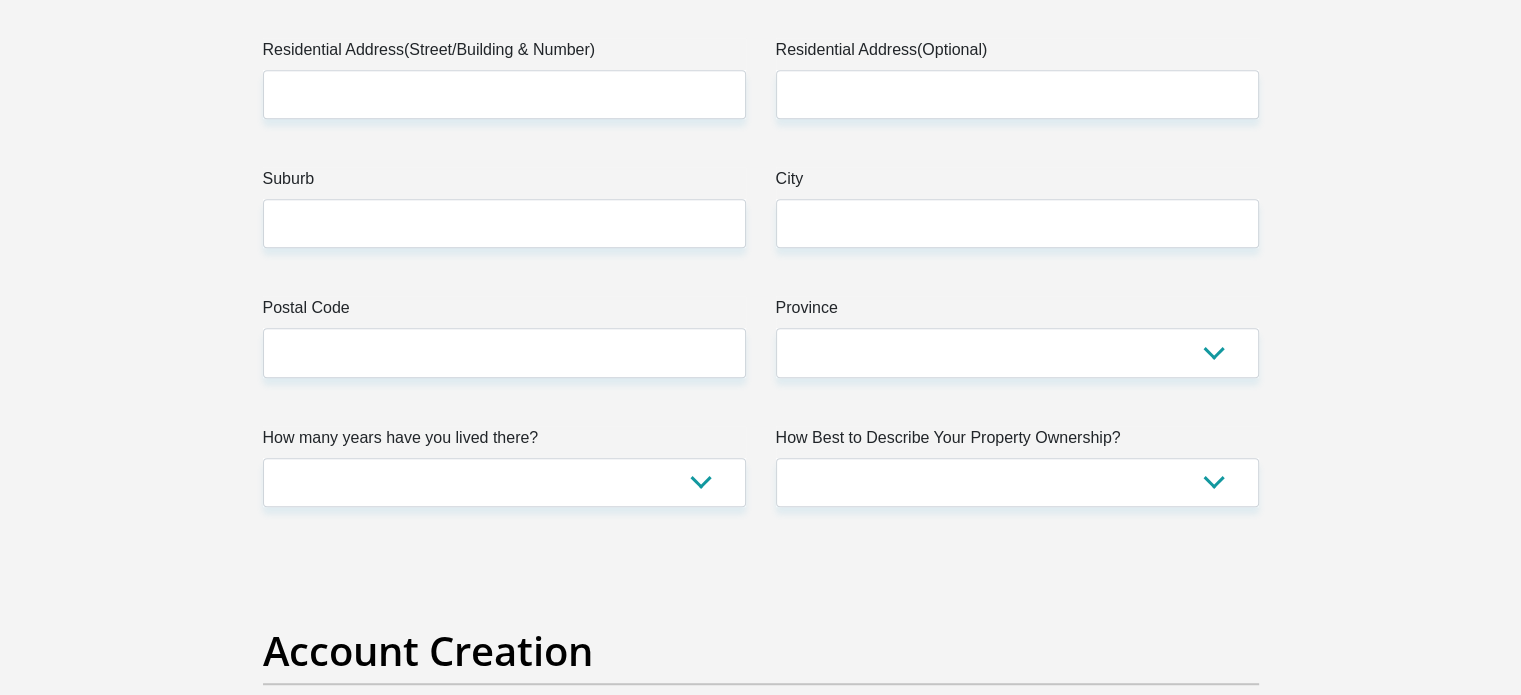 click on "Title
Mr
Ms
Mrs
Dr
[PERSON_NAME]
First Name
Siwapiwe
Surname
Lamfiti
ID Number
9501250815089
Please input valid ID number
Race
Black
Coloured
Indian
White
Other
Contact Number
0737754000
Please input valid contact number
Nationality
[GEOGRAPHIC_DATA]
[GEOGRAPHIC_DATA]
[GEOGRAPHIC_DATA]  [GEOGRAPHIC_DATA]  [GEOGRAPHIC_DATA]" at bounding box center (761, 2467) 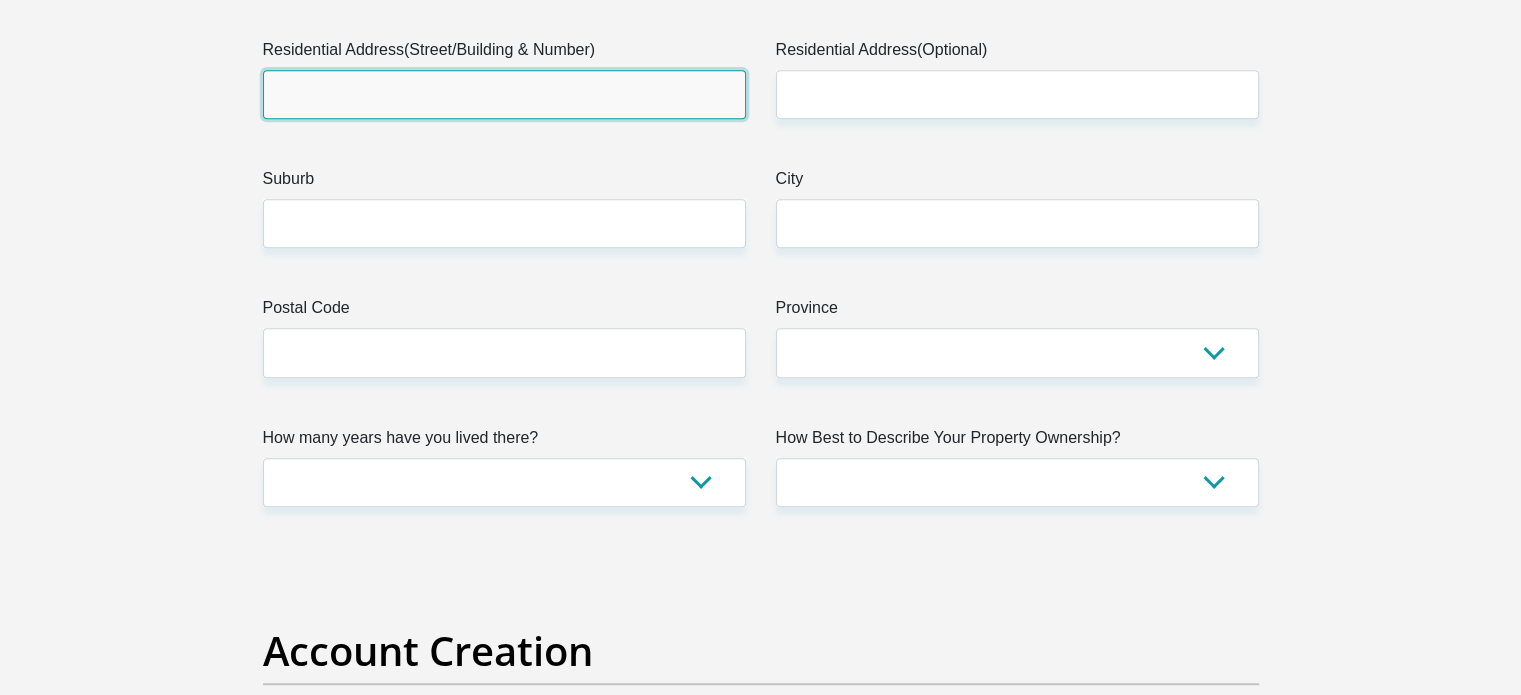 click on "Residential Address(Street/Building & Number)" at bounding box center [504, 94] 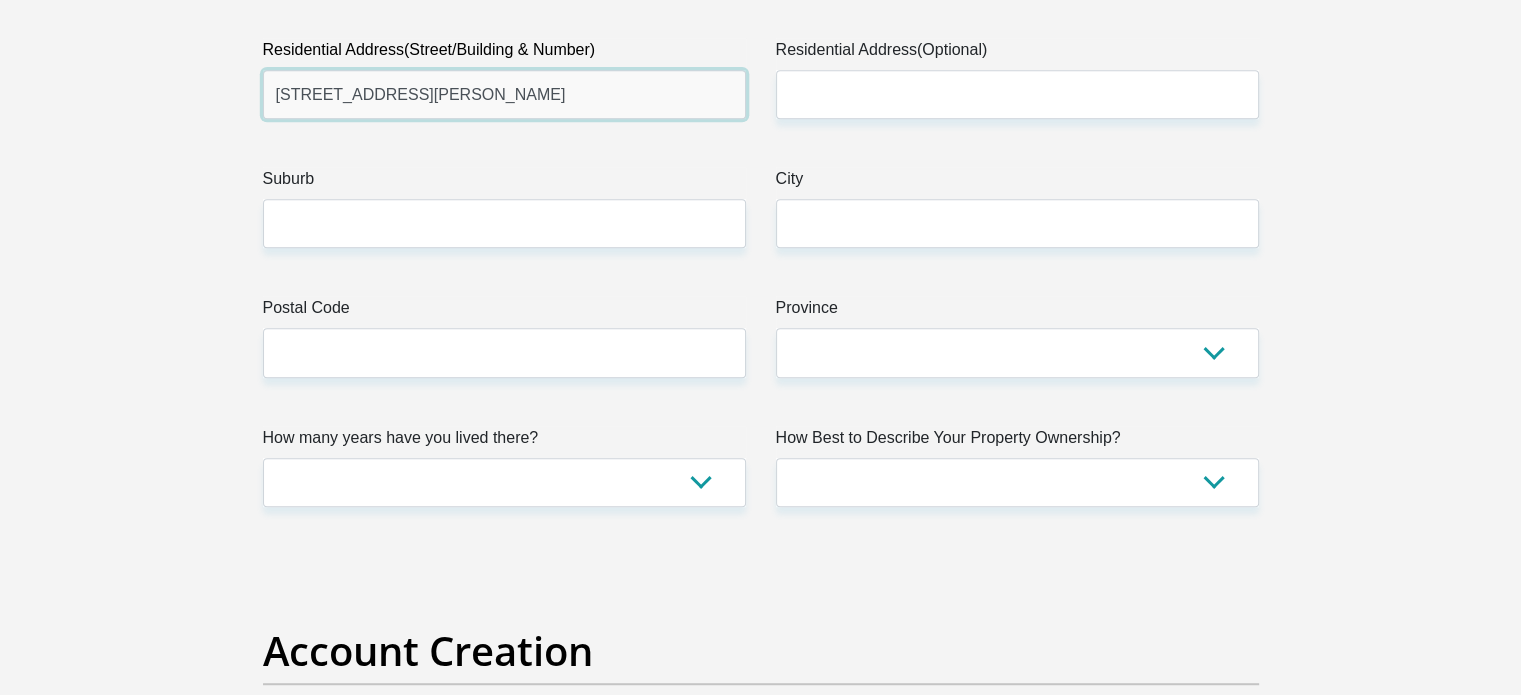 type on "[STREET_ADDRESS][PERSON_NAME]" 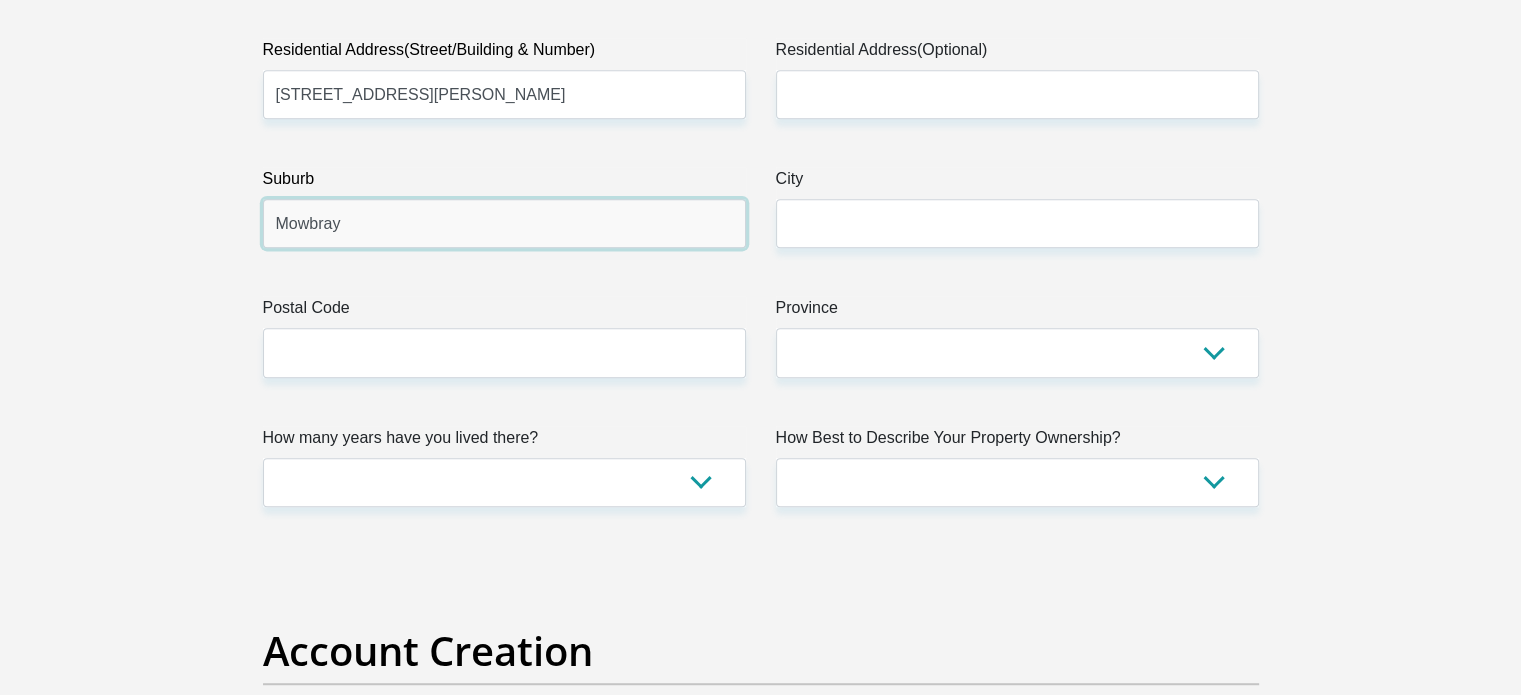 type on "Mowbray" 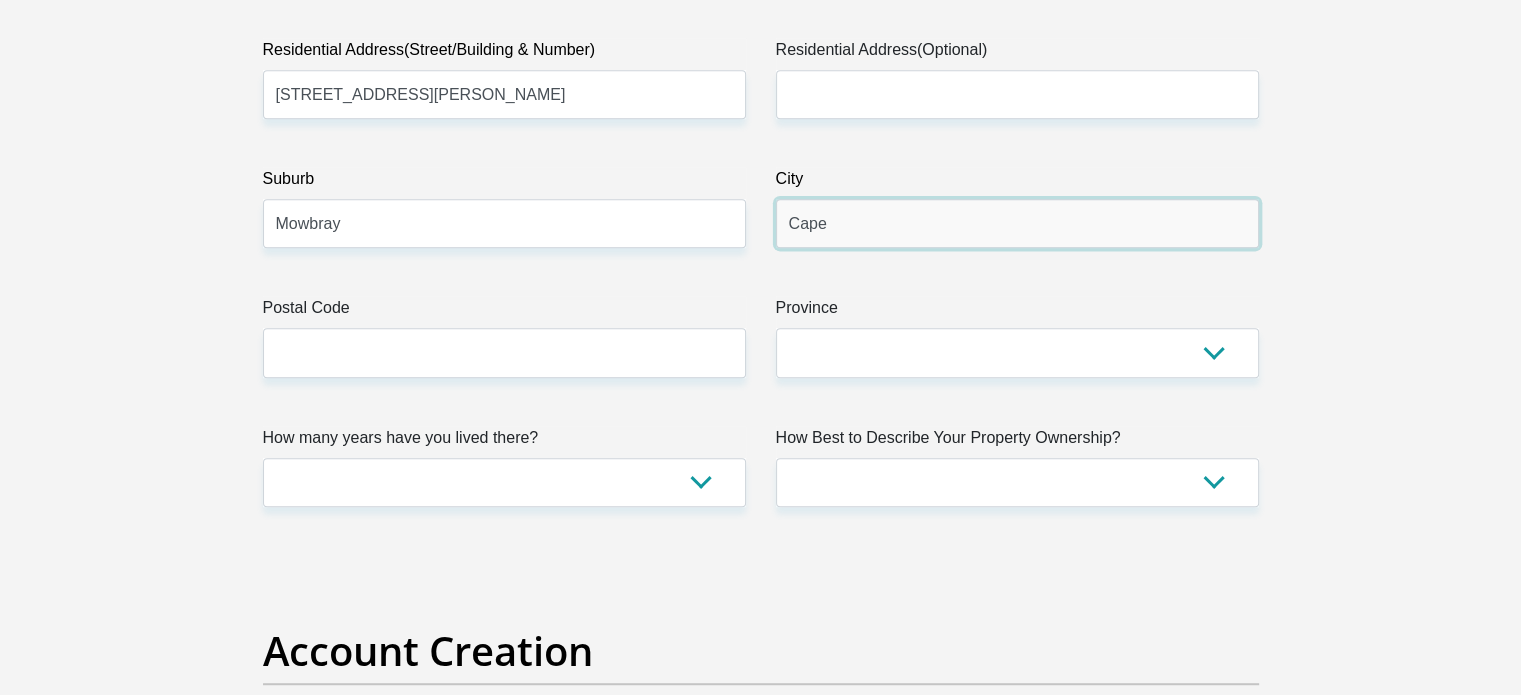 type on "[GEOGRAPHIC_DATA]" 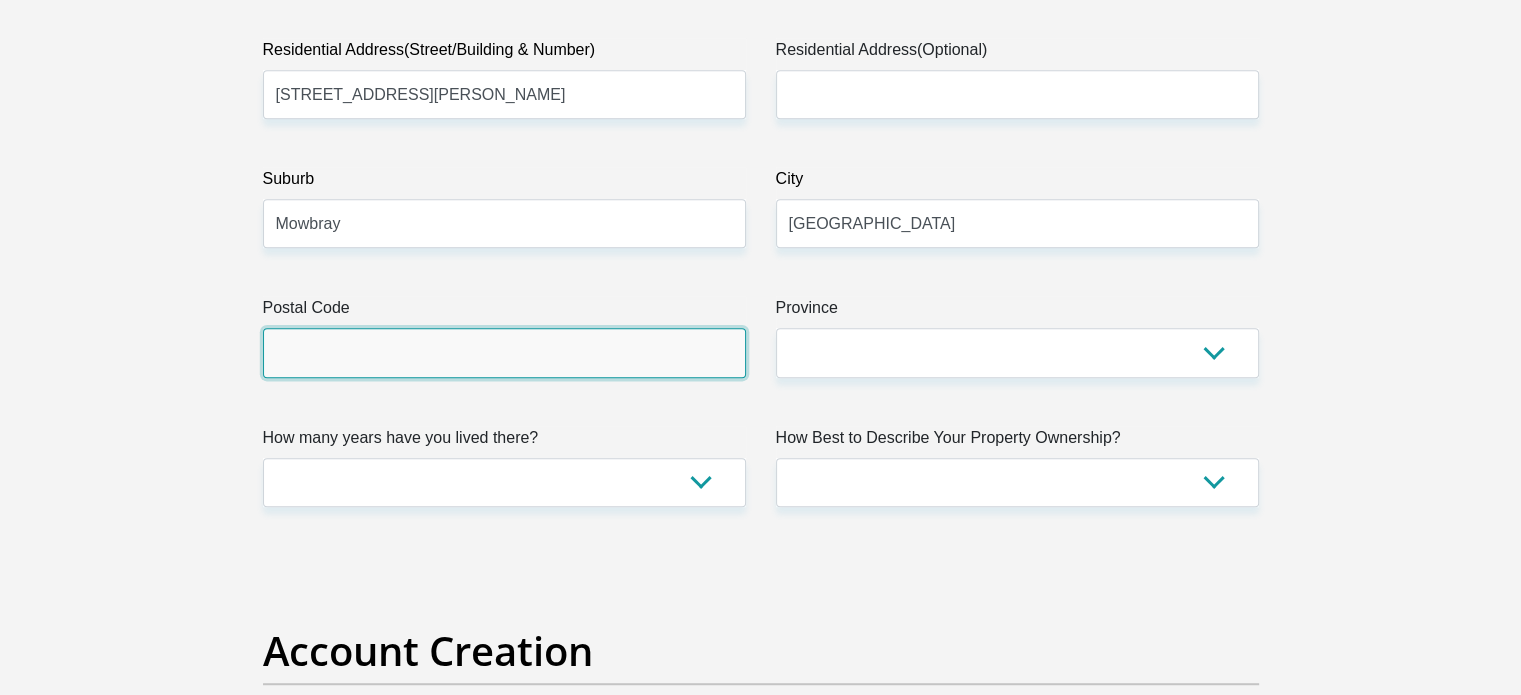 type on "7700" 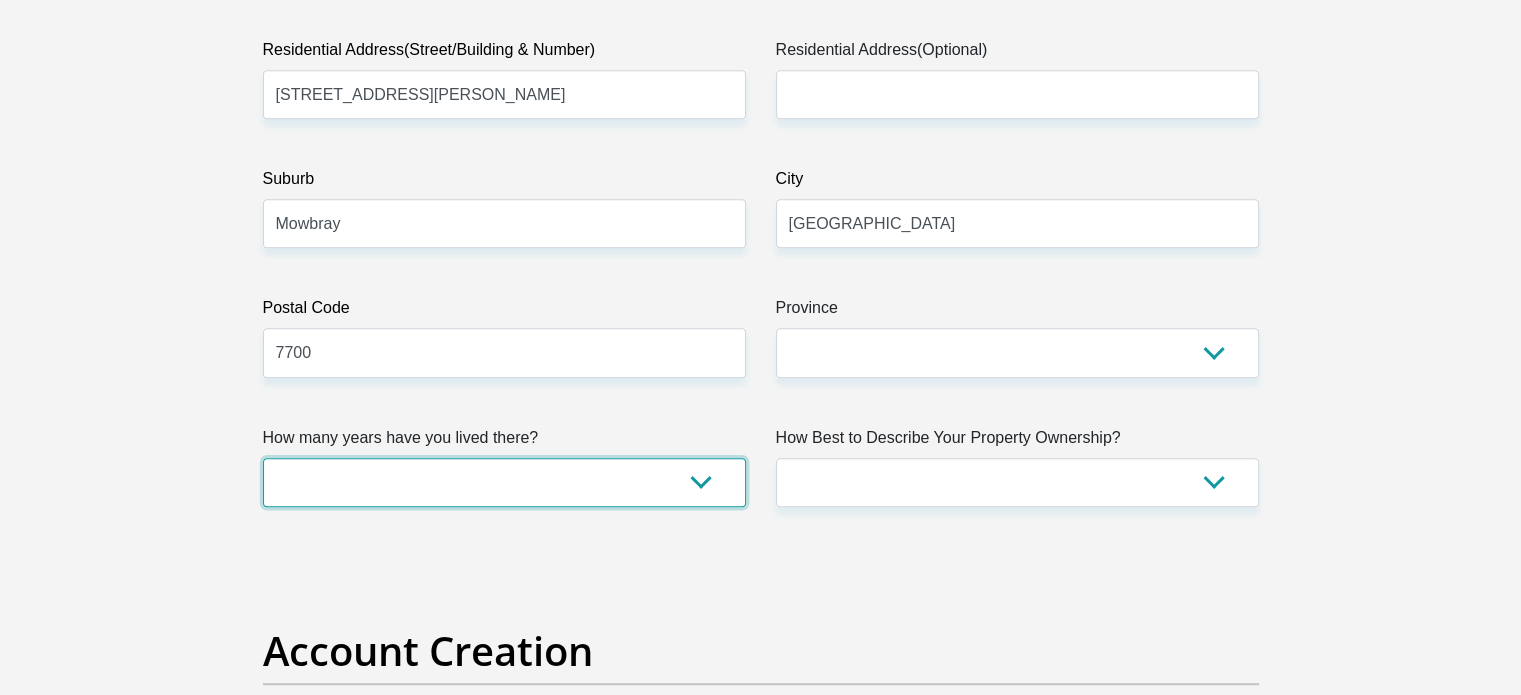 click on "less than 1 year
1-3 years
3-5 years
5+ years" at bounding box center [504, 482] 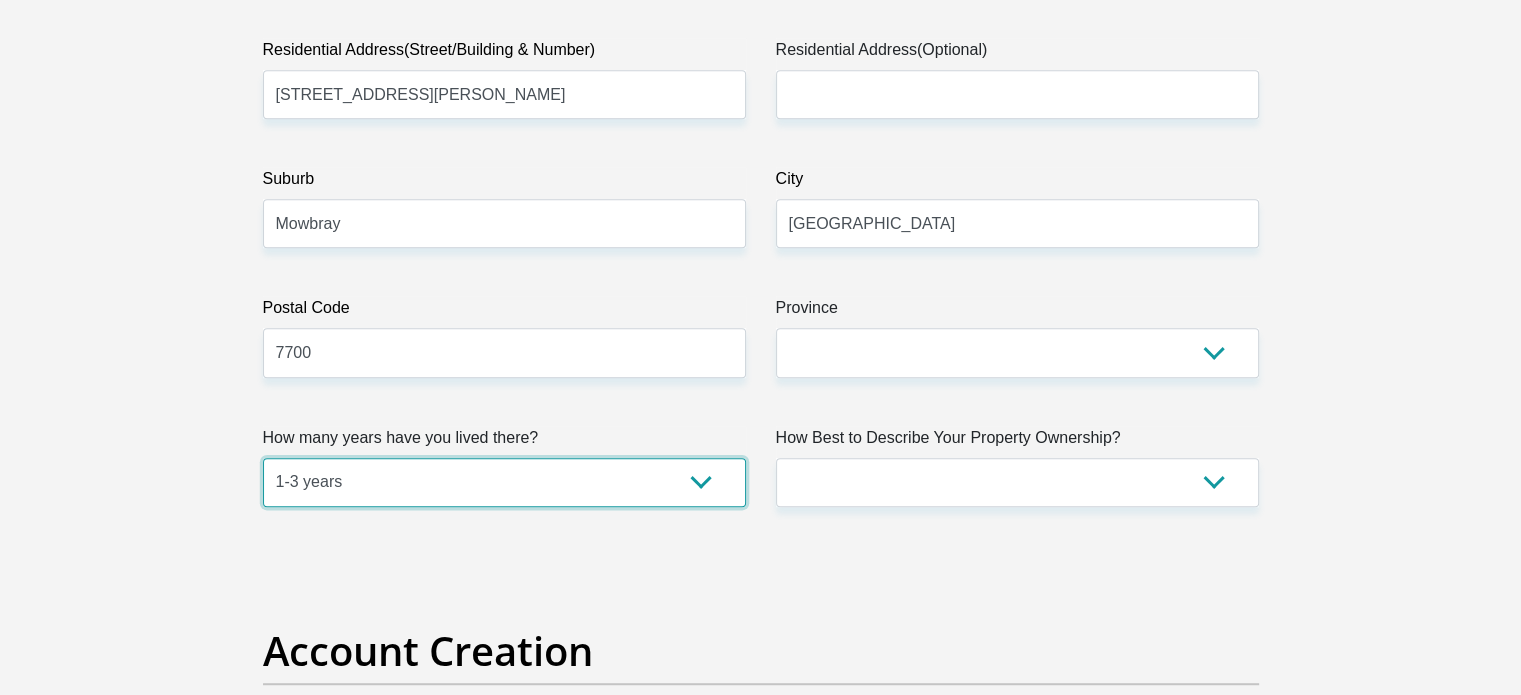 click on "less than 1 year
1-3 years
3-5 years
5+ years" at bounding box center (504, 482) 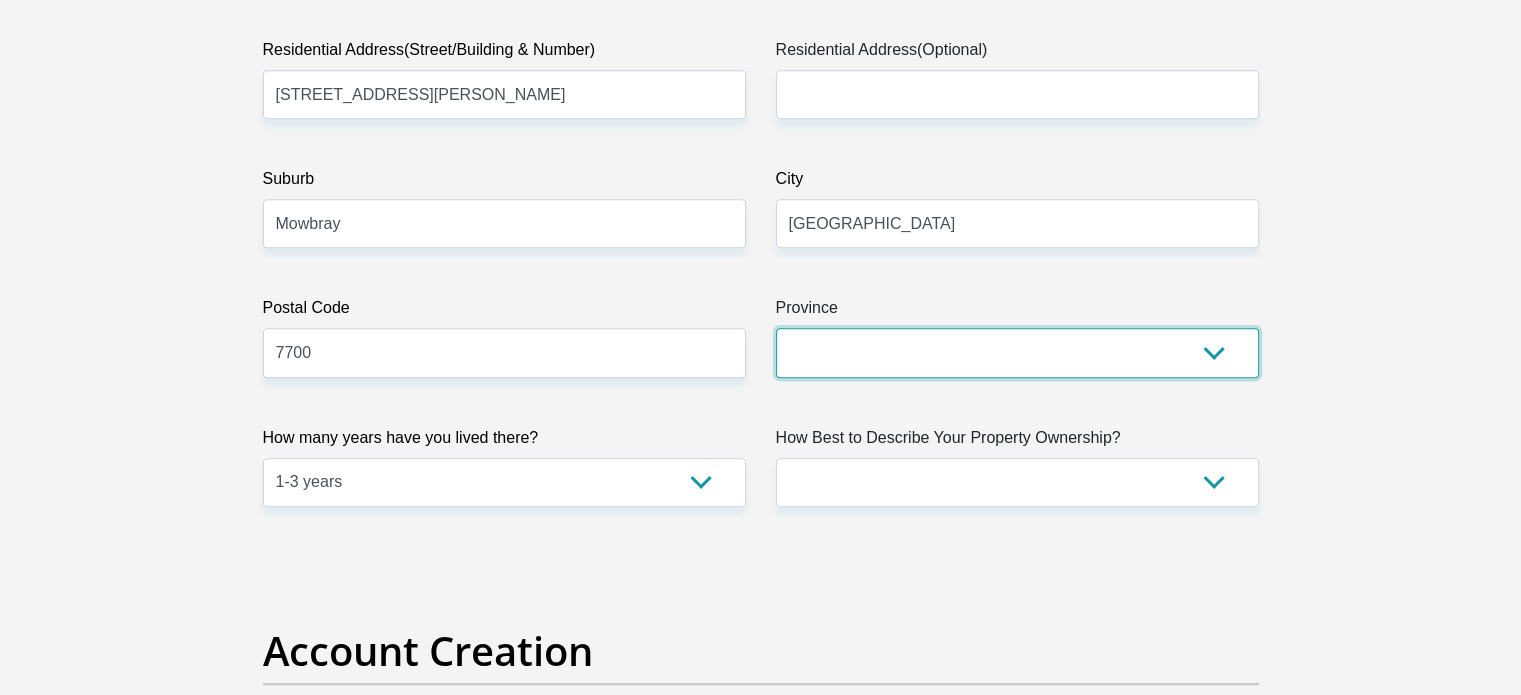 click on "Eastern Cape
Free State
[GEOGRAPHIC_DATA]
[GEOGRAPHIC_DATA][DATE]
[GEOGRAPHIC_DATA]
[GEOGRAPHIC_DATA]
[GEOGRAPHIC_DATA]
[GEOGRAPHIC_DATA]" at bounding box center (1017, 352) 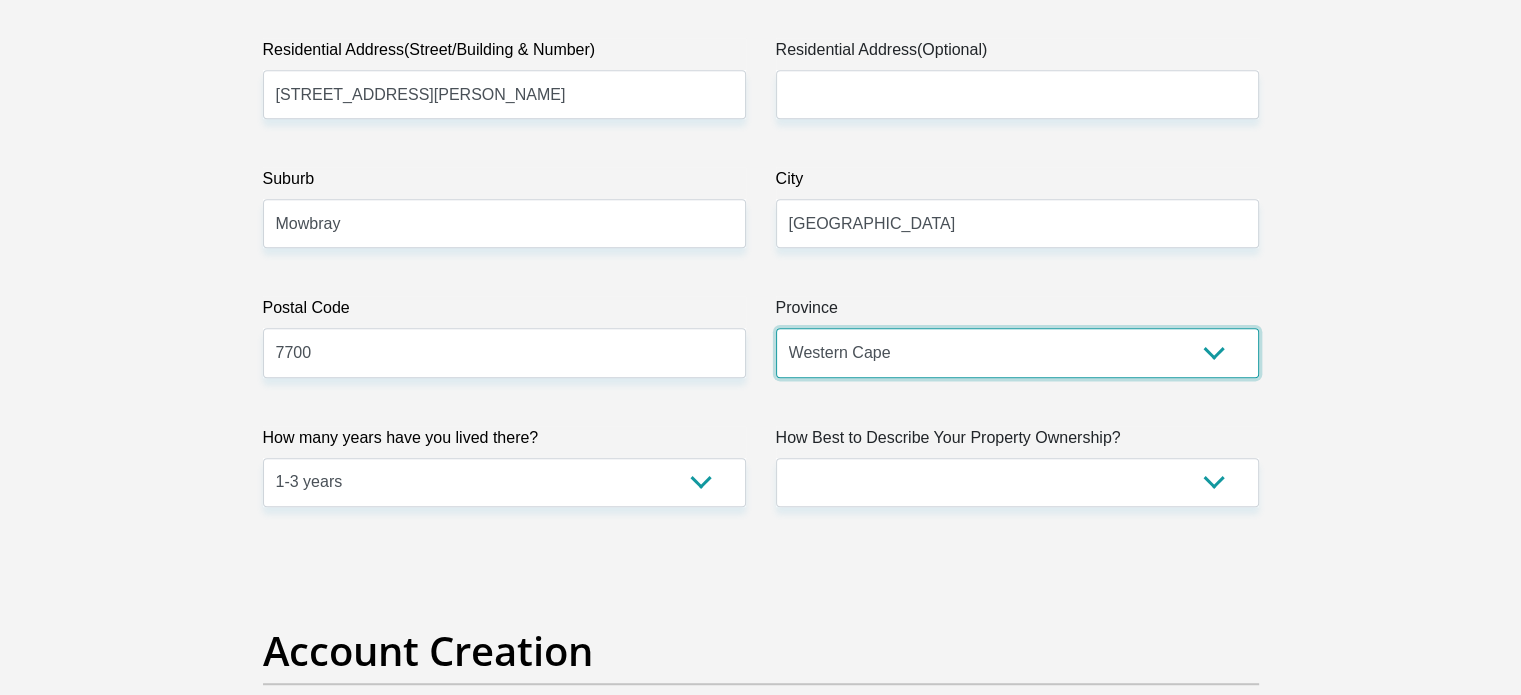 click on "Eastern Cape
Free State
[GEOGRAPHIC_DATA]
[GEOGRAPHIC_DATA][DATE]
[GEOGRAPHIC_DATA]
[GEOGRAPHIC_DATA]
[GEOGRAPHIC_DATA]
[GEOGRAPHIC_DATA]" at bounding box center (1017, 352) 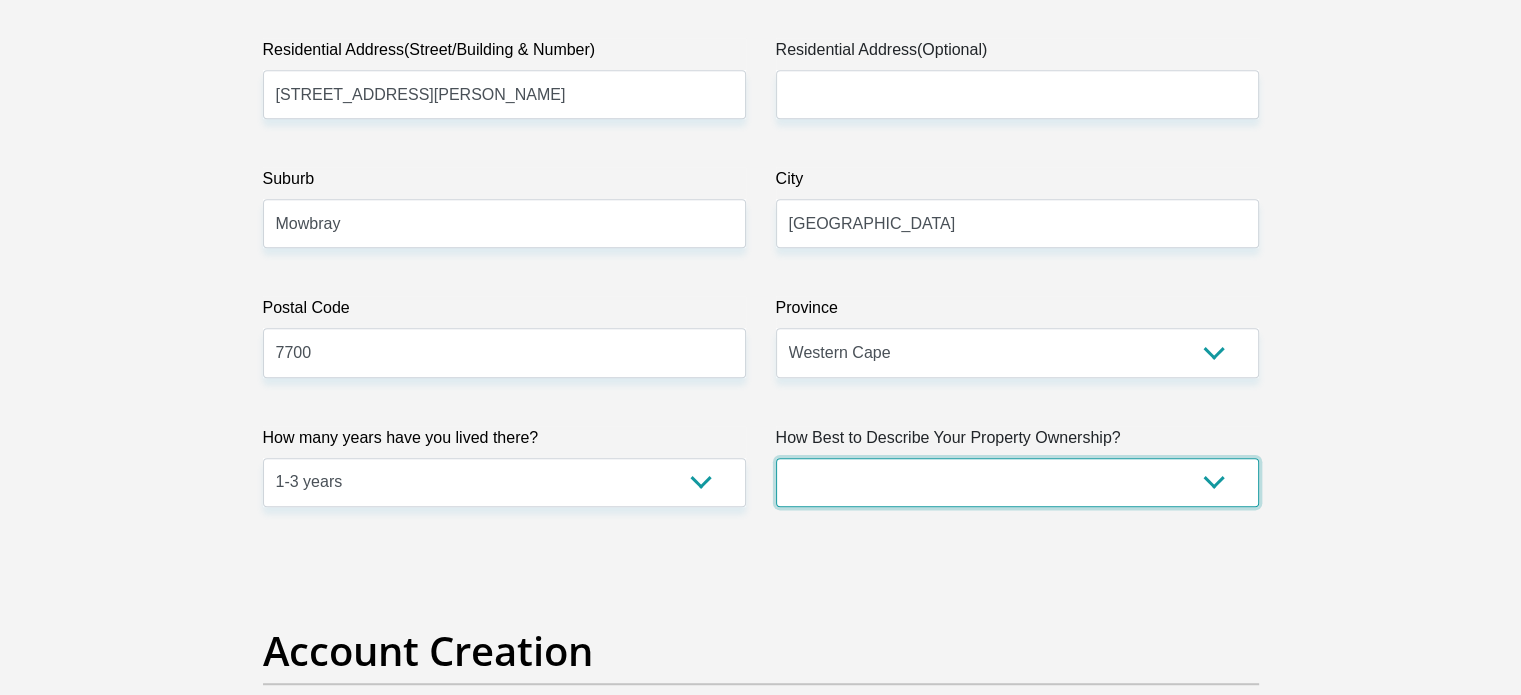 drag, startPoint x: 867, startPoint y: 482, endPoint x: 867, endPoint y: 462, distance: 20 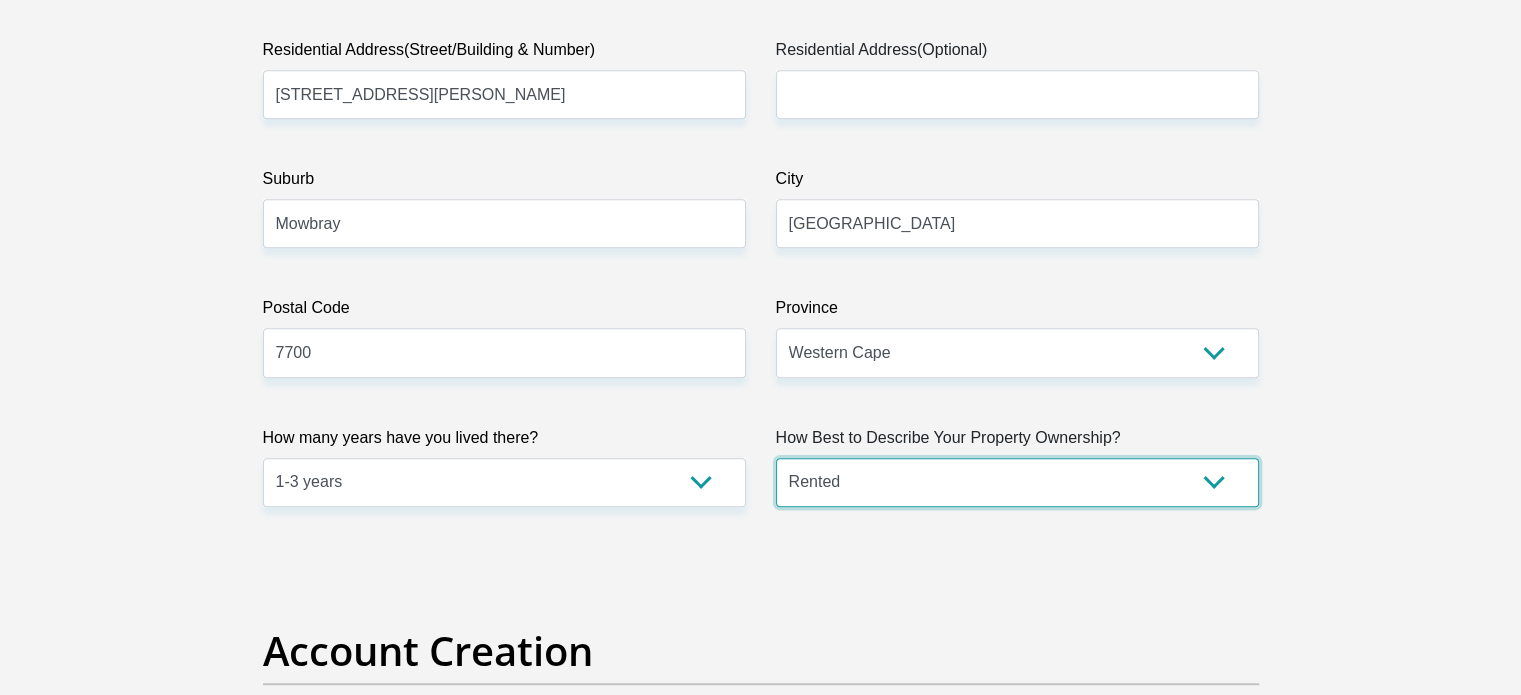 click on "Owned
Rented
Family Owned
Company Dwelling" at bounding box center [1017, 482] 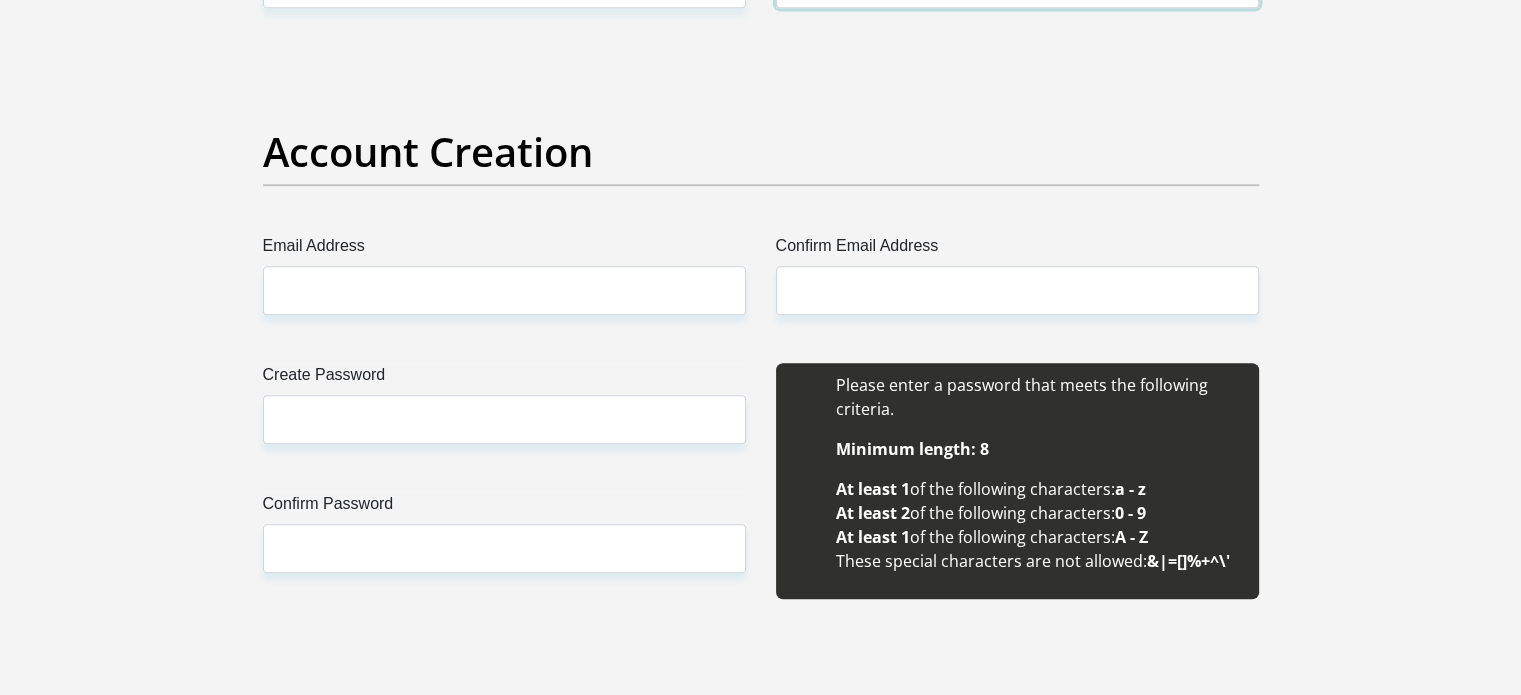 scroll, scrollTop: 1600, scrollLeft: 0, axis: vertical 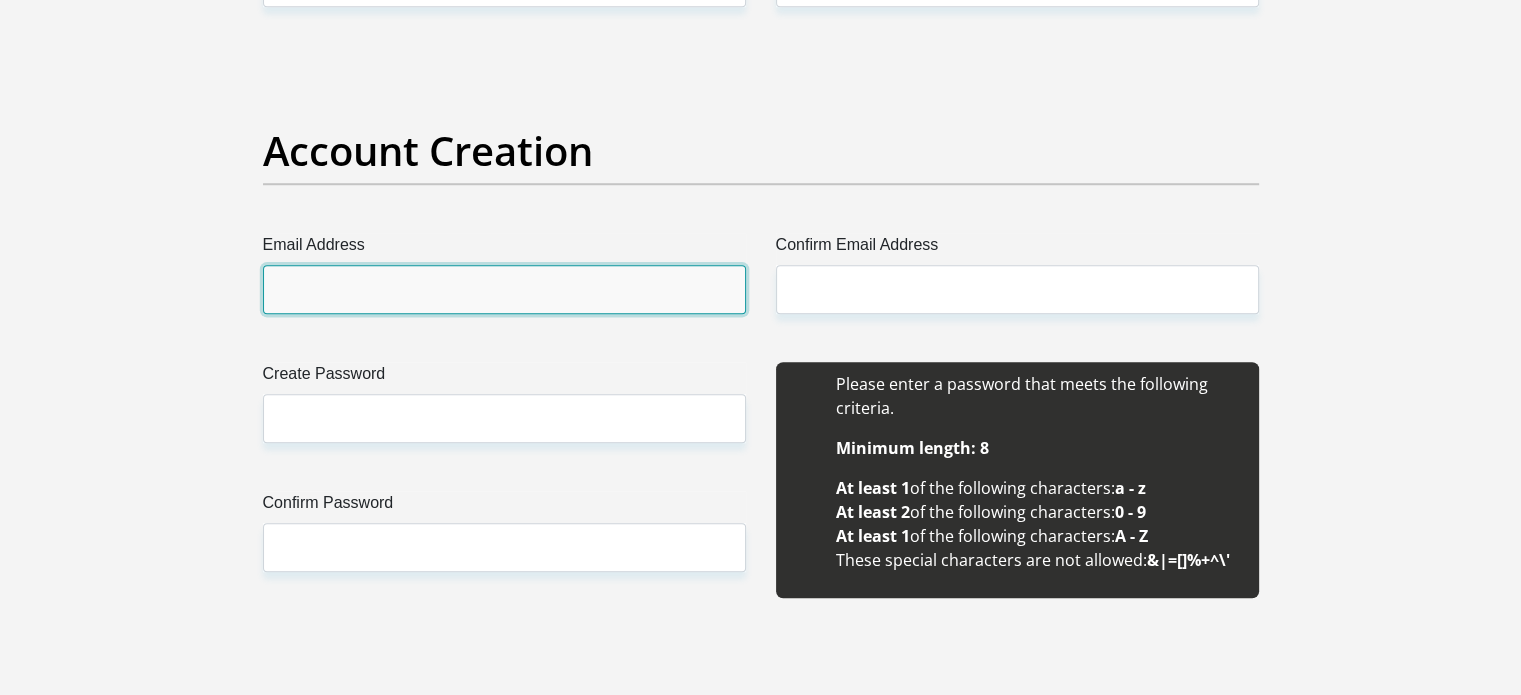 click on "Email Address" at bounding box center [504, 289] 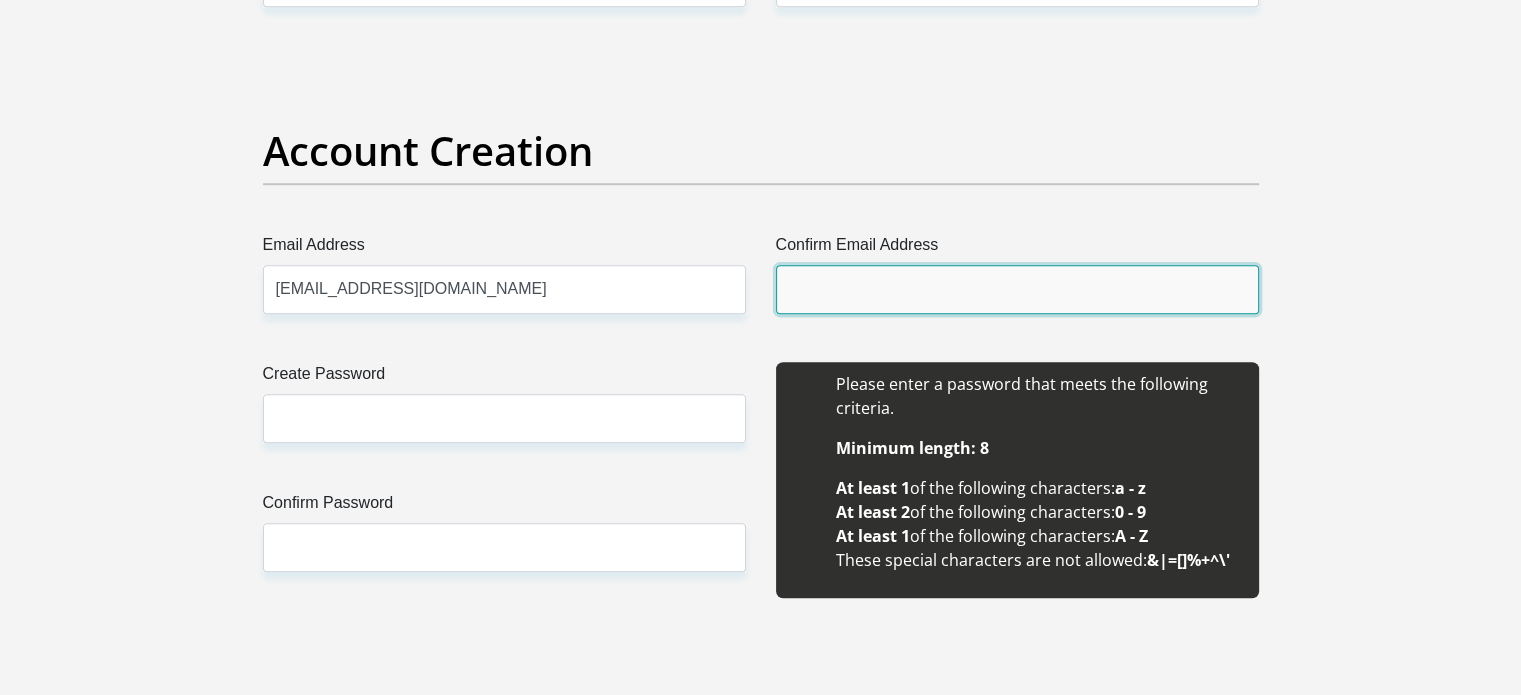 type on "[EMAIL_ADDRESS][DOMAIN_NAME]" 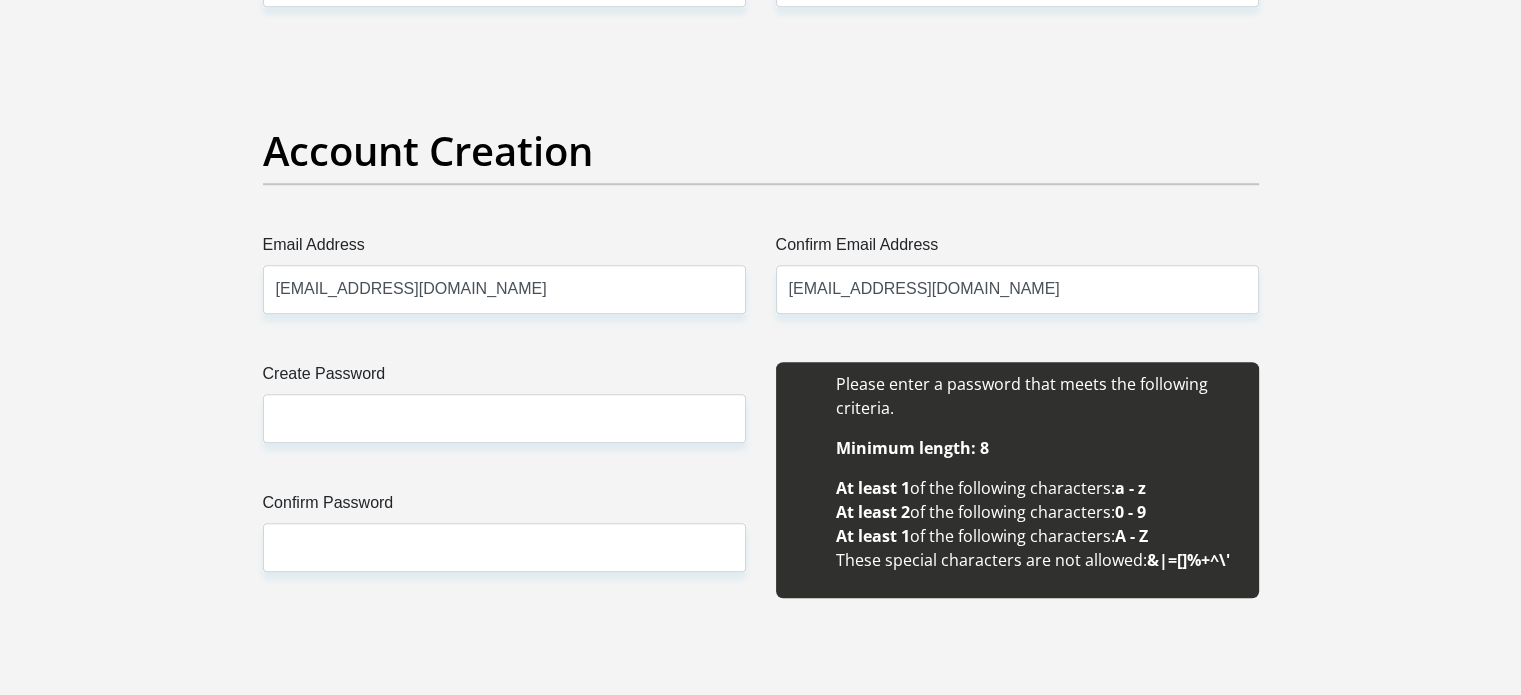 type 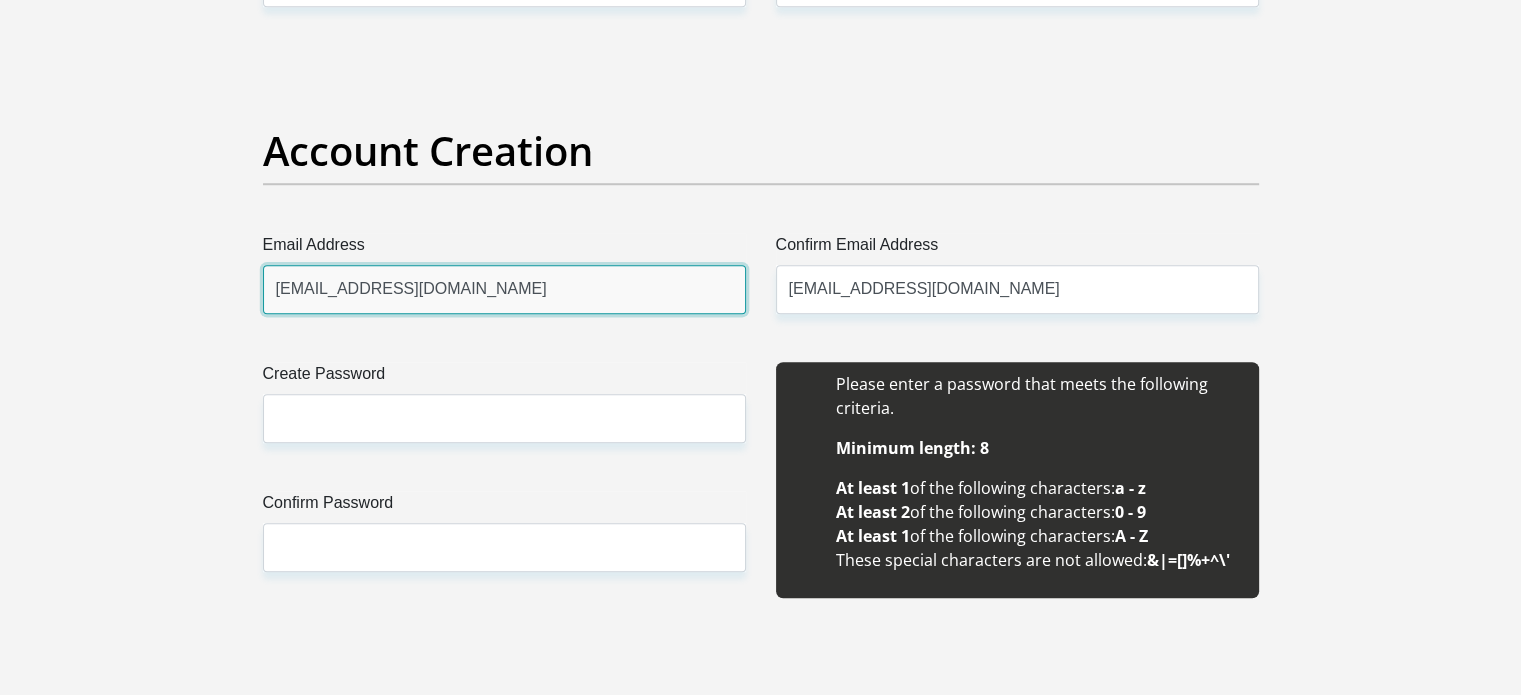 type 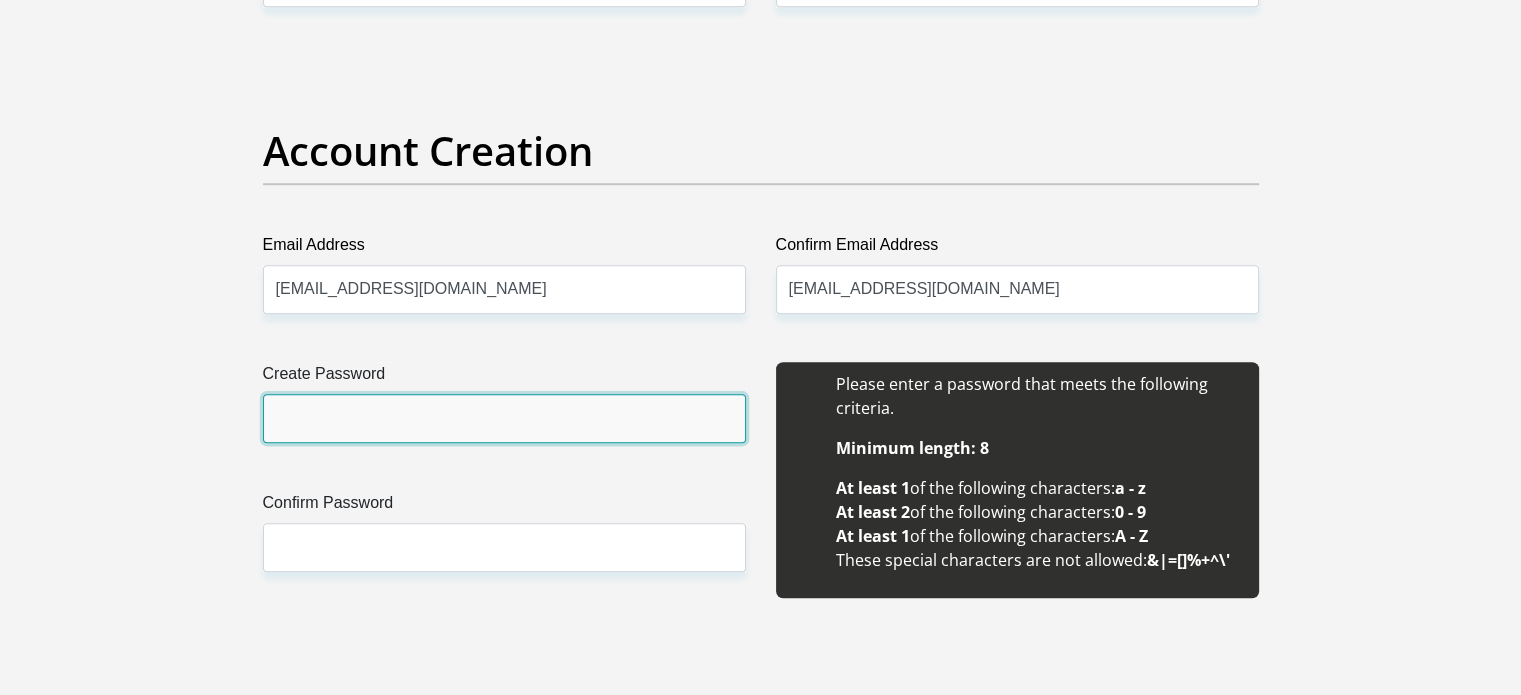 click on "Create Password" at bounding box center (504, 418) 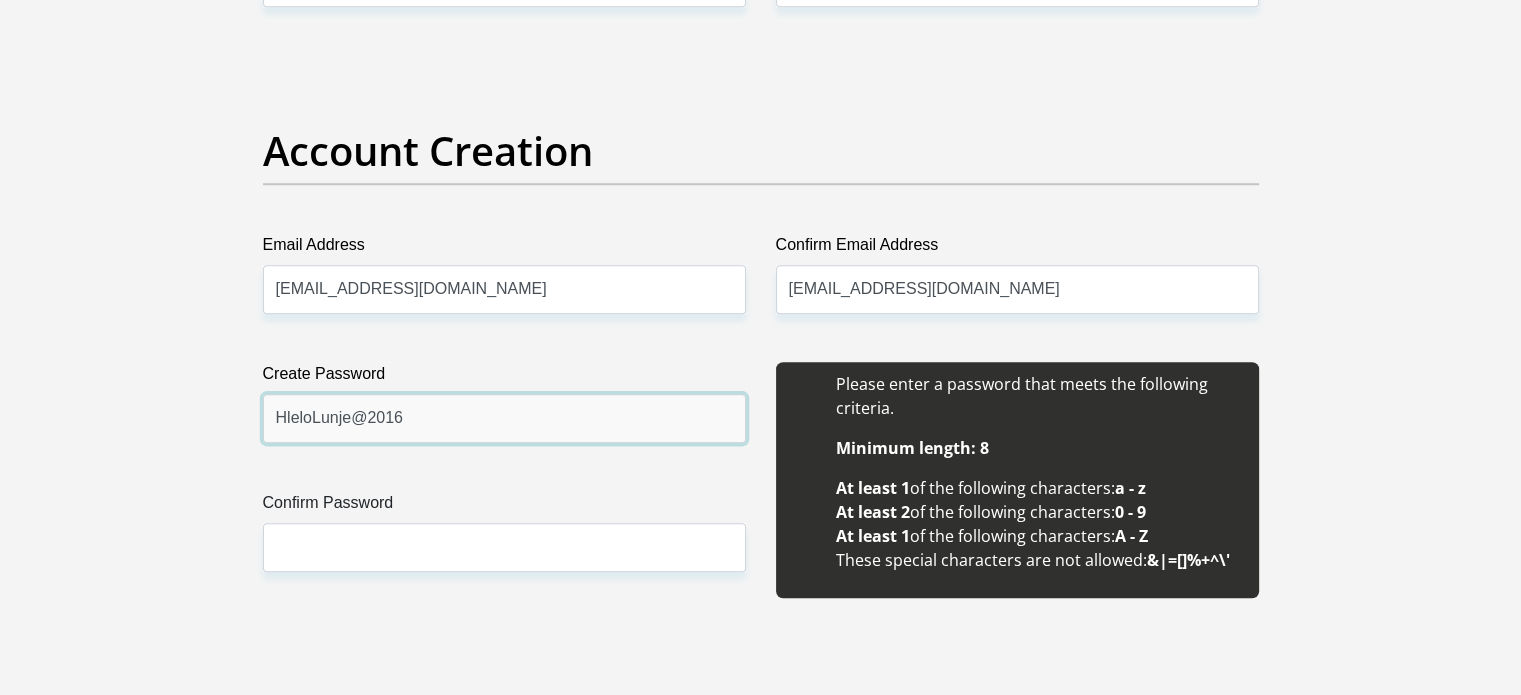 type on "HleloLunje@2016" 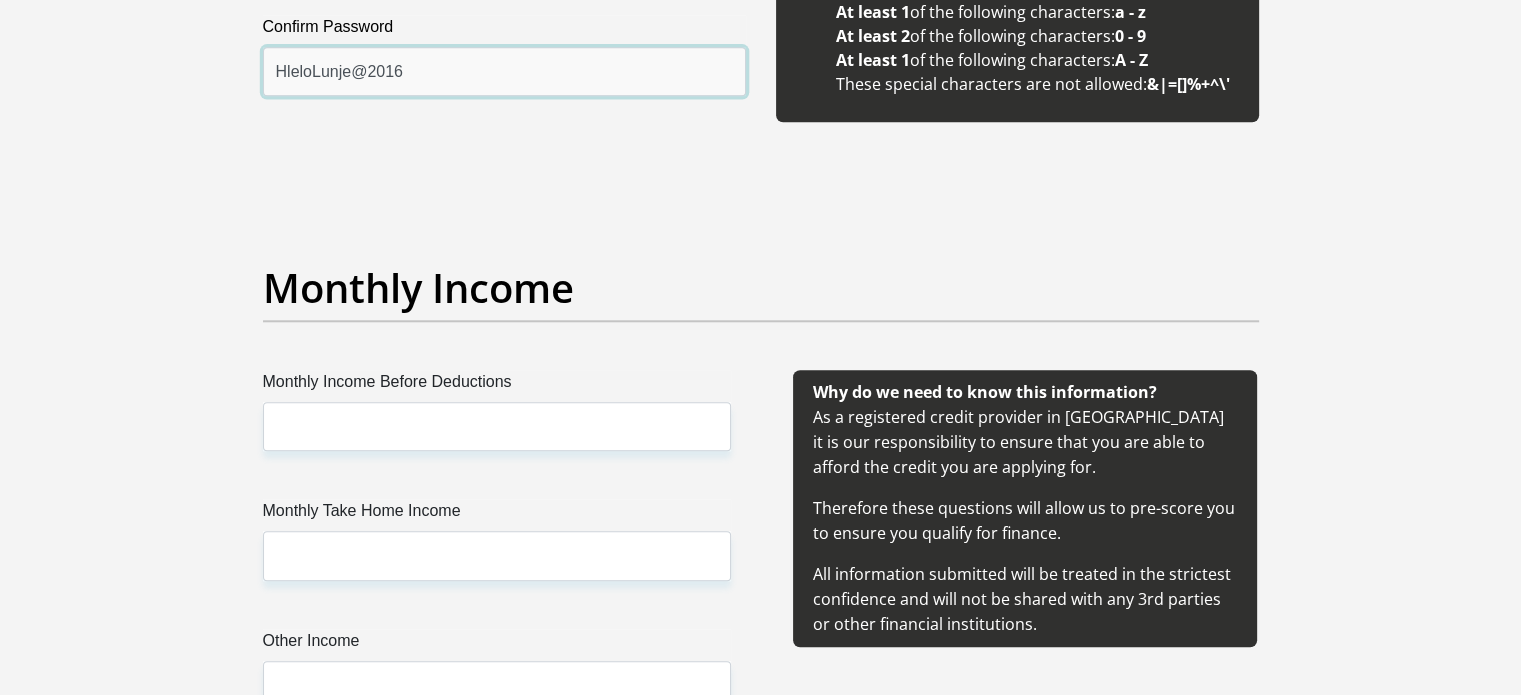 scroll, scrollTop: 2200, scrollLeft: 0, axis: vertical 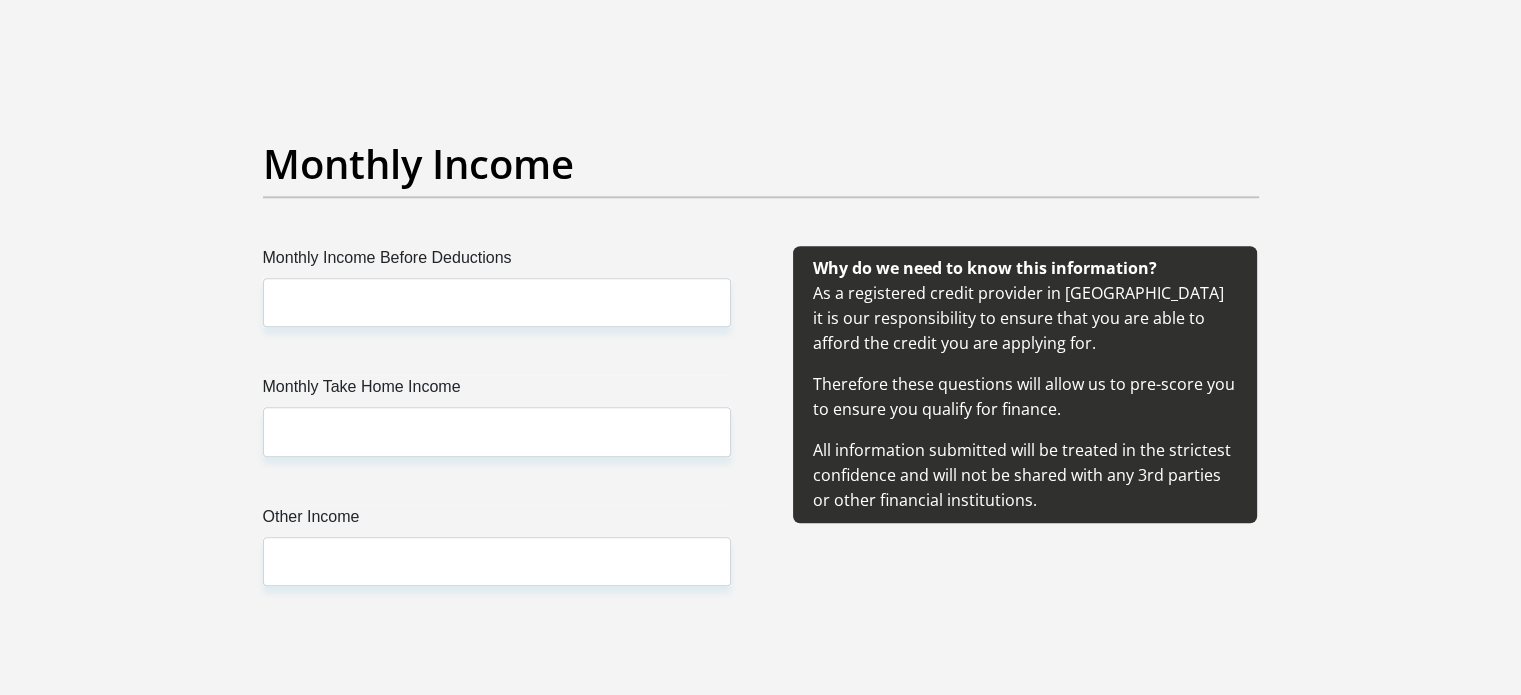 type on "HleloLunje@2016" 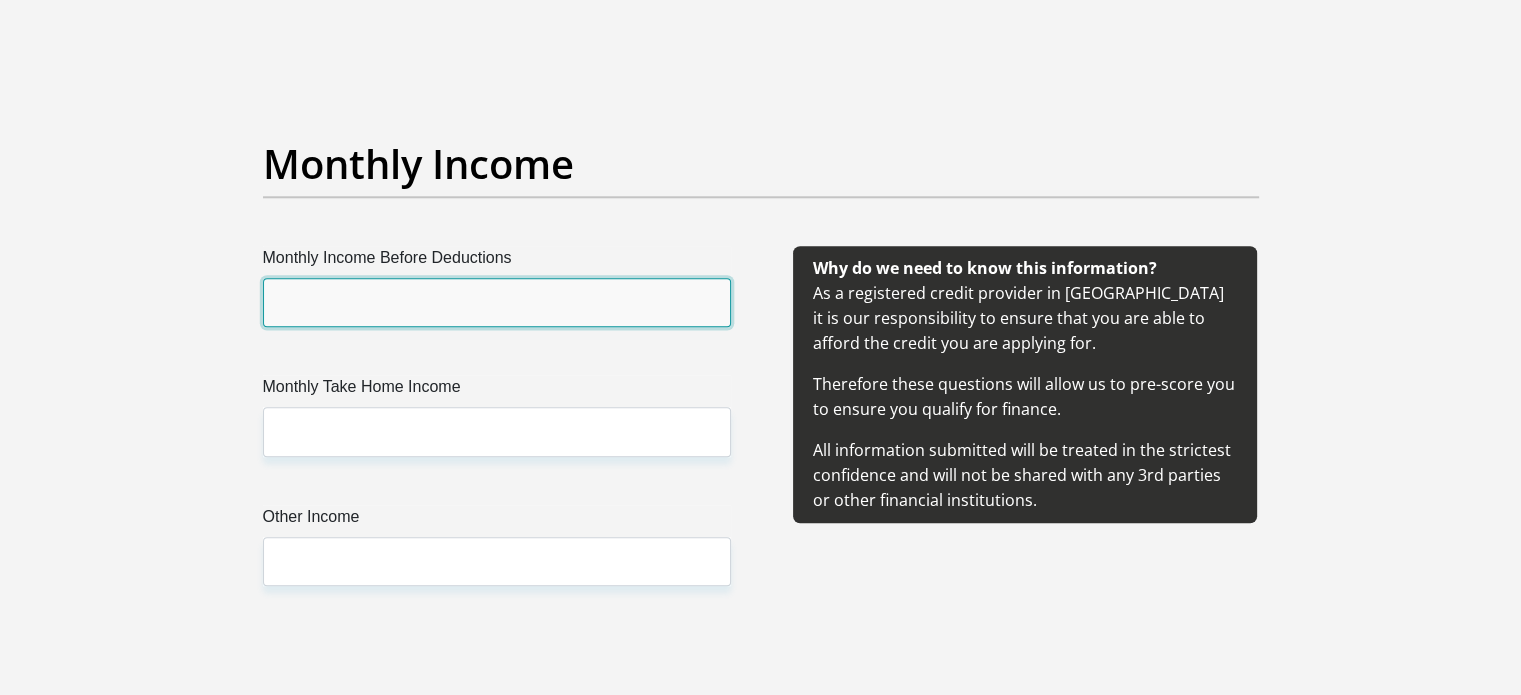 click on "Monthly Income Before Deductions" at bounding box center [497, 302] 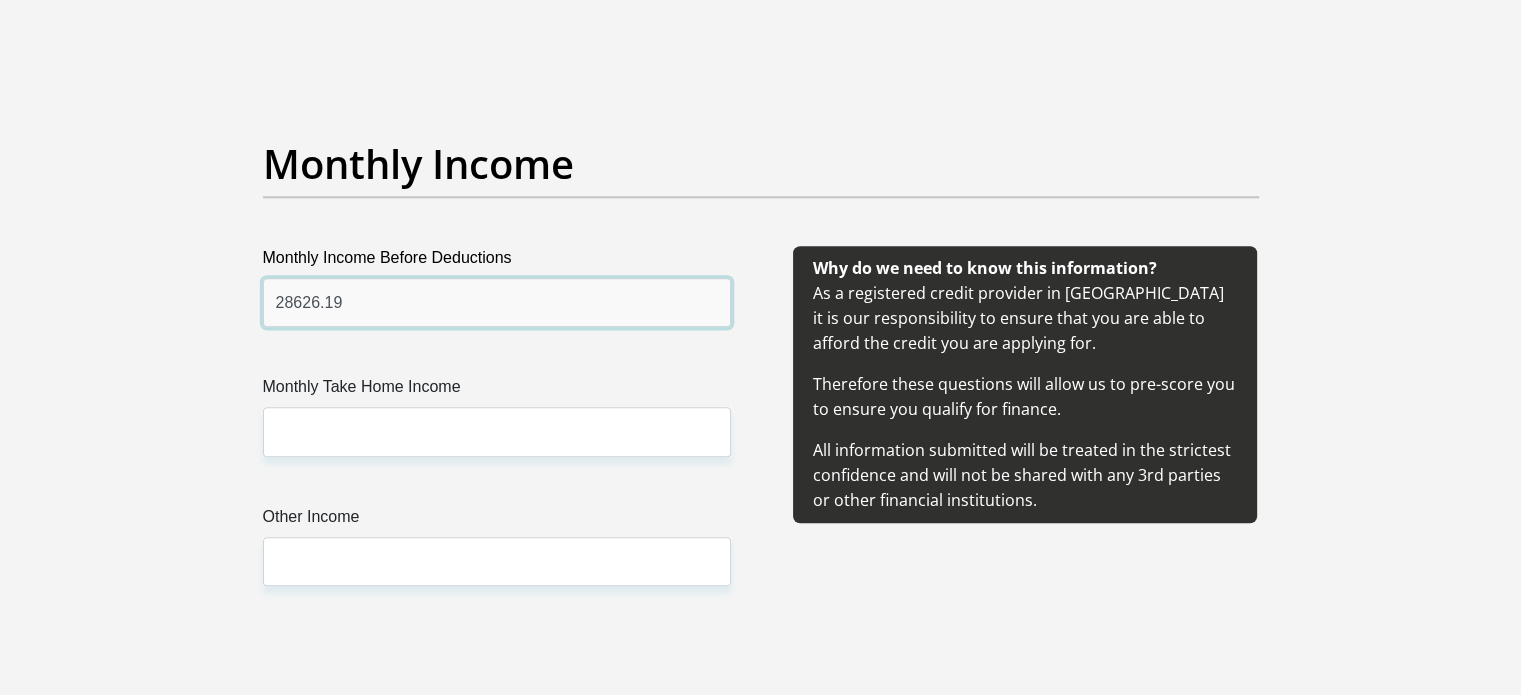 type on "28626.19" 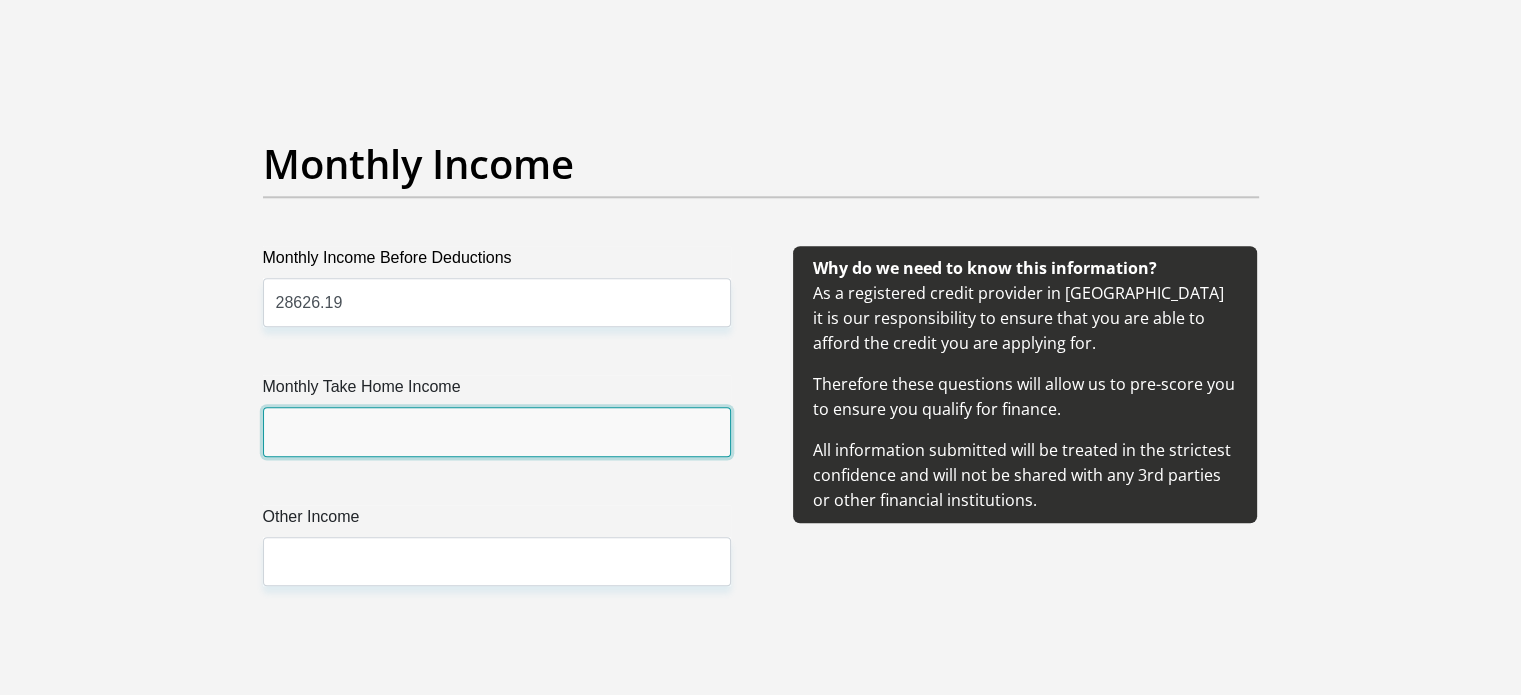 click on "Monthly Take Home Income" at bounding box center [497, 431] 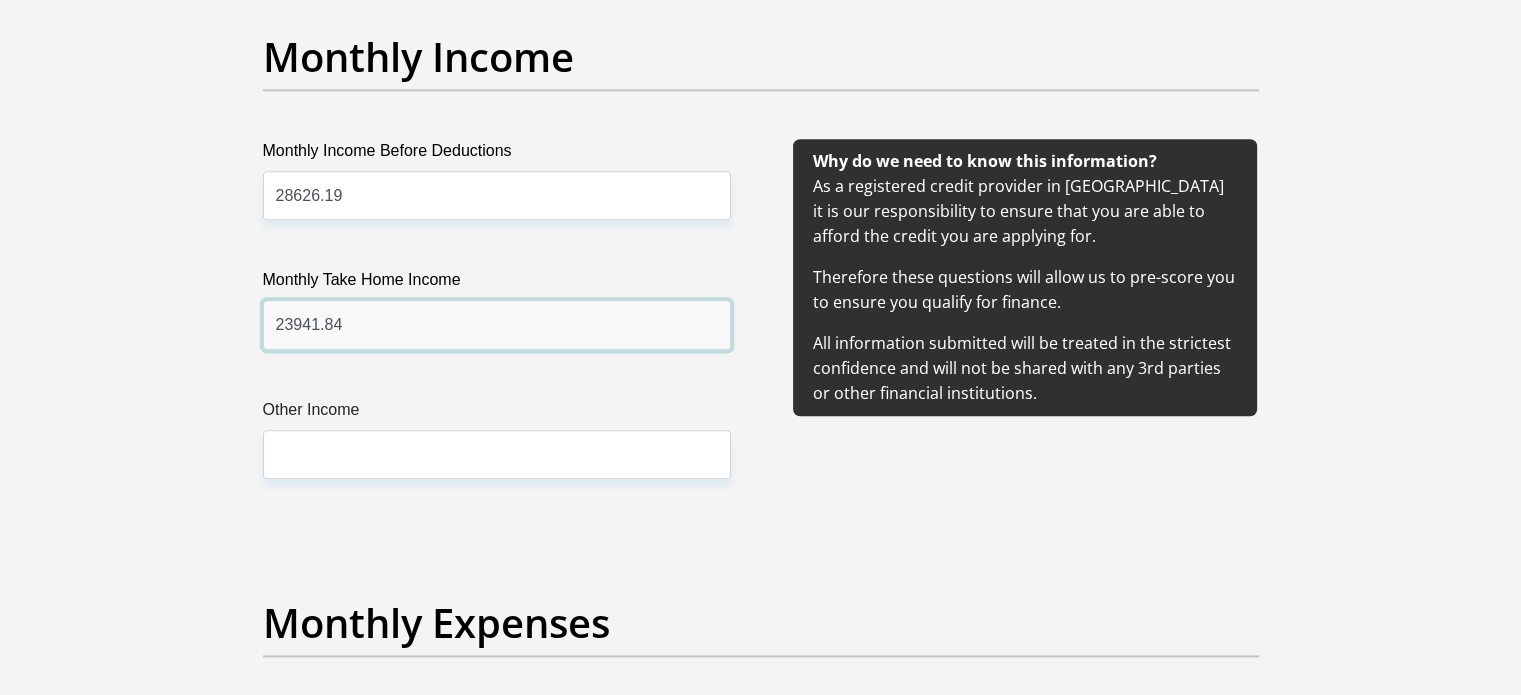 scroll, scrollTop: 2400, scrollLeft: 0, axis: vertical 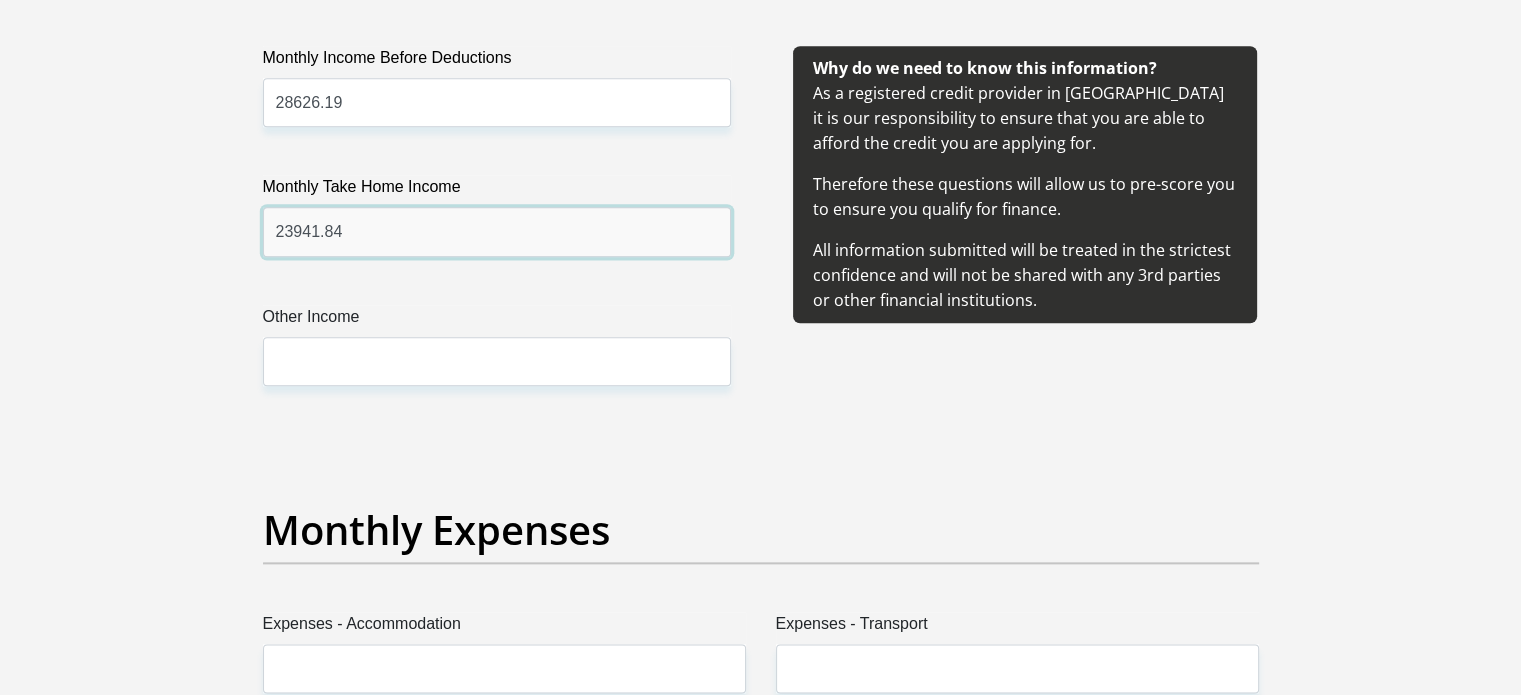type on "23941.84" 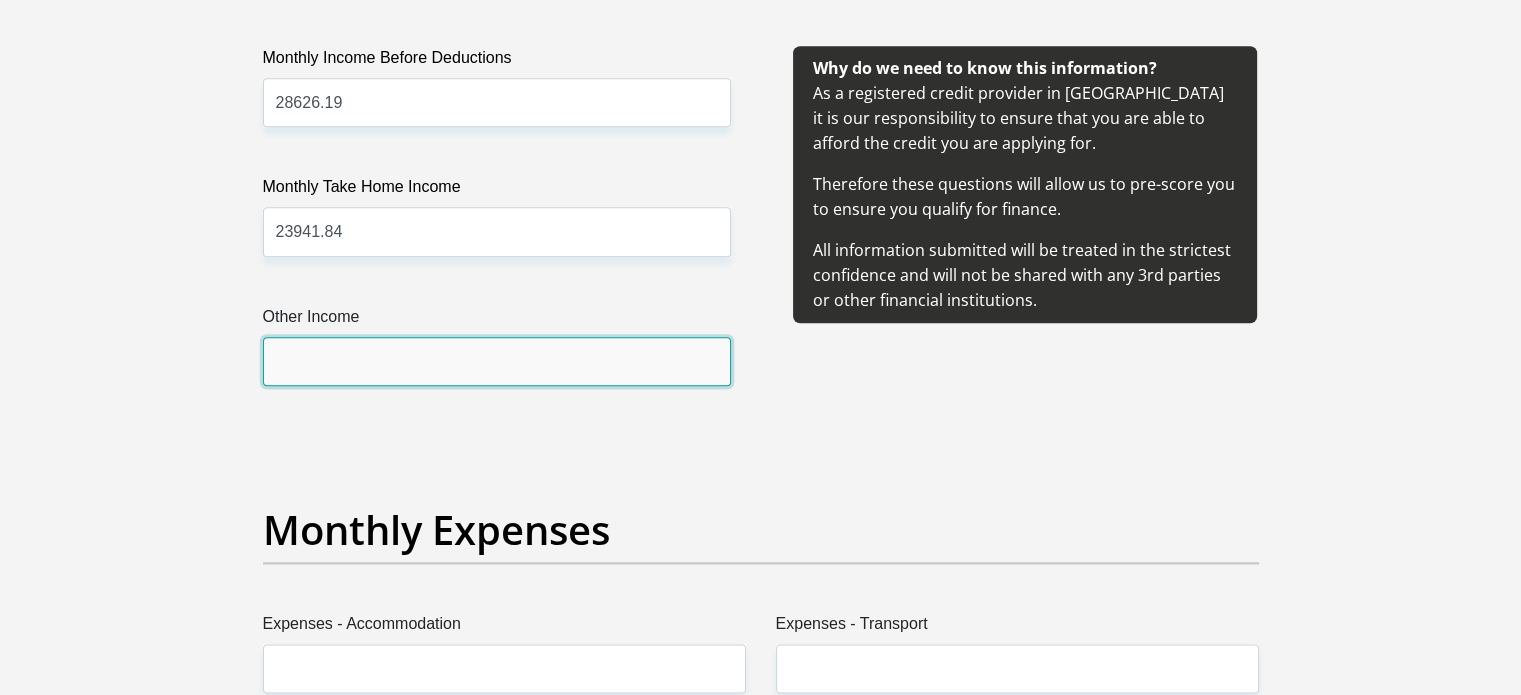 click on "Other Income" at bounding box center (497, 361) 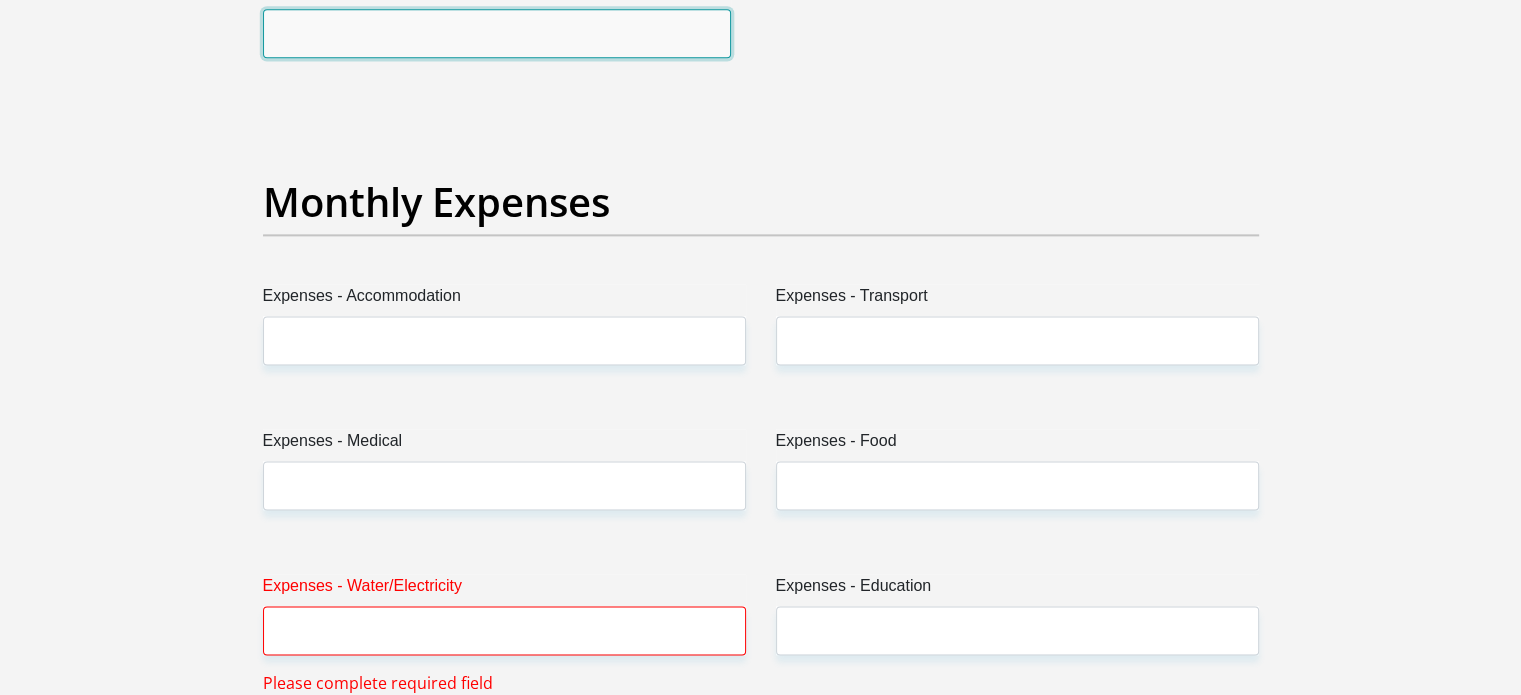 scroll, scrollTop: 2600, scrollLeft: 0, axis: vertical 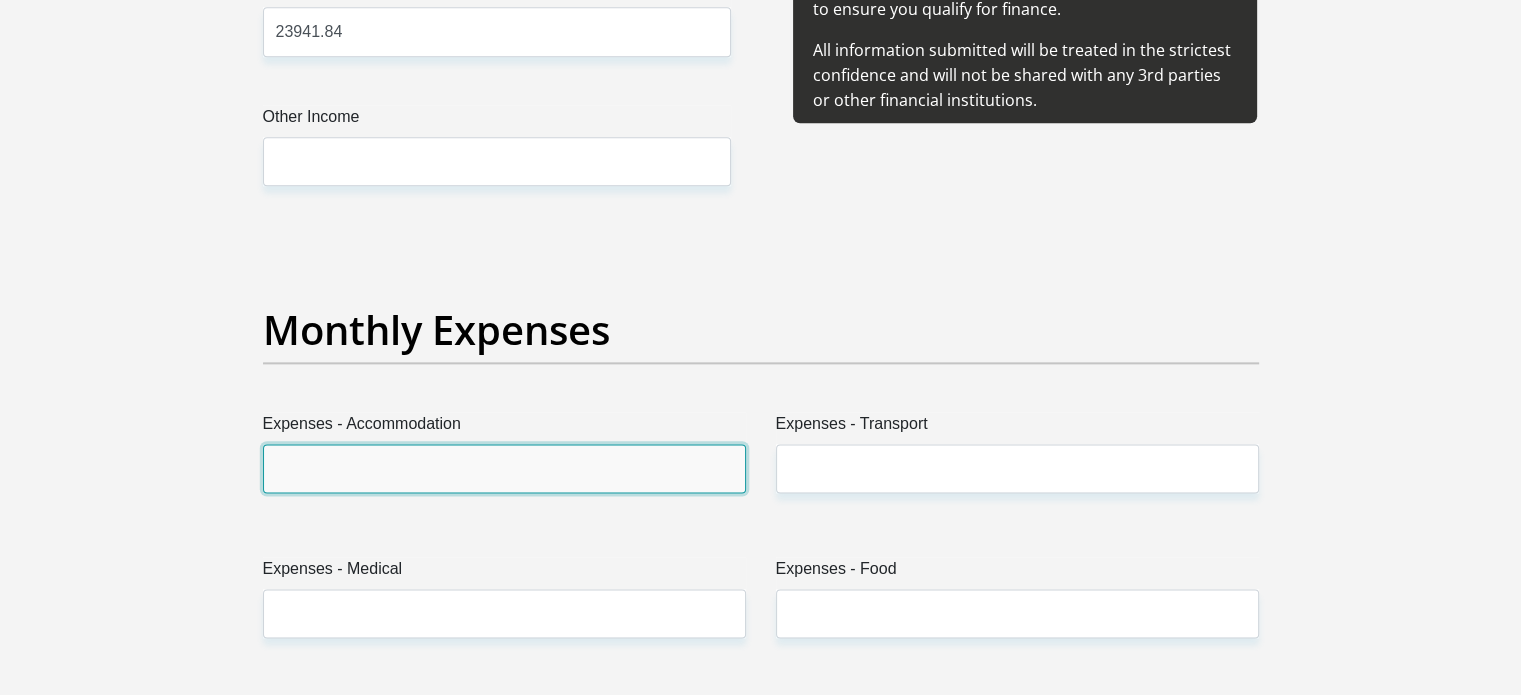 click on "Expenses - Accommodation" at bounding box center [504, 468] 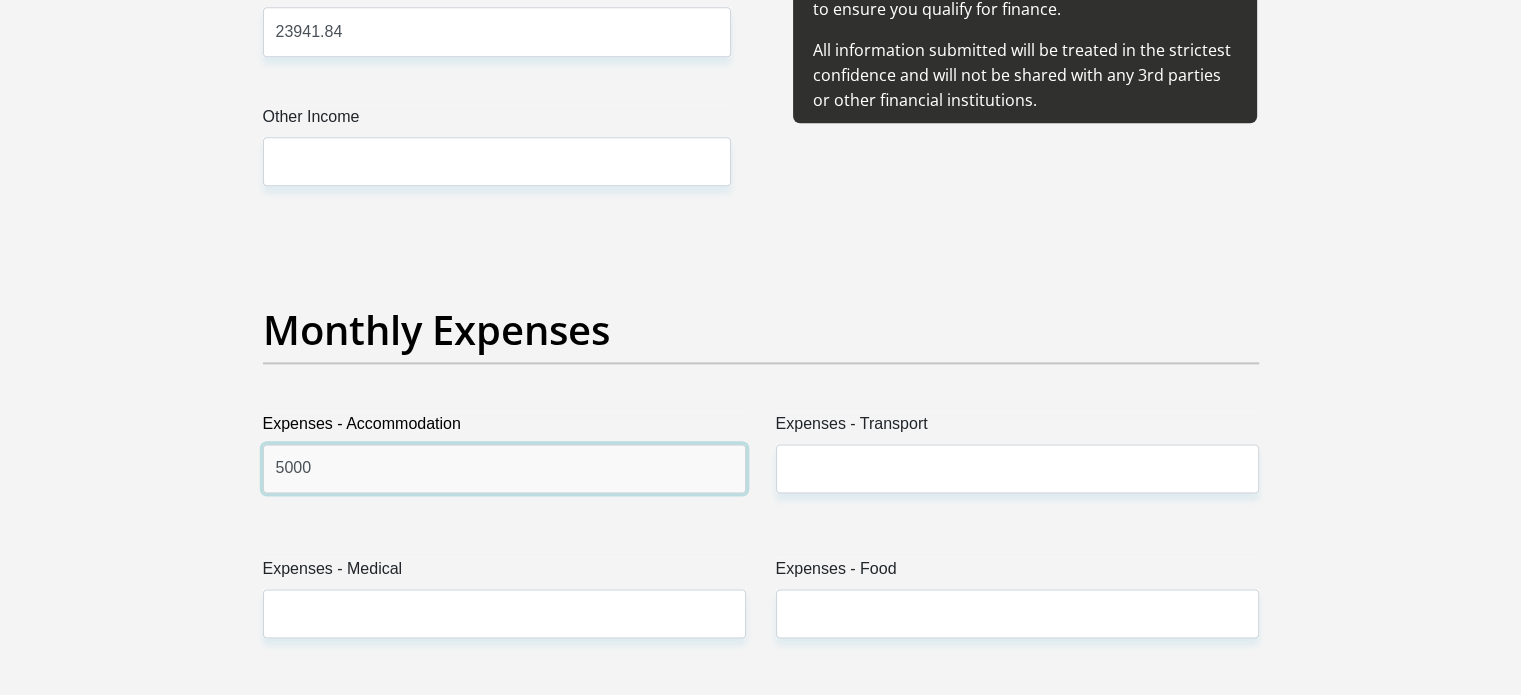 type on "5000" 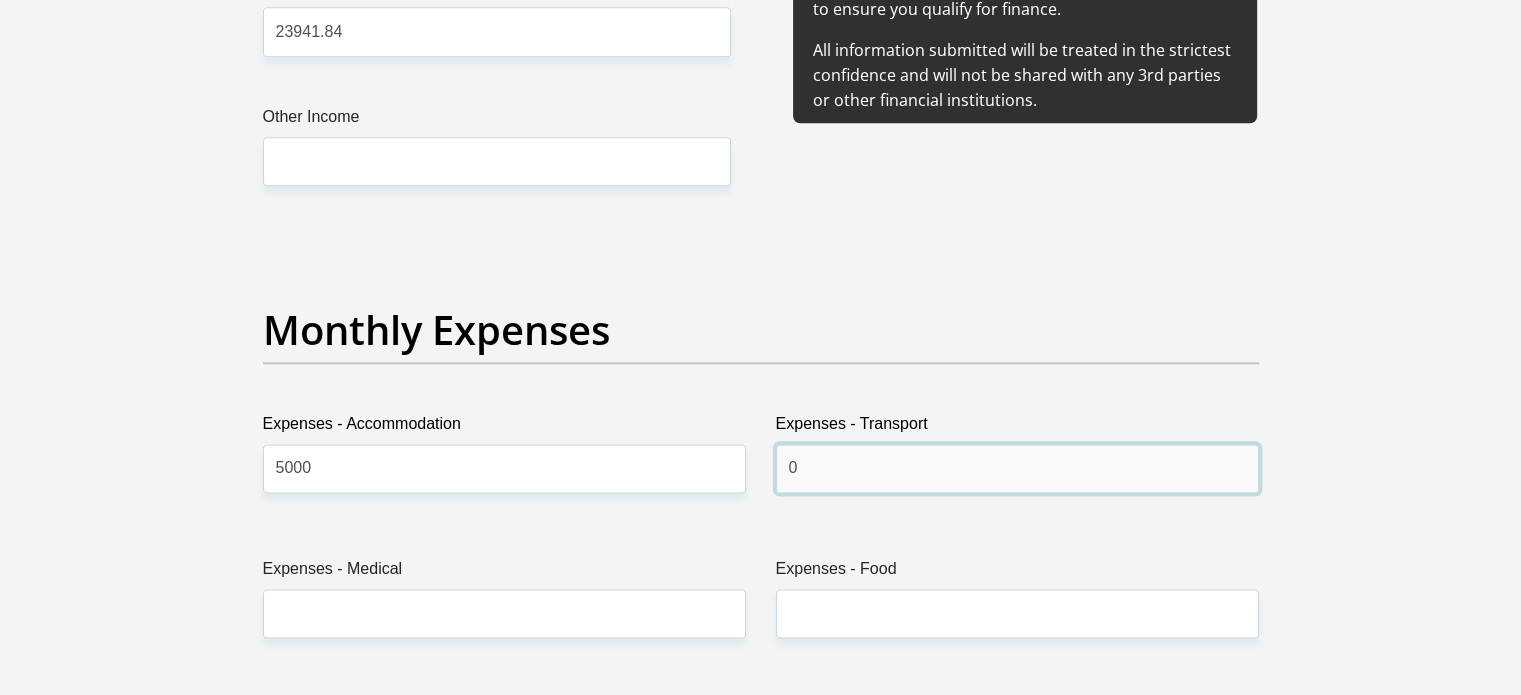 type on "0" 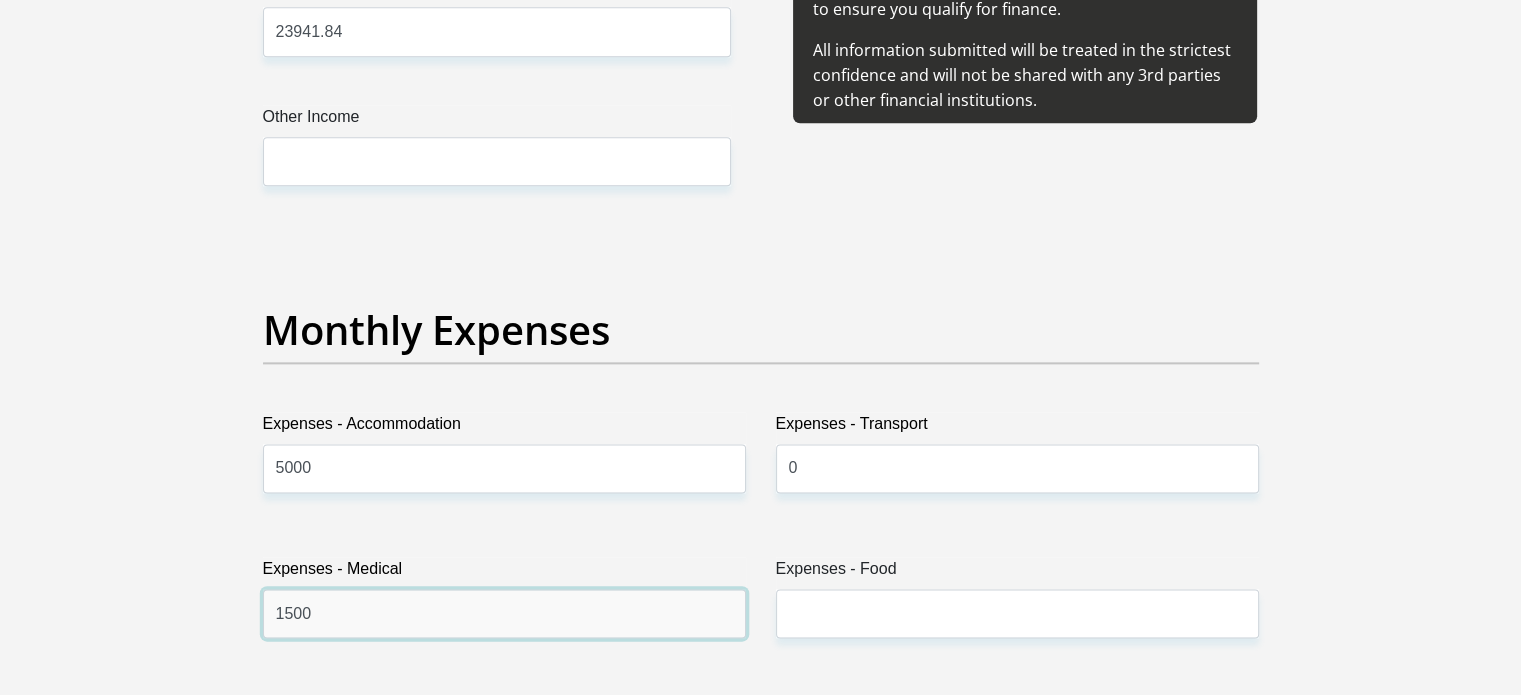 type on "1500" 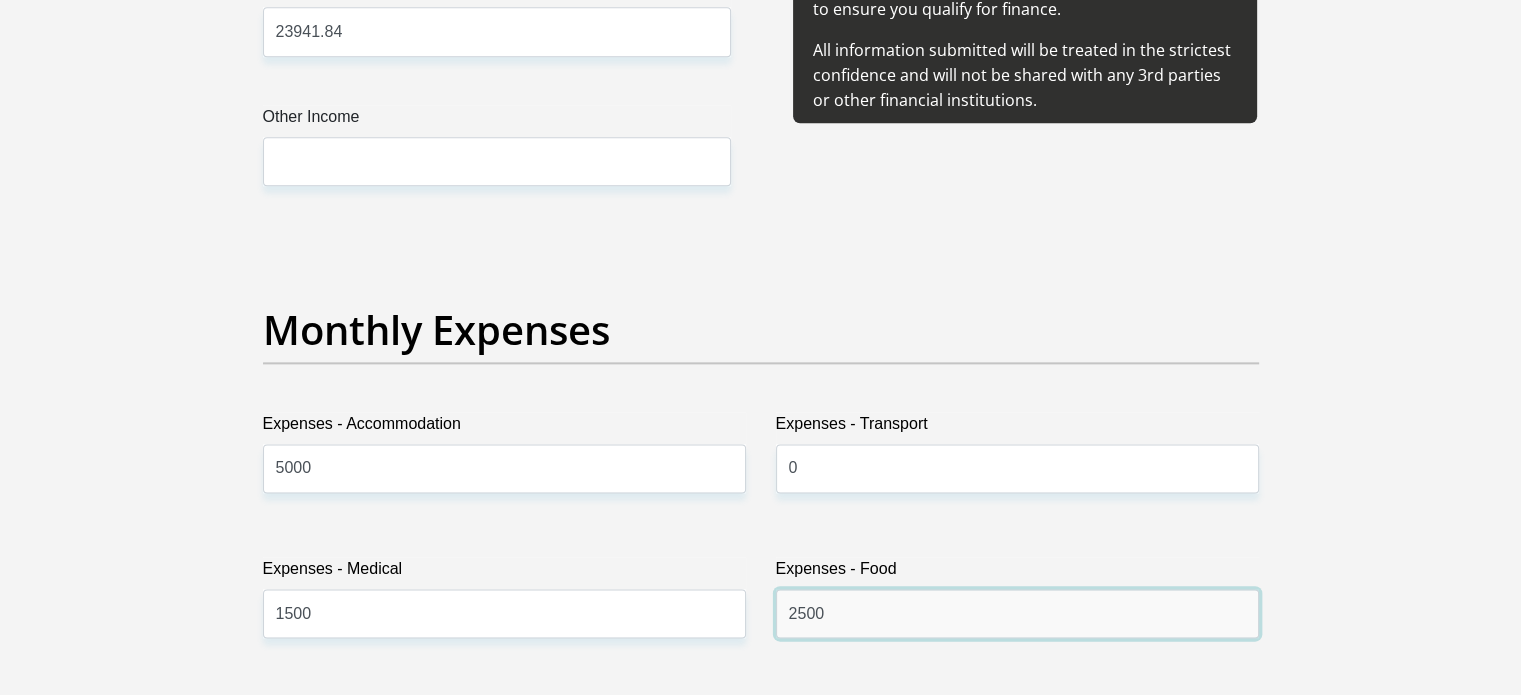 type on "2500" 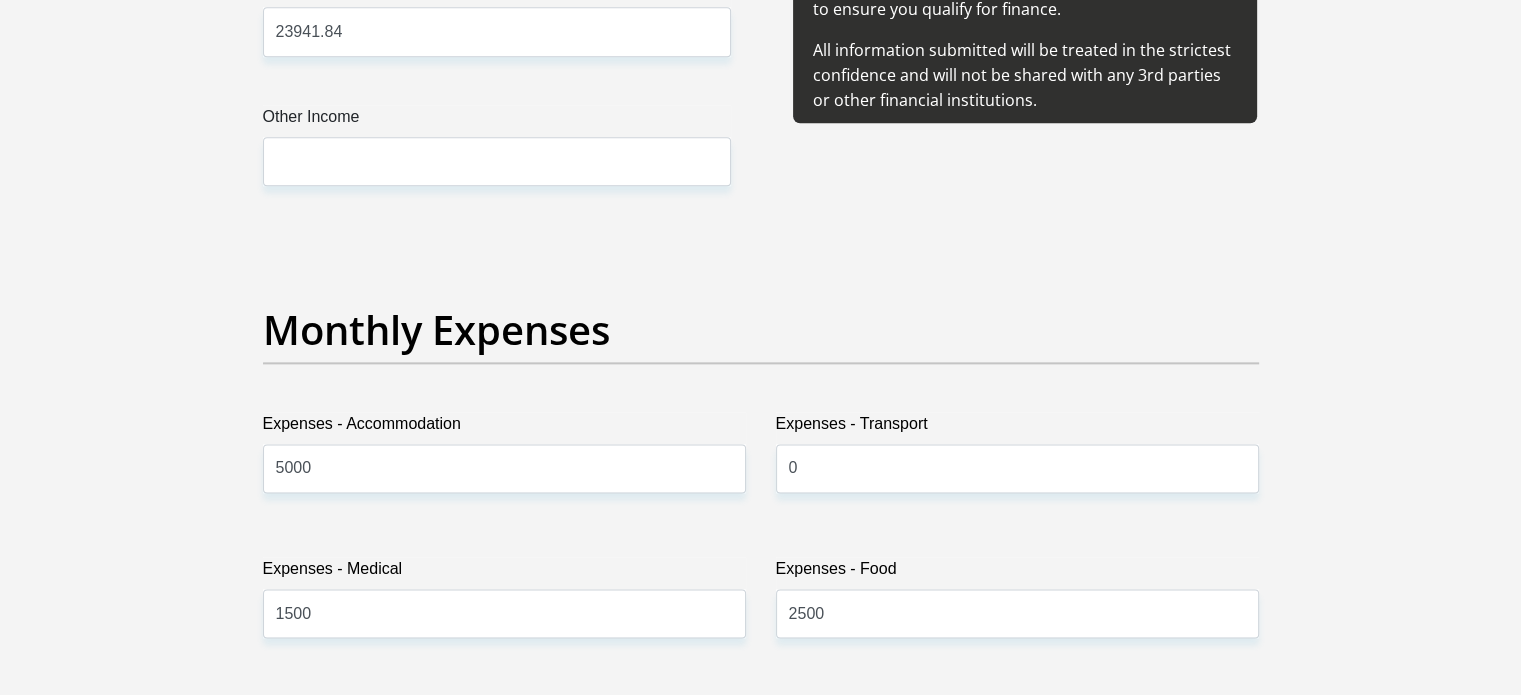 scroll, scrollTop: 3009, scrollLeft: 0, axis: vertical 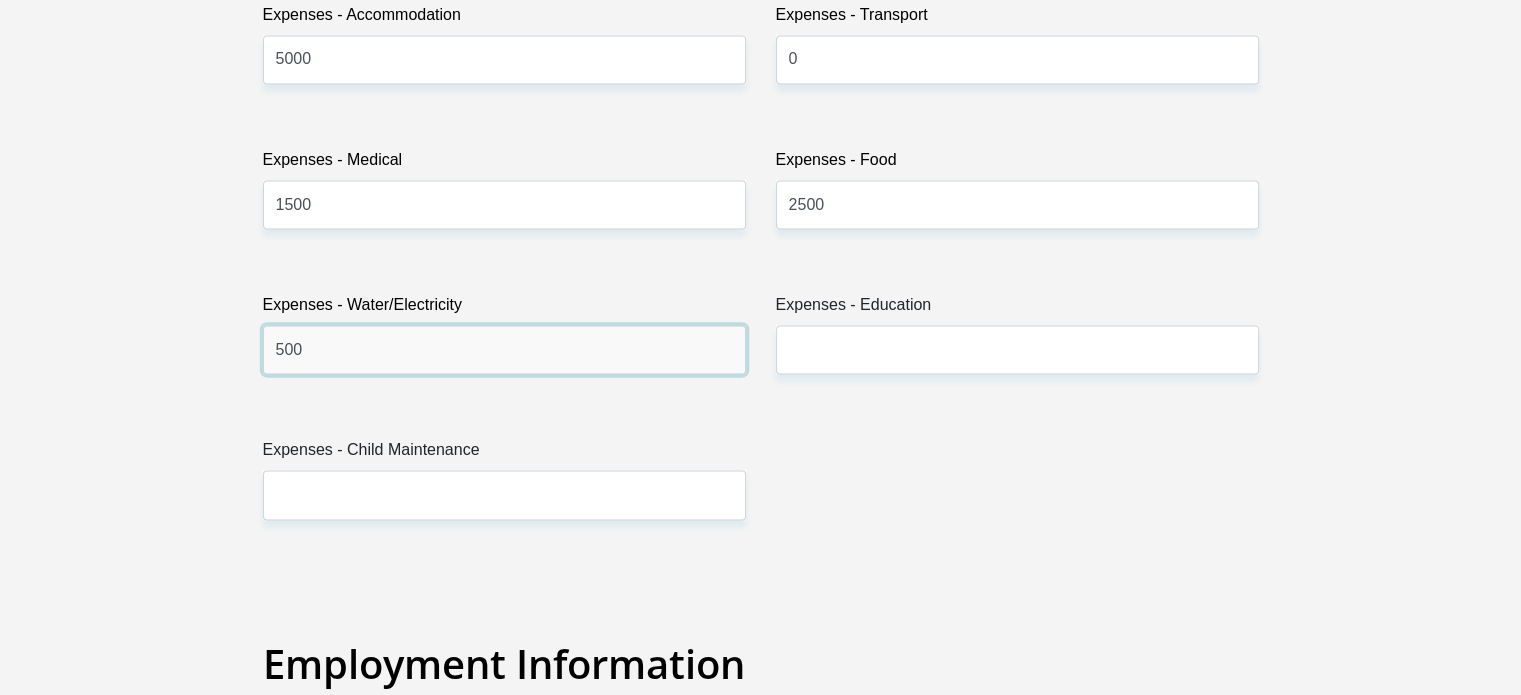 type on "500" 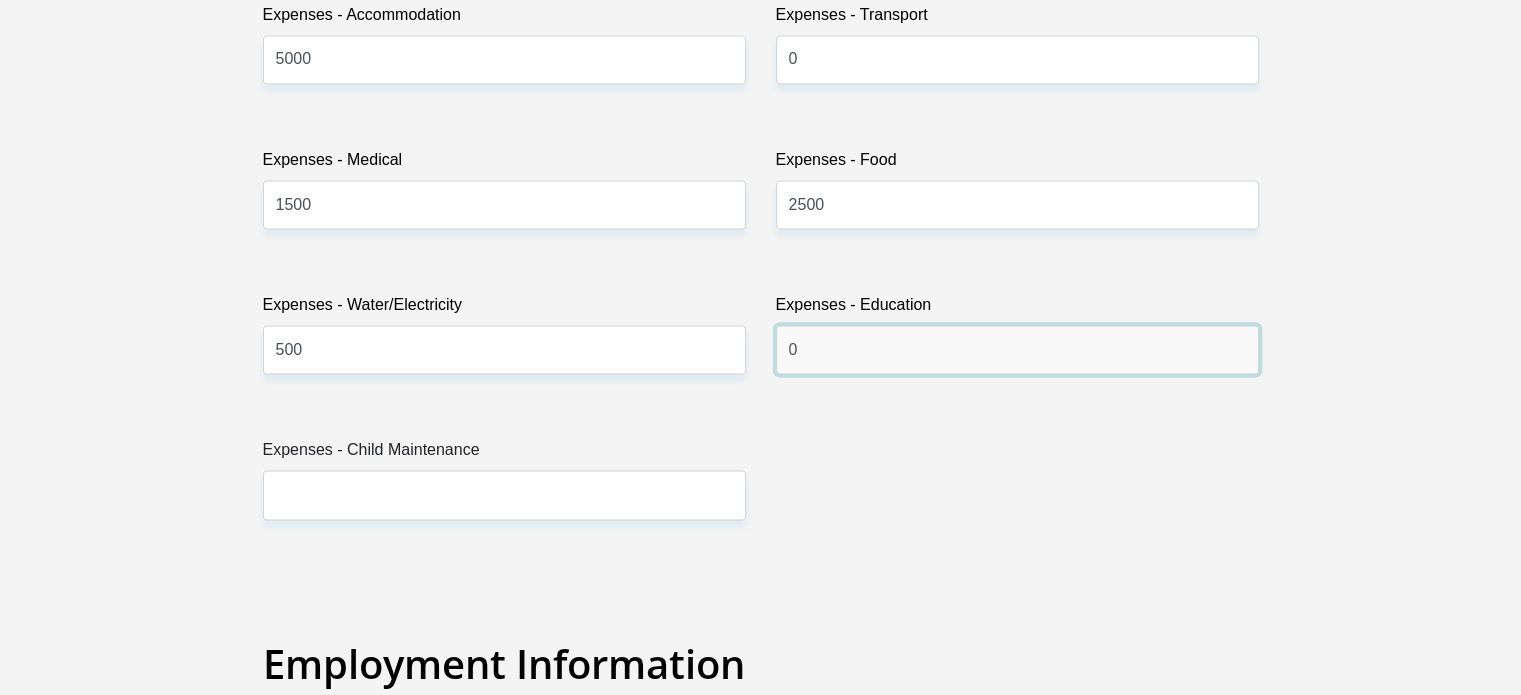 type on "0" 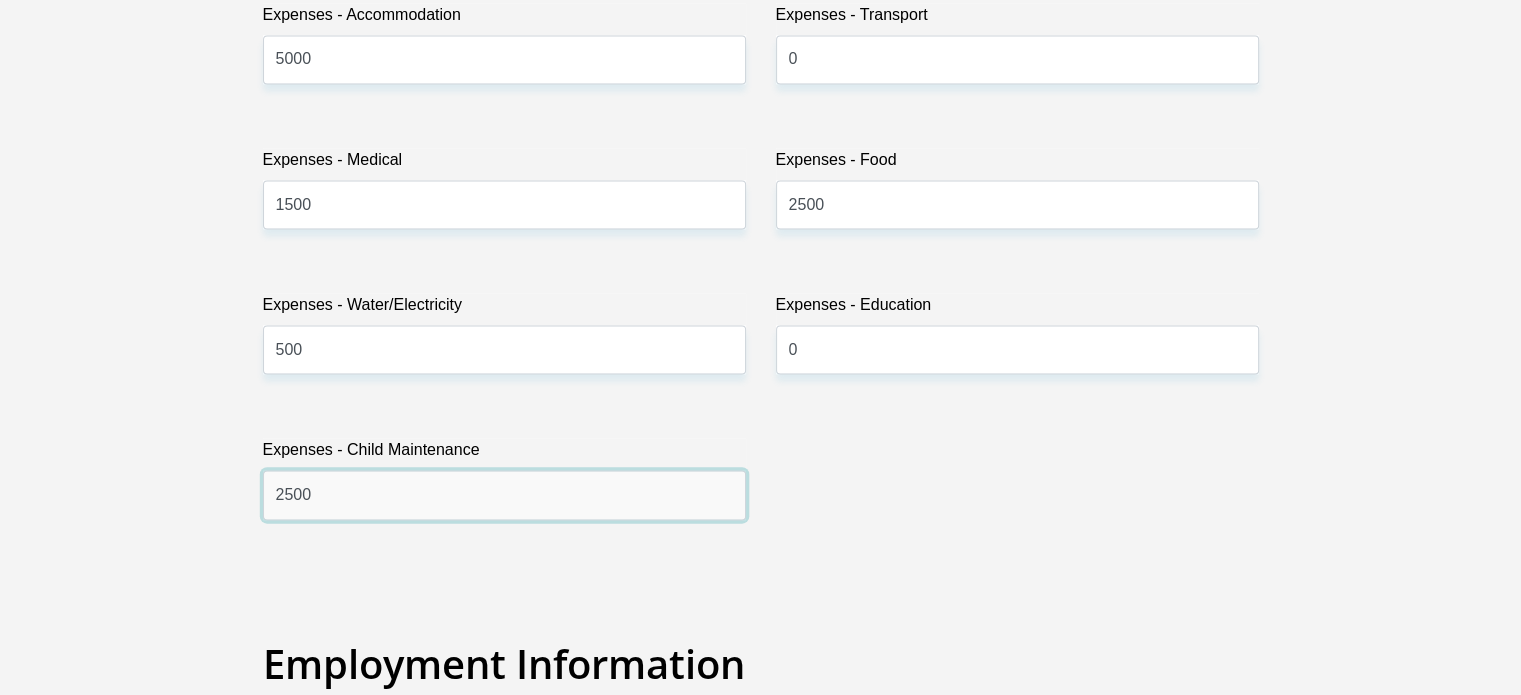 type on "2500" 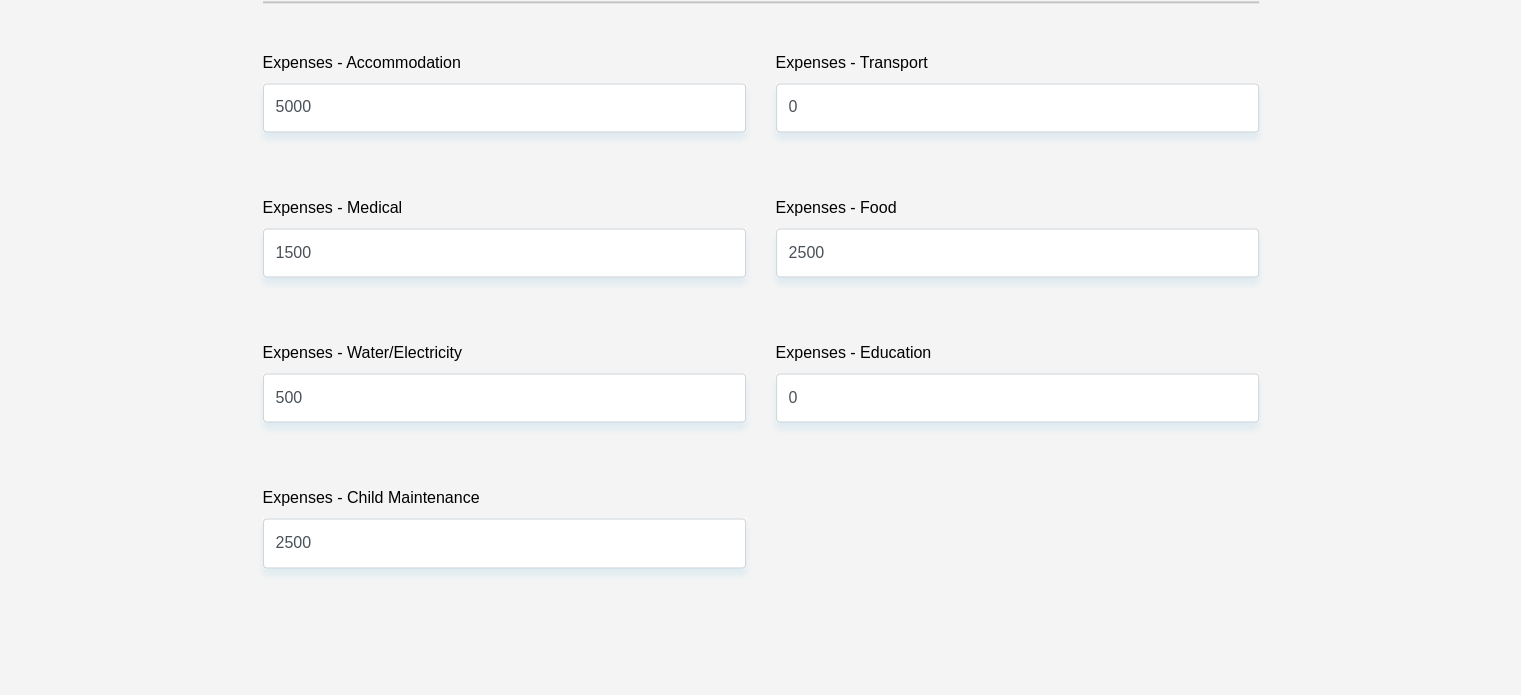 scroll, scrollTop: 2861, scrollLeft: 0, axis: vertical 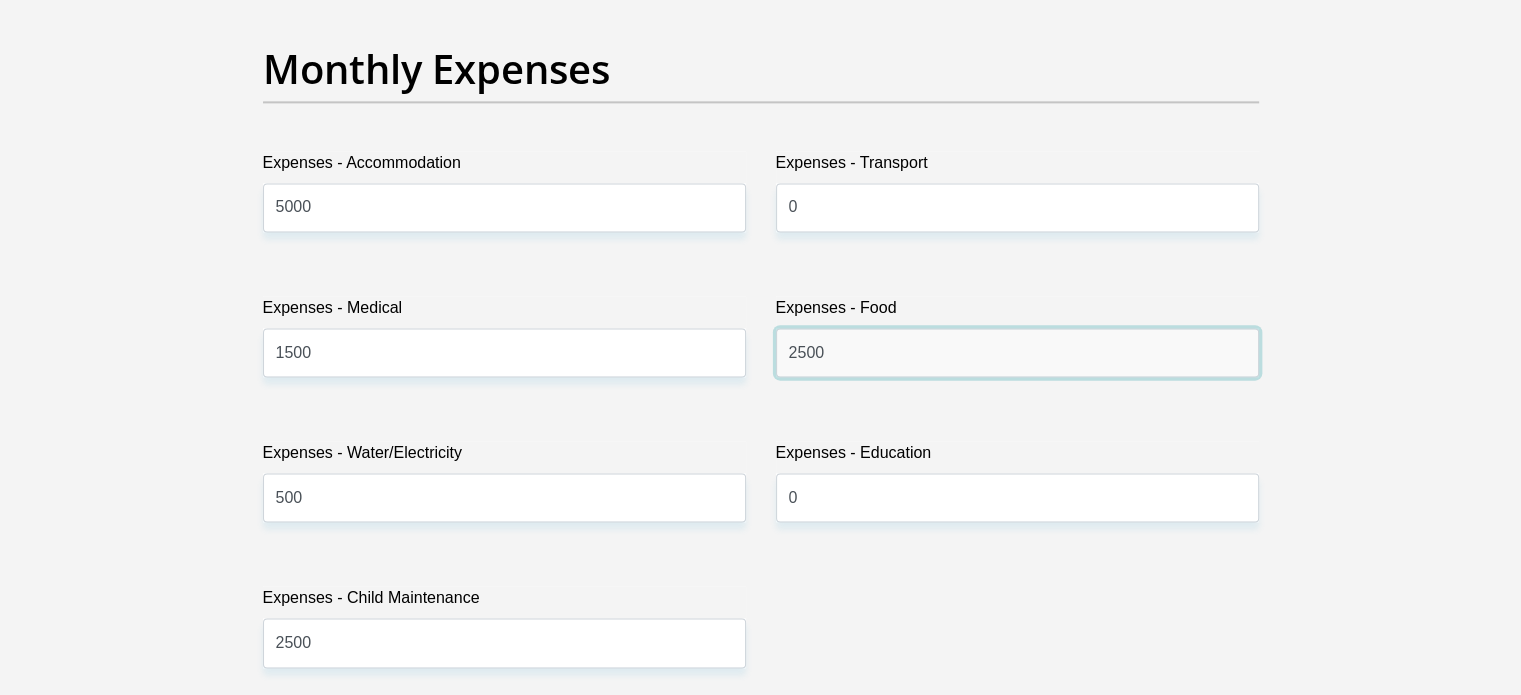 click on "2500" at bounding box center (1017, 352) 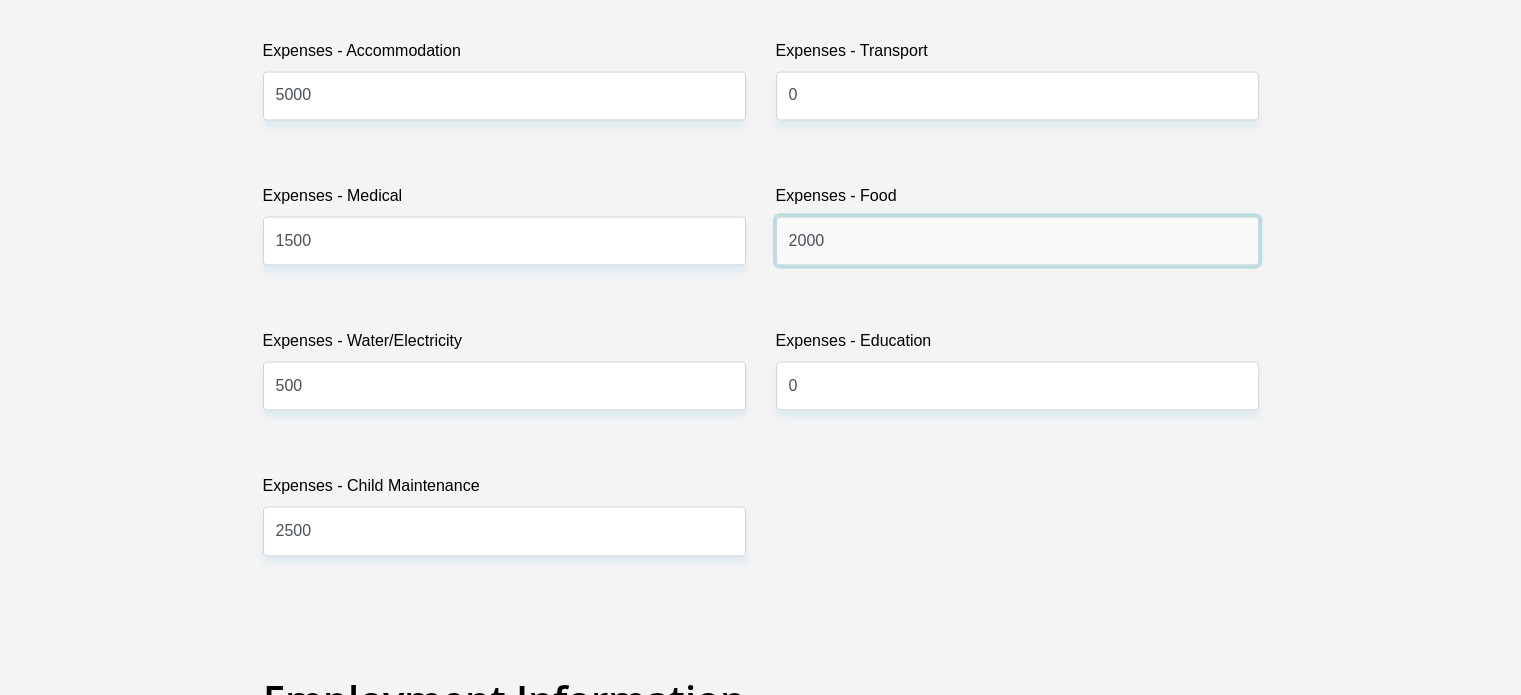 scroll, scrollTop: 3061, scrollLeft: 0, axis: vertical 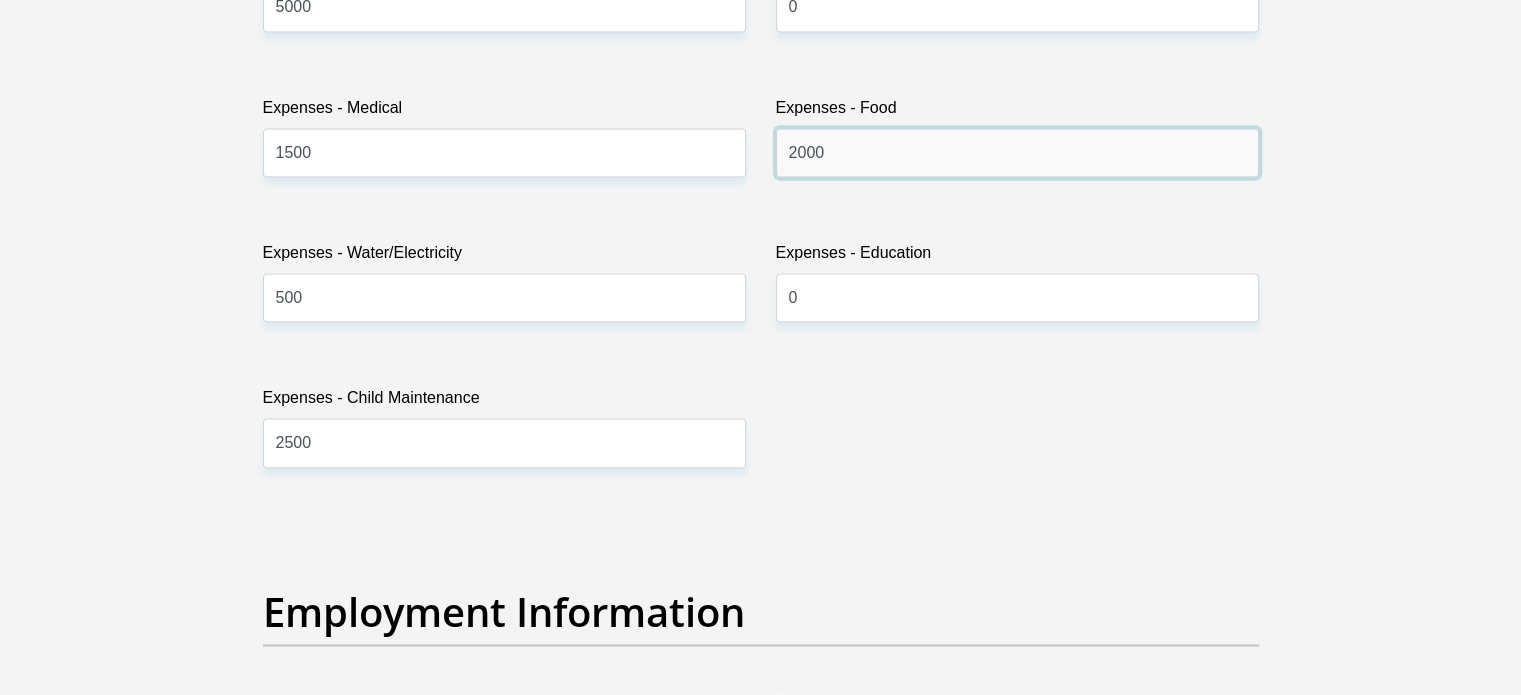 type on "2000" 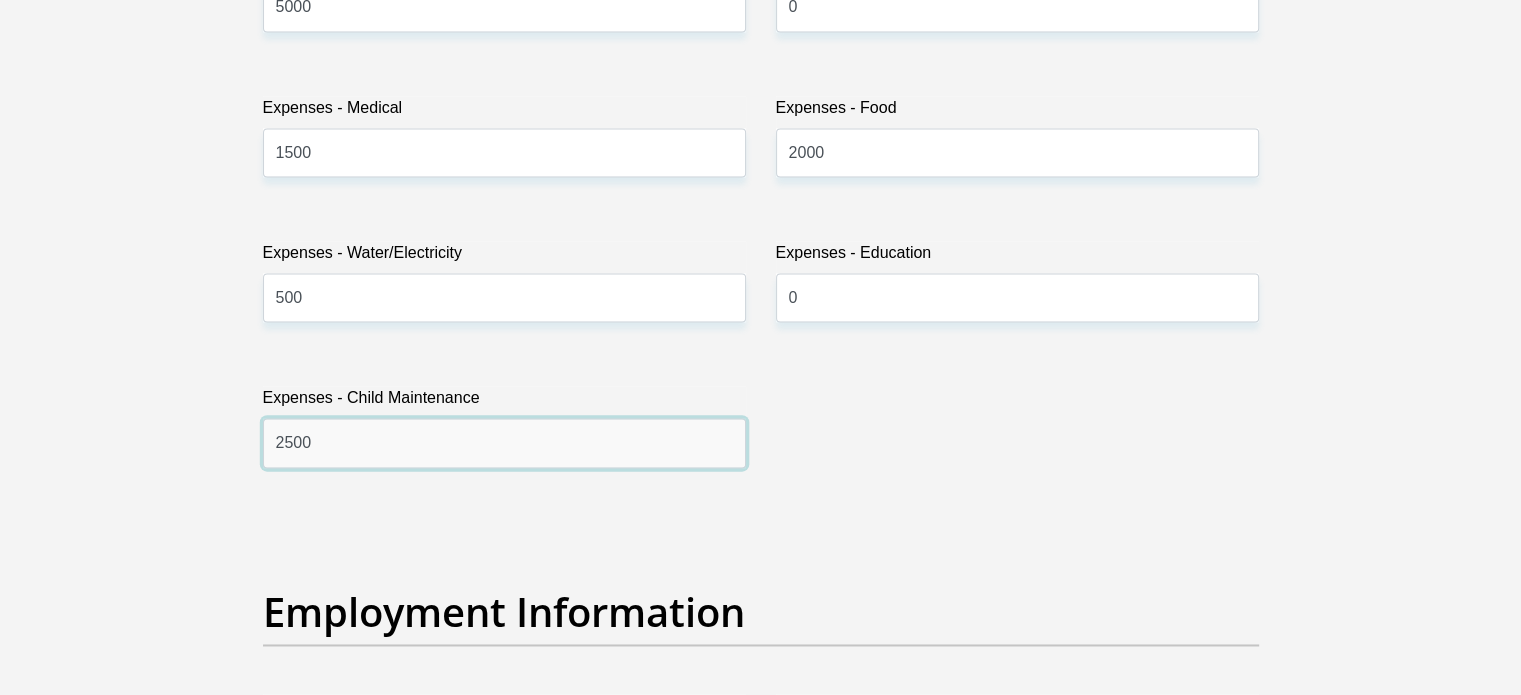 click on "2500" at bounding box center [504, 442] 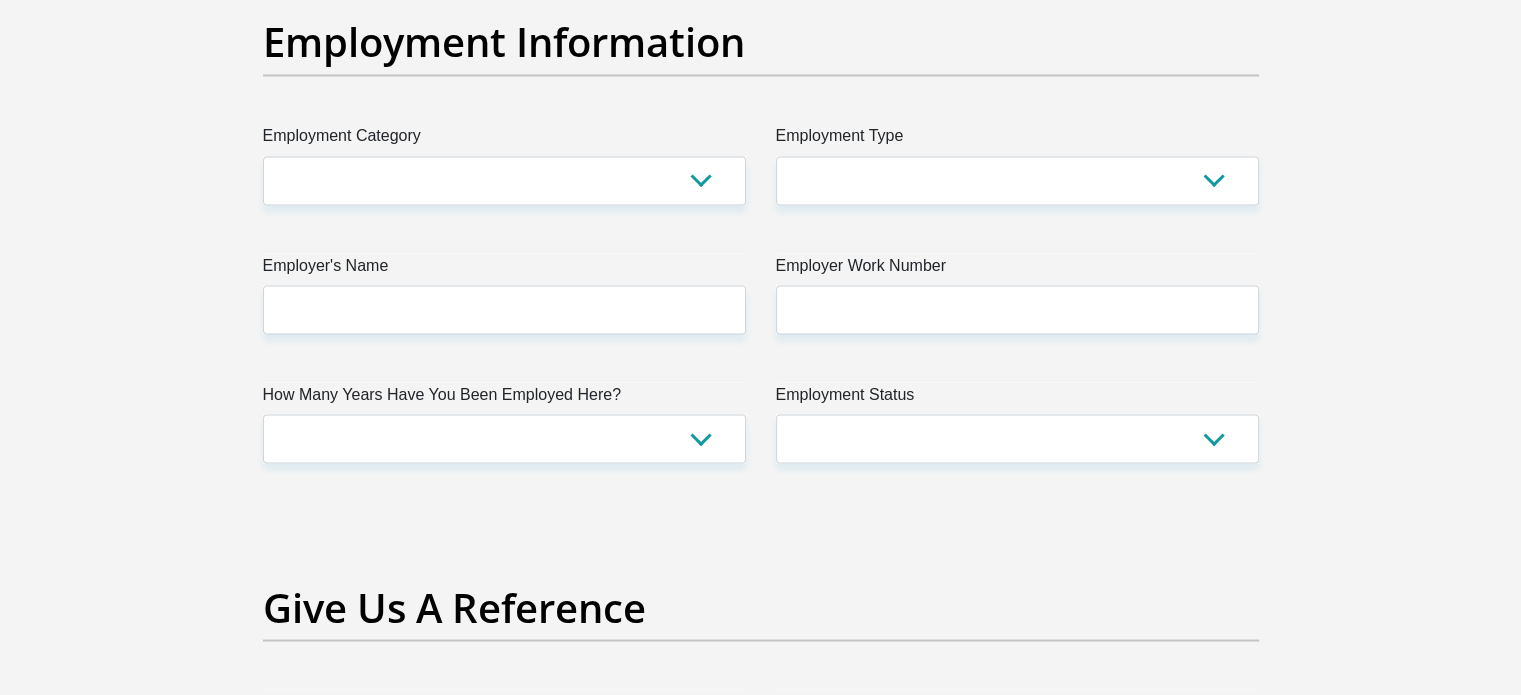 scroll, scrollTop: 3661, scrollLeft: 0, axis: vertical 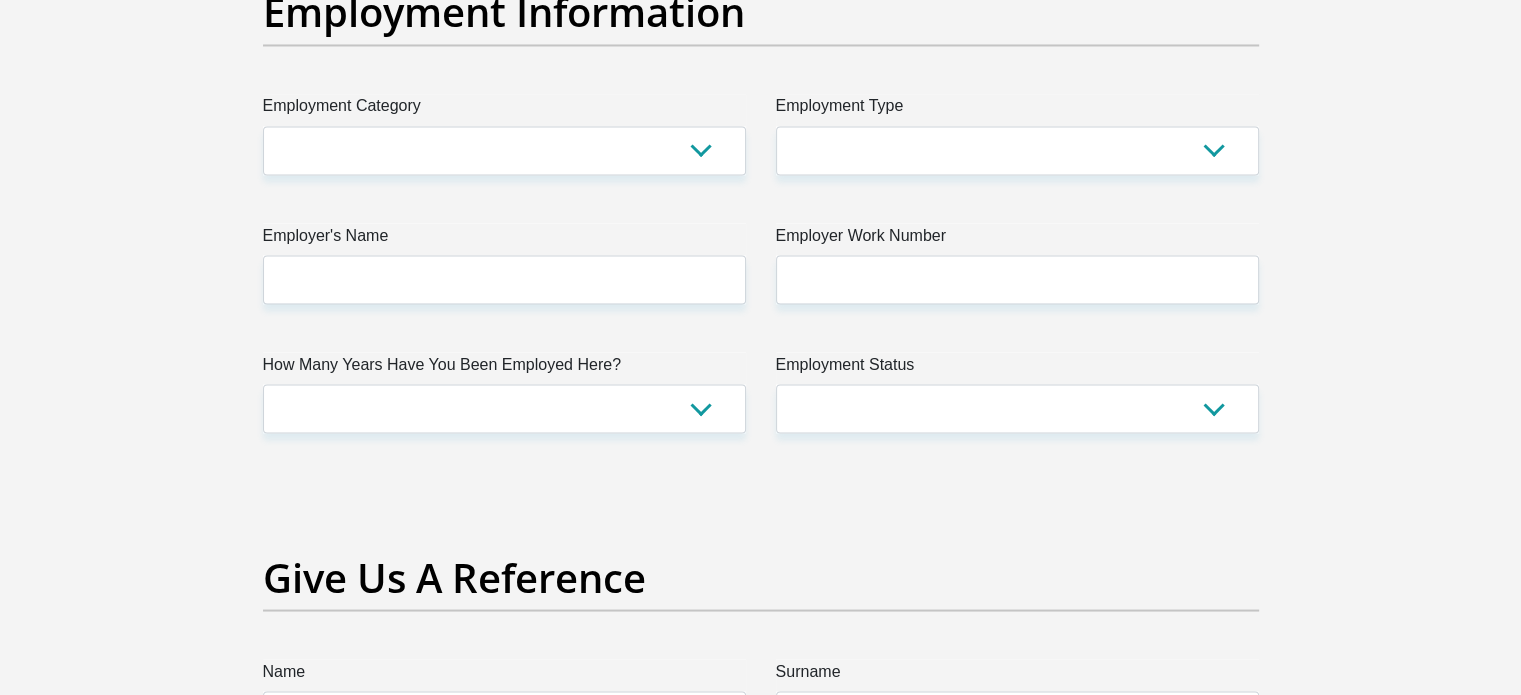 type on "2000" 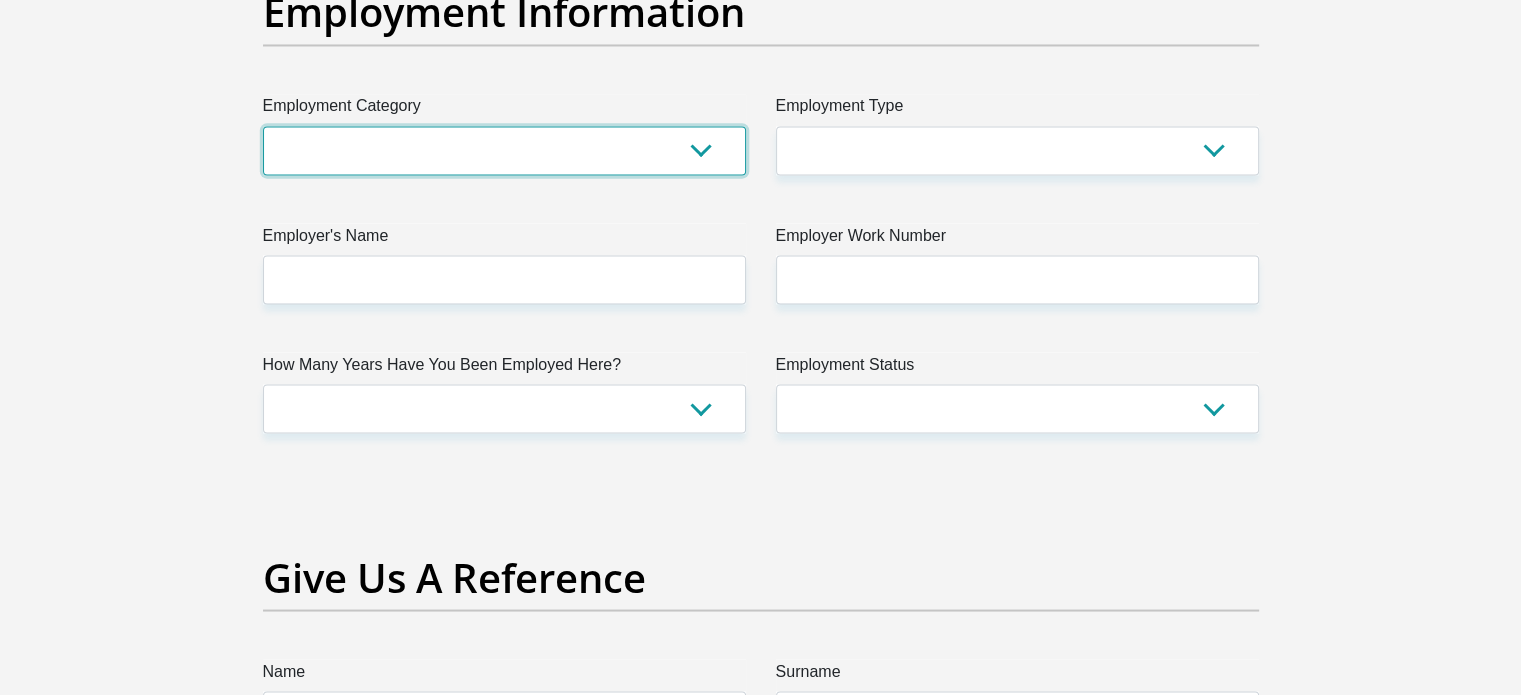 click on "AGRICULTURE
ALCOHOL & TOBACCO
CONSTRUCTION MATERIALS
METALLURGY
EQUIPMENT FOR RENEWABLE ENERGY
SPECIALIZED CONTRACTORS
CAR
GAMING (INCL. INTERNET
OTHER WHOLESALE
UNLICENSED PHARMACEUTICALS
CURRENCY EXCHANGE HOUSES
OTHER FINANCIAL INSTITUTIONS & INSURANCE
REAL ESTATE AGENTS
OIL & GAS
OTHER MATERIALS (E.G. IRON ORE)
PRECIOUS STONES & PRECIOUS METALS
POLITICAL ORGANIZATIONS
RELIGIOUS ORGANIZATIONS(NOT SECTS)
ACTI. HAVING BUSINESS DEAL WITH PUBLIC ADMINISTRATION
LAUNDROMATS" at bounding box center (504, 150) 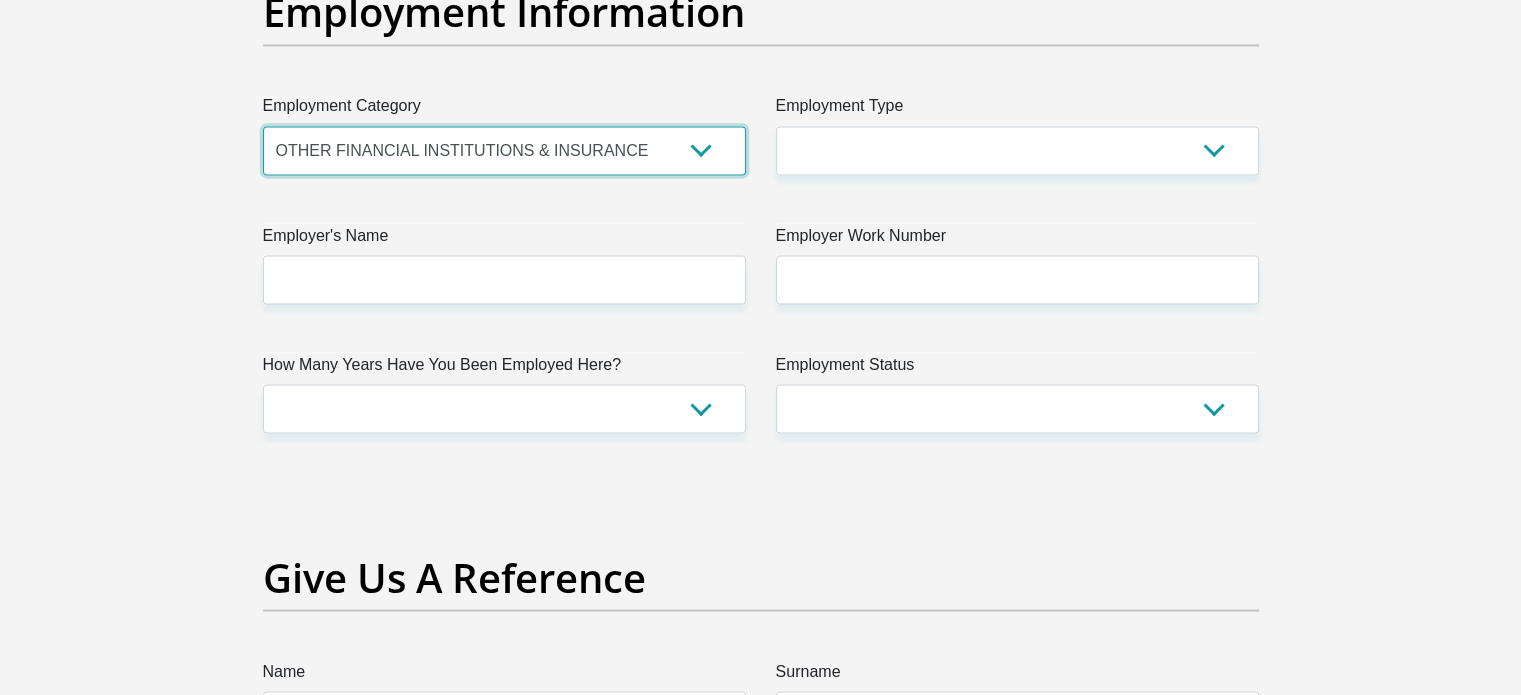click on "AGRICULTURE
ALCOHOL & TOBACCO
CONSTRUCTION MATERIALS
METALLURGY
EQUIPMENT FOR RENEWABLE ENERGY
SPECIALIZED CONTRACTORS
CAR
GAMING (INCL. INTERNET
OTHER WHOLESALE
UNLICENSED PHARMACEUTICALS
CURRENCY EXCHANGE HOUSES
OTHER FINANCIAL INSTITUTIONS & INSURANCE
REAL ESTATE AGENTS
OIL & GAS
OTHER MATERIALS (E.G. IRON ORE)
PRECIOUS STONES & PRECIOUS METALS
POLITICAL ORGANIZATIONS
RELIGIOUS ORGANIZATIONS(NOT SECTS)
ACTI. HAVING BUSINESS DEAL WITH PUBLIC ADMINISTRATION
LAUNDROMATS" at bounding box center (504, 150) 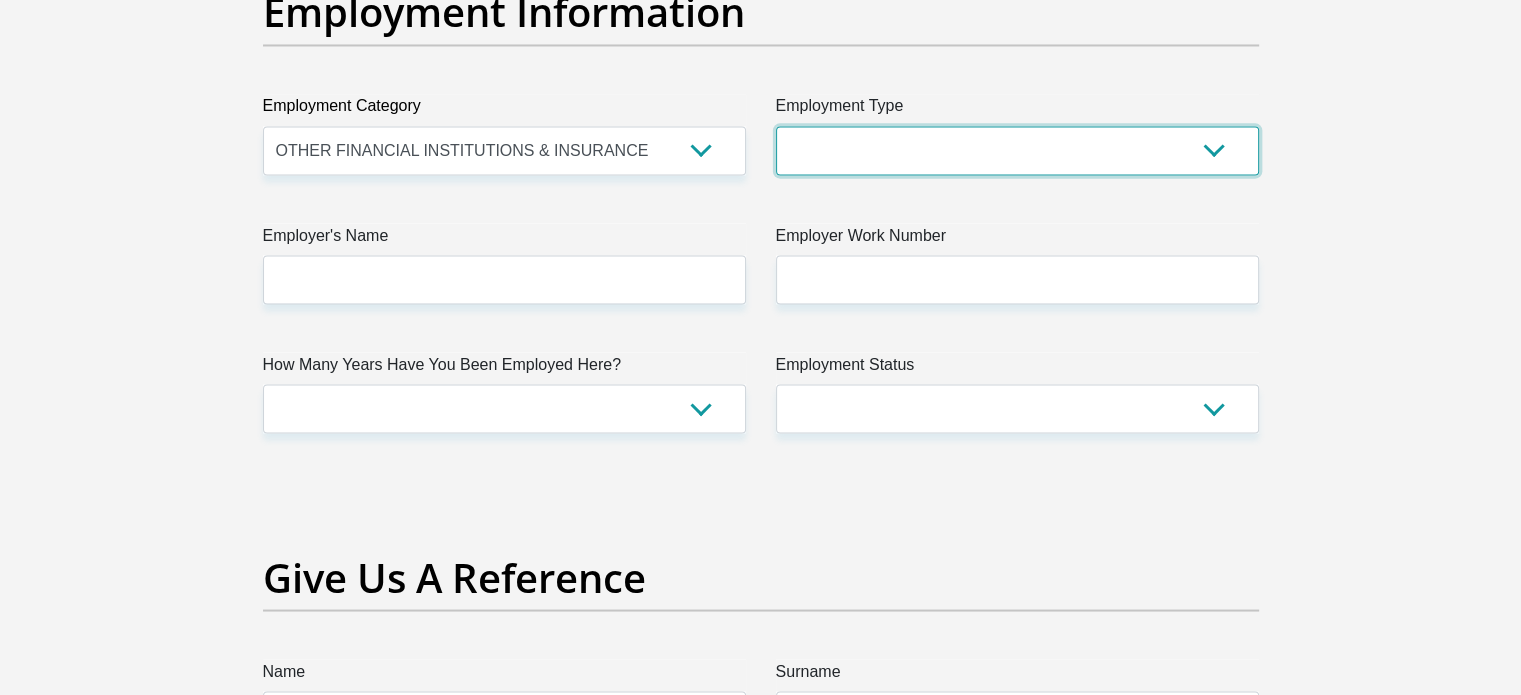 click on "College/Lecturer
Craft Seller
Creative
Driver
Executive
Farmer
Forces - Non Commissioned
Forces - Officer
Hawker
Housewife
Labourer
Licenced Professional
Manager
Miner
Non Licenced Professional
Office Staff/Clerk
Outside Worker
Pensioner
Permanent Teacher
Production/Manufacturing
Sales
Self-Employed
Semi-Professional Worker
Service Industry  Social Worker  Student" at bounding box center [1017, 150] 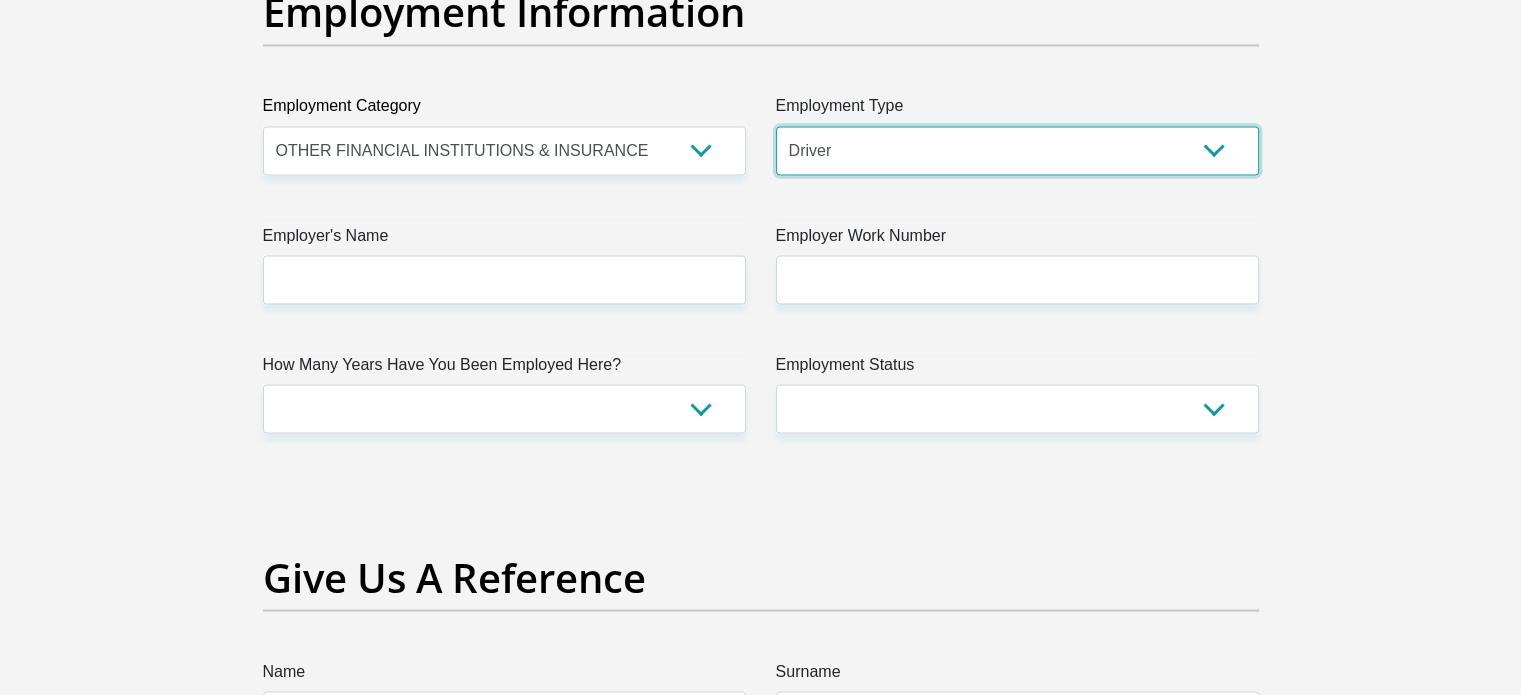 click on "College/Lecturer
Craft Seller
Creative
Driver
Executive
Farmer
Forces - Non Commissioned
Forces - Officer
Hawker
Housewife
Labourer
Licenced Professional
Manager
Miner
Non Licenced Professional
Office Staff/Clerk
Outside Worker
Pensioner
Permanent Teacher
Production/Manufacturing
Sales
Self-Employed
Semi-Professional Worker
Service Industry  Social Worker  Student" at bounding box center (1017, 150) 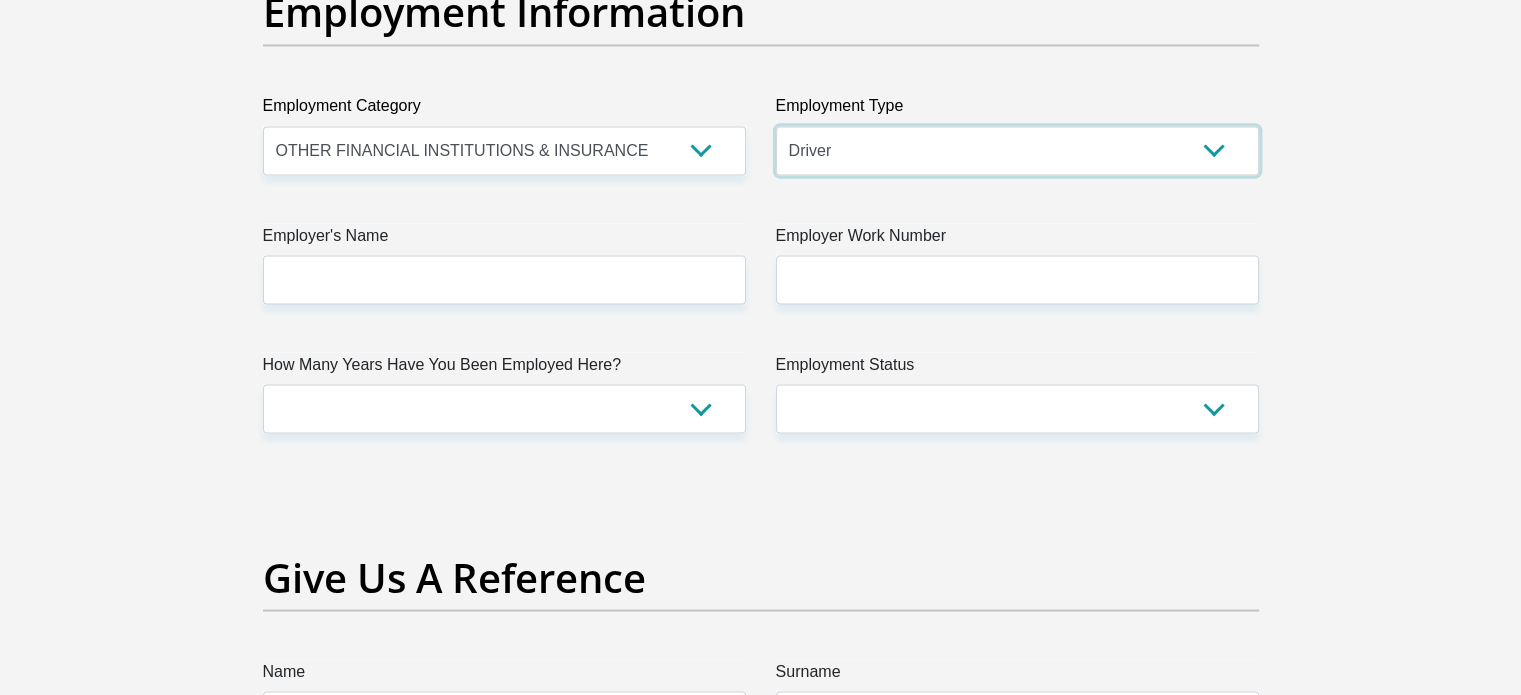 click on "College/Lecturer
Craft Seller
Creative
Driver
Executive
Farmer
Forces - Non Commissioned
Forces - Officer
Hawker
Housewife
Labourer
Licenced Professional
Manager
Miner
Non Licenced Professional
Office Staff/Clerk
Outside Worker
Pensioner
Permanent Teacher
Production/Manufacturing
Sales
Self-Employed
Semi-Professional Worker
Service Industry  Social Worker  Student" at bounding box center [1017, 150] 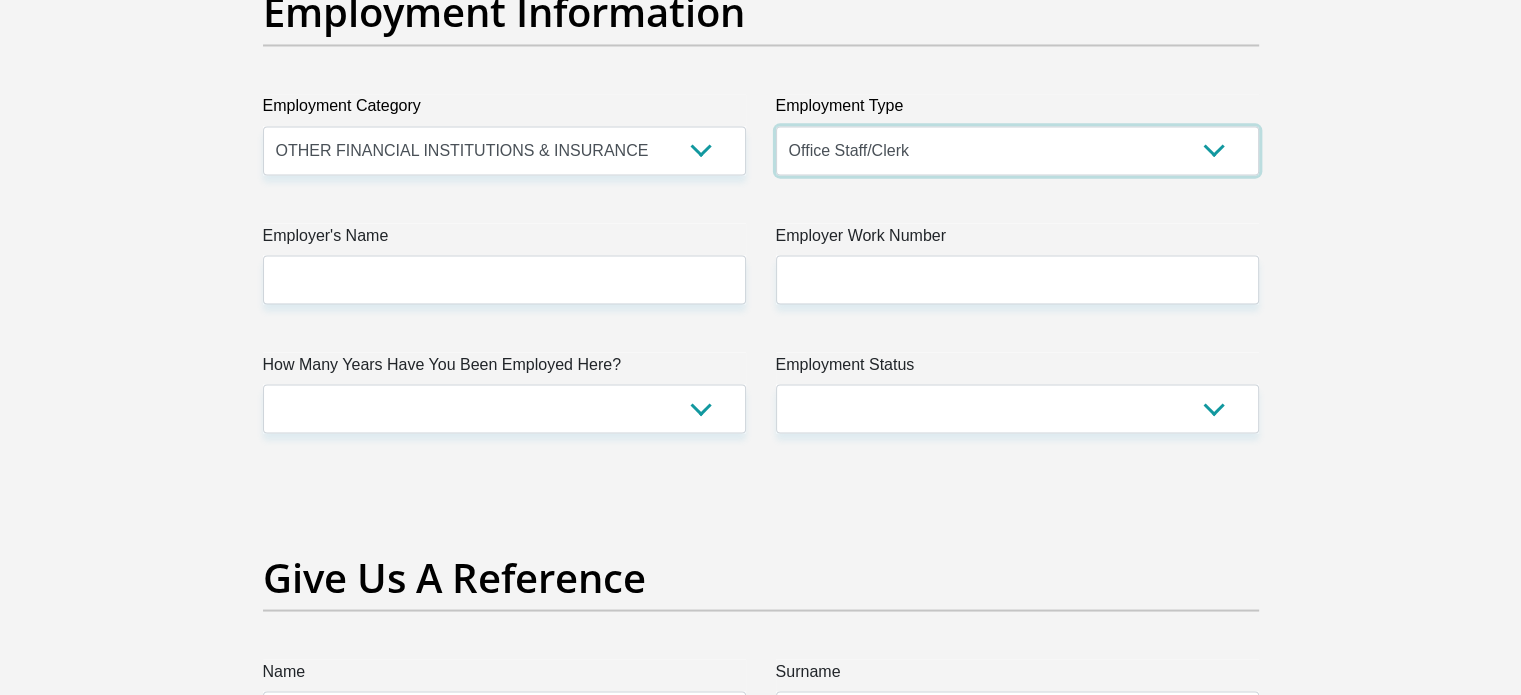click on "College/Lecturer
Craft Seller
Creative
Driver
Executive
Farmer
Forces - Non Commissioned
Forces - Officer
Hawker
Housewife
Labourer
Licenced Professional
Manager
Miner
Non Licenced Professional
Office Staff/Clerk
Outside Worker
Pensioner
Permanent Teacher
Production/Manufacturing
Sales
Self-Employed
Semi-Professional Worker
Service Industry  Social Worker  Student" at bounding box center (1017, 150) 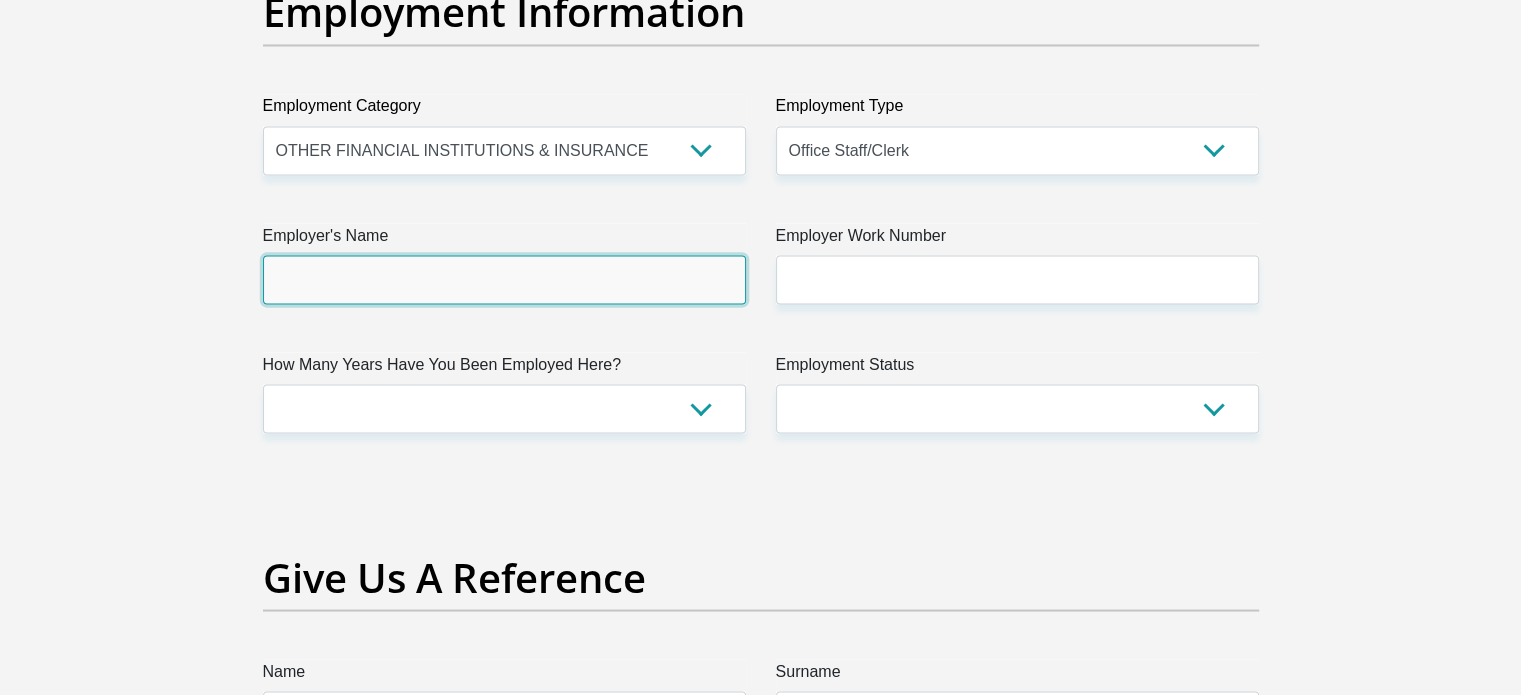 click on "Employer's Name" at bounding box center [504, 279] 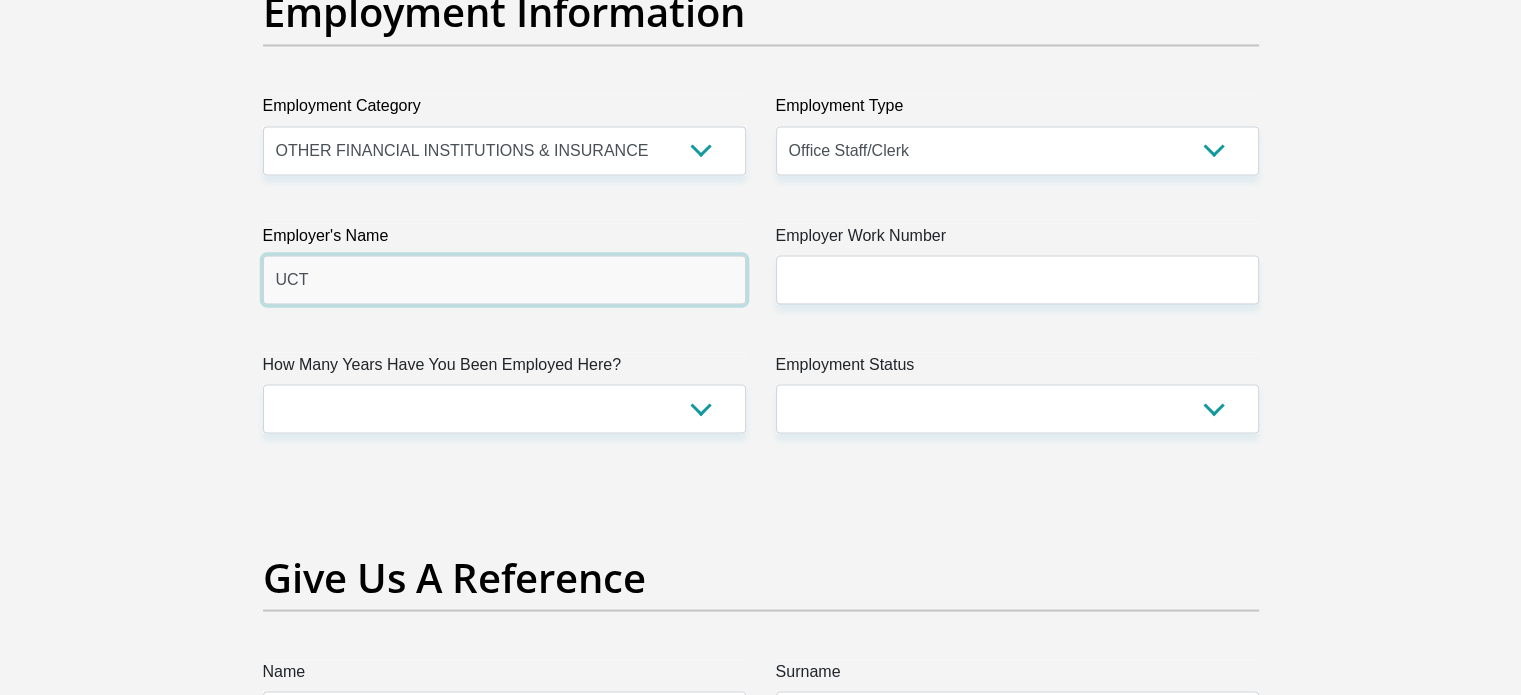 type on "UCT" 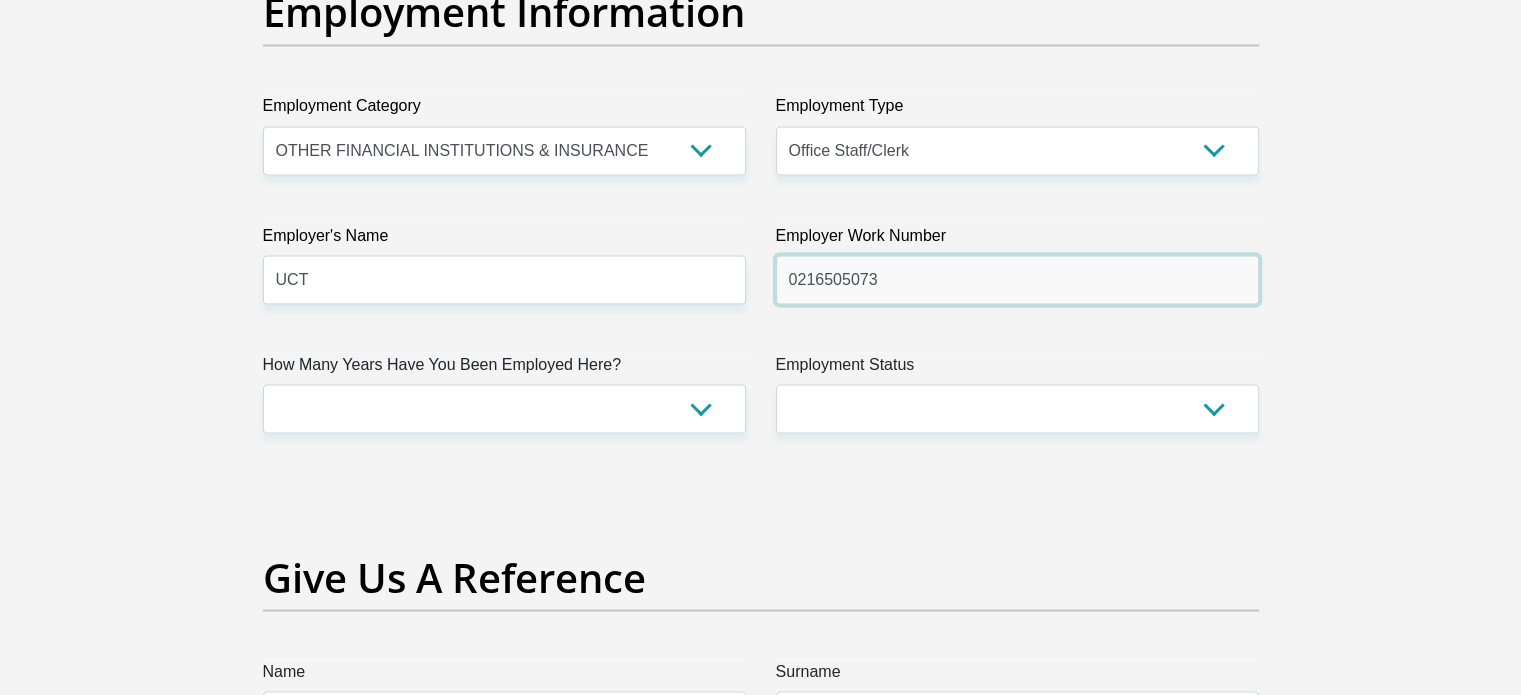 type on "0216505073" 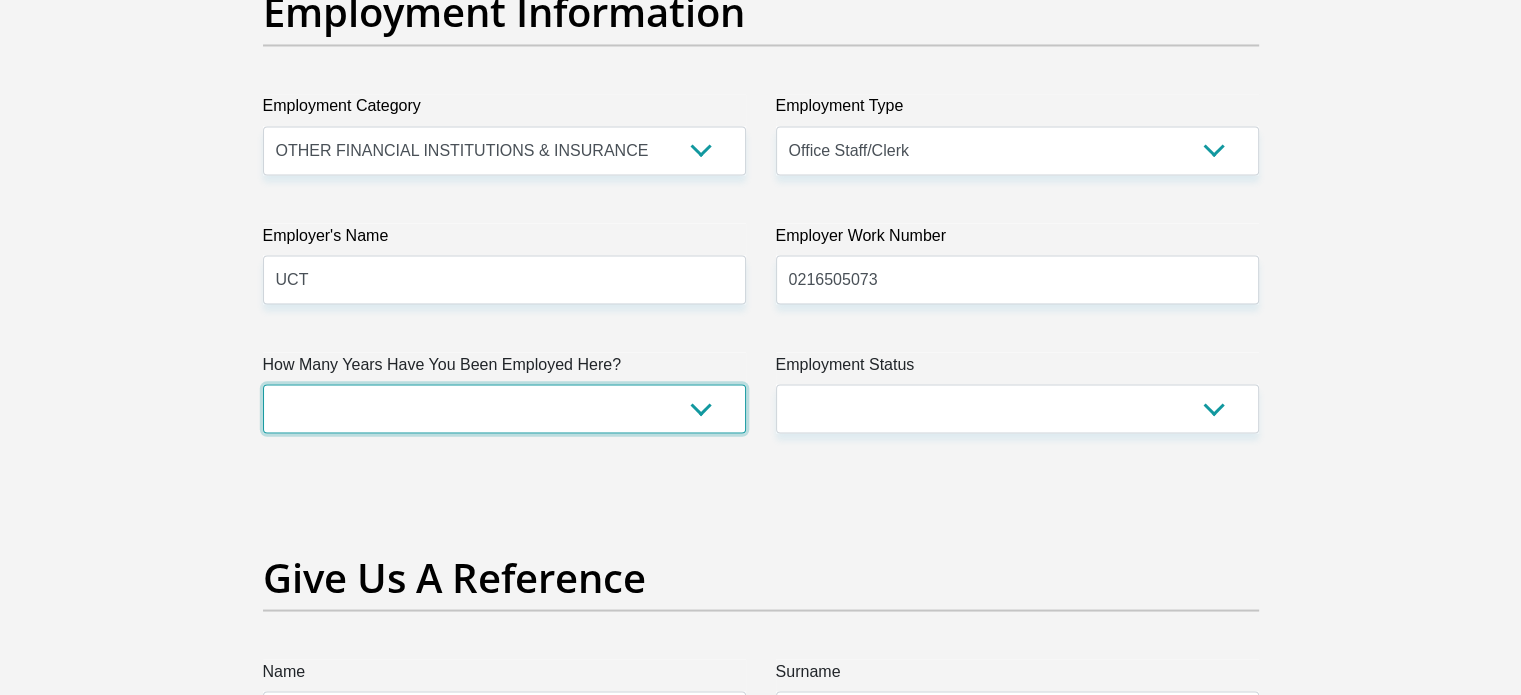 click on "less than 1 year
1-3 years
3-5 years
5+ years" at bounding box center [504, 408] 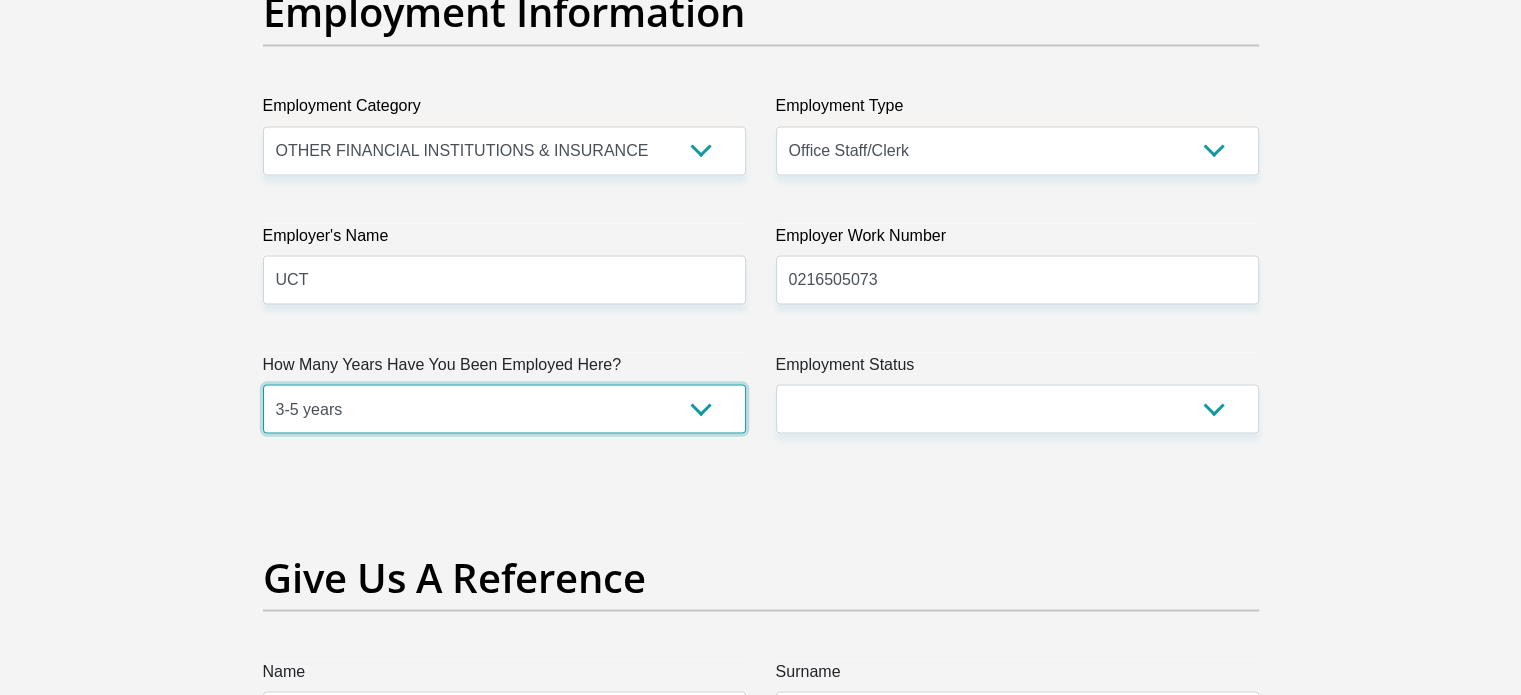 click on "less than 1 year
1-3 years
3-5 years
5+ years" at bounding box center (504, 408) 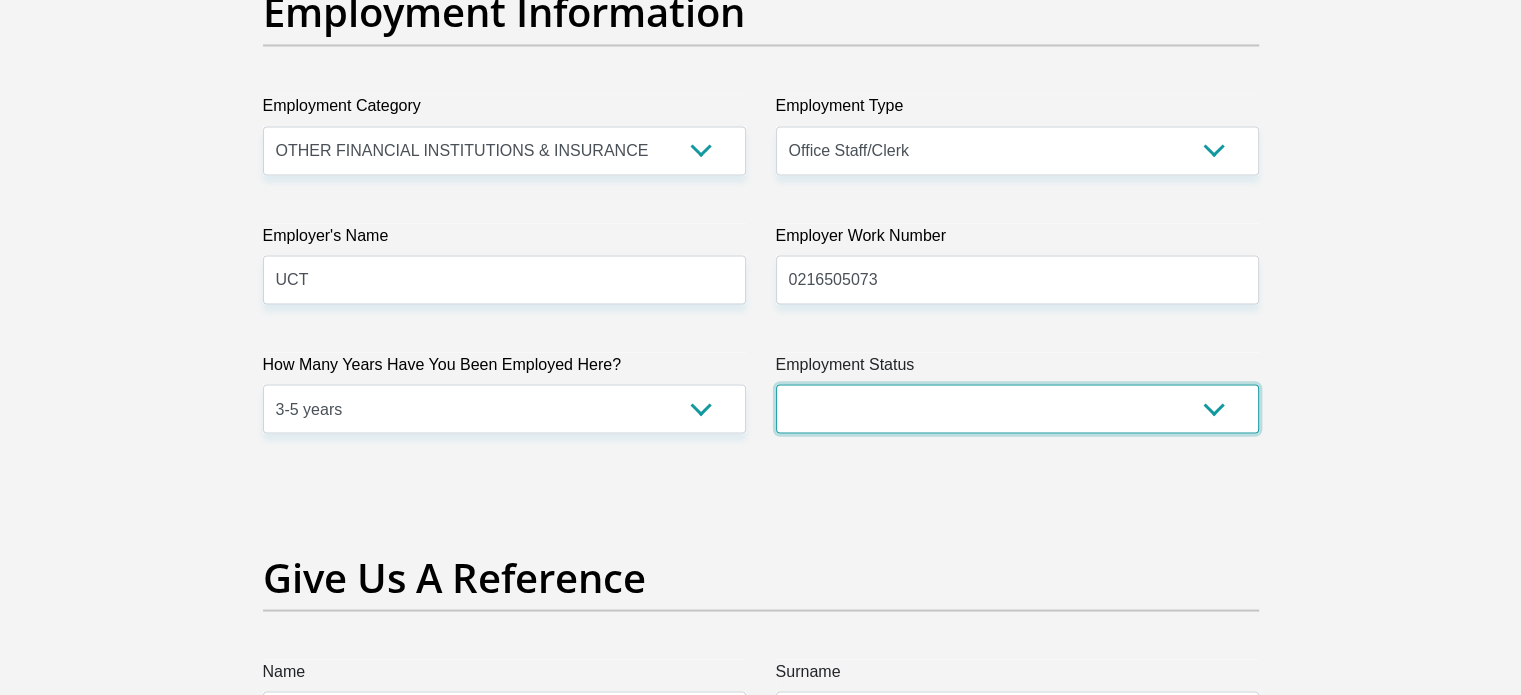 click on "Permanent/Full-time
Part-time/Casual
[DEMOGRAPHIC_DATA] Worker
Self-Employed
Housewife
Retired
Student
Medically Boarded
Disability
Unemployed" at bounding box center (1017, 408) 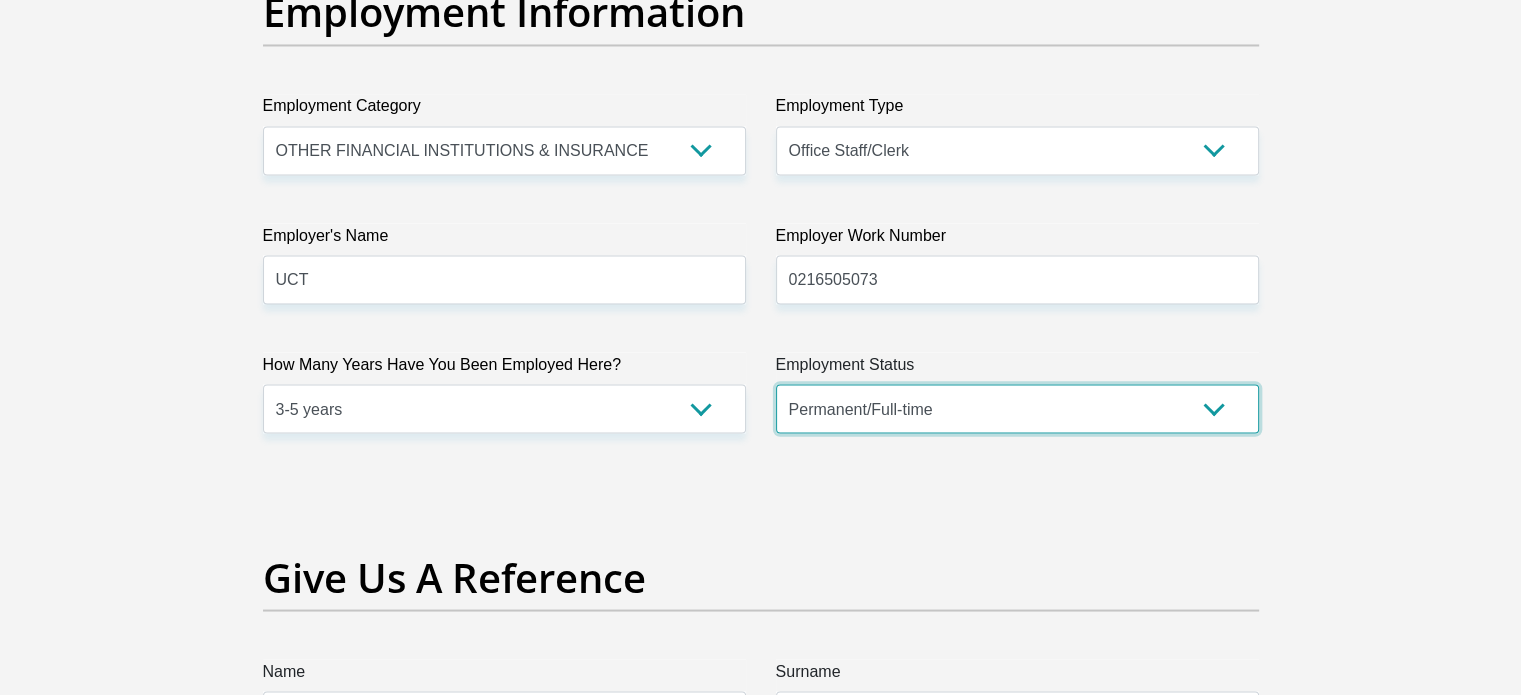 click on "Permanent/Full-time
Part-time/Casual
[DEMOGRAPHIC_DATA] Worker
Self-Employed
Housewife
Retired
Student
Medically Boarded
Disability
Unemployed" at bounding box center [1017, 408] 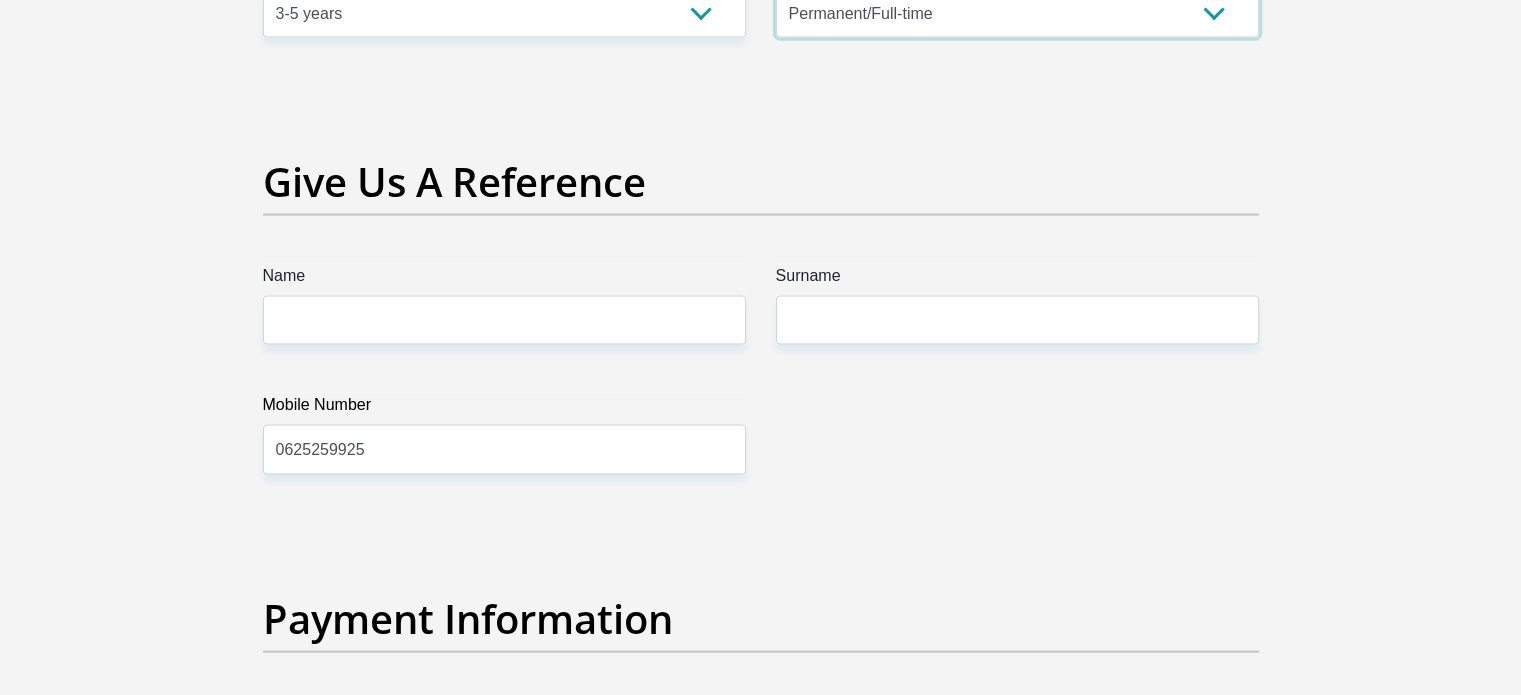 scroll, scrollTop: 4161, scrollLeft: 0, axis: vertical 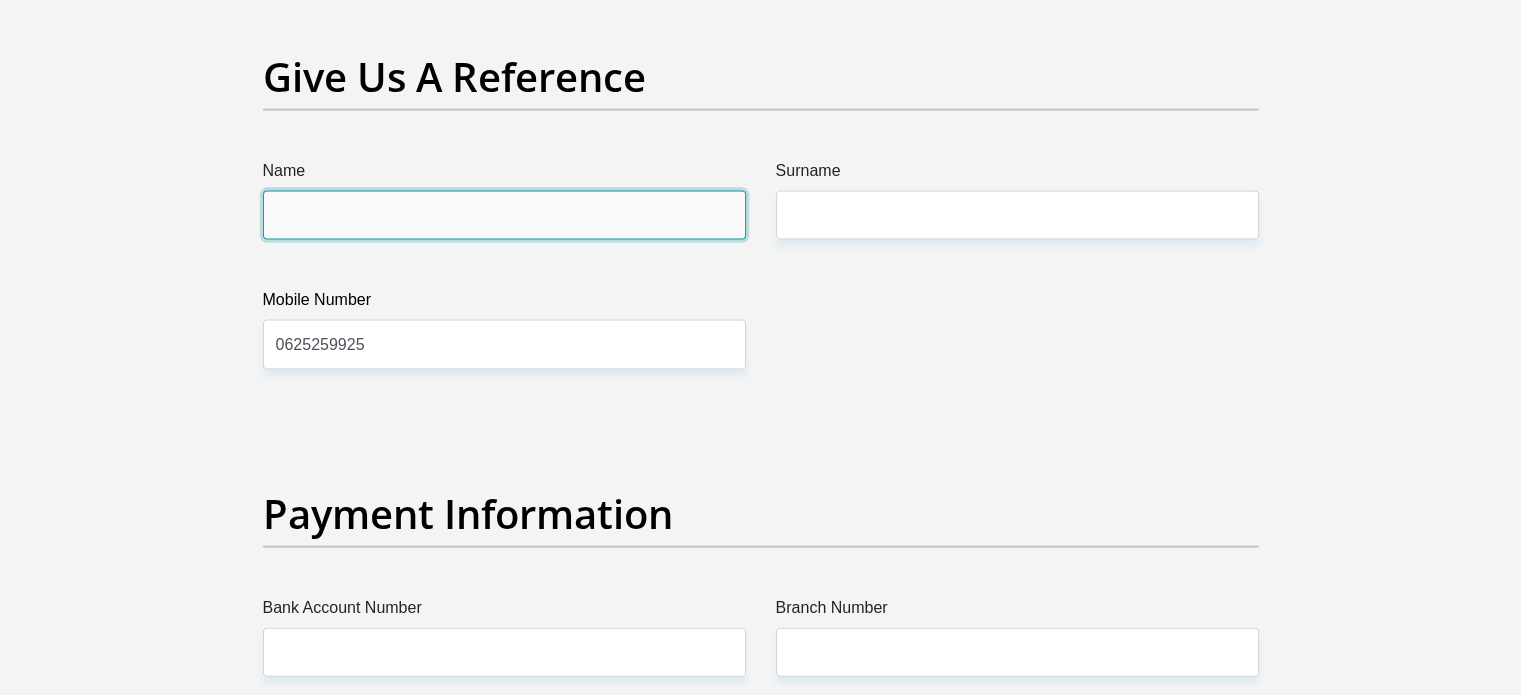 click on "Name" at bounding box center (504, 215) 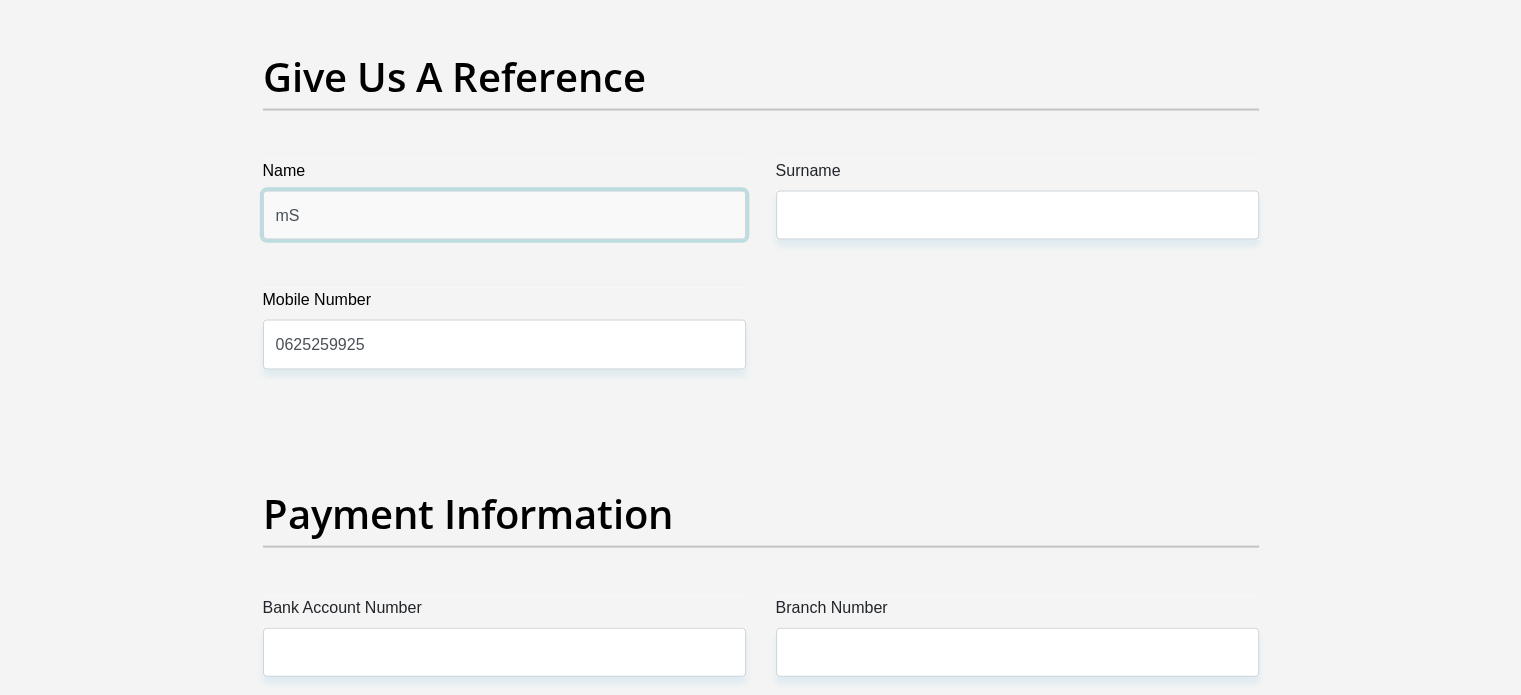 type on "m" 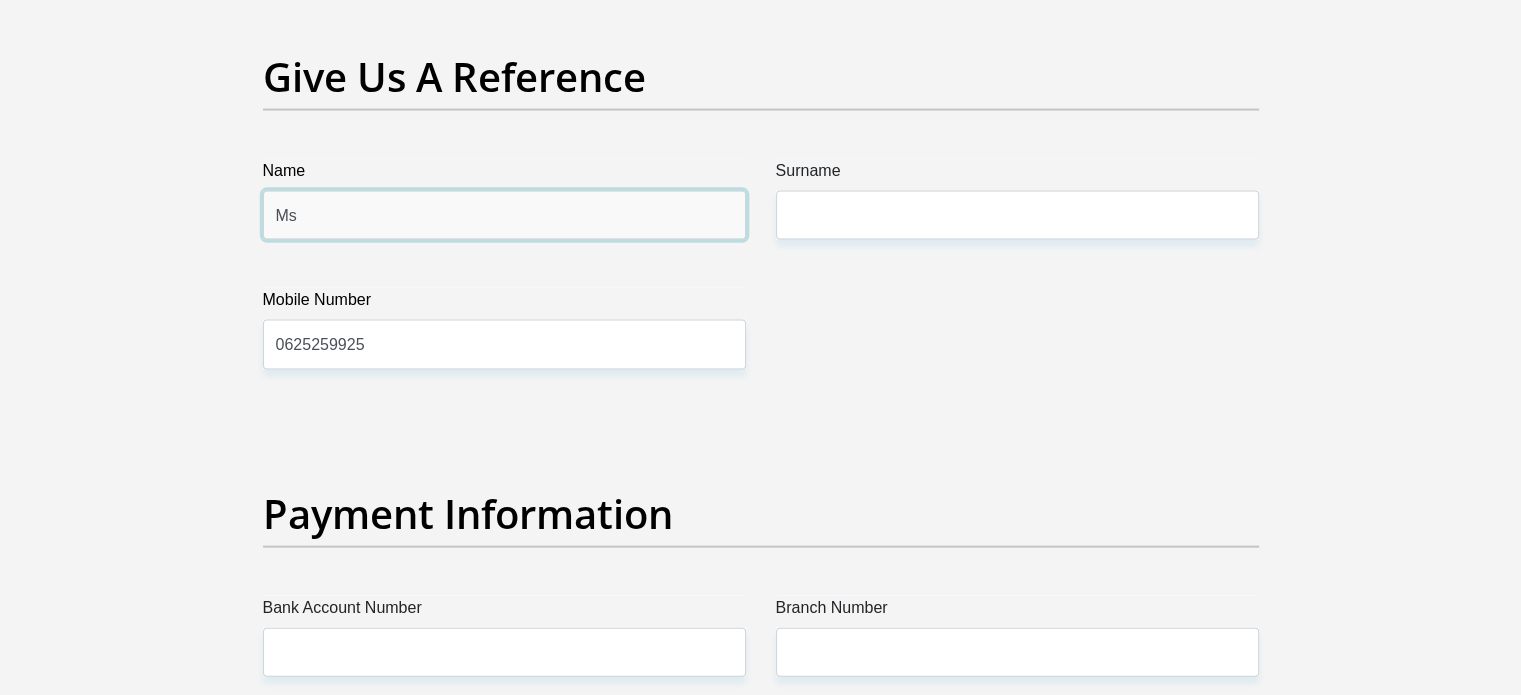 type on "M" 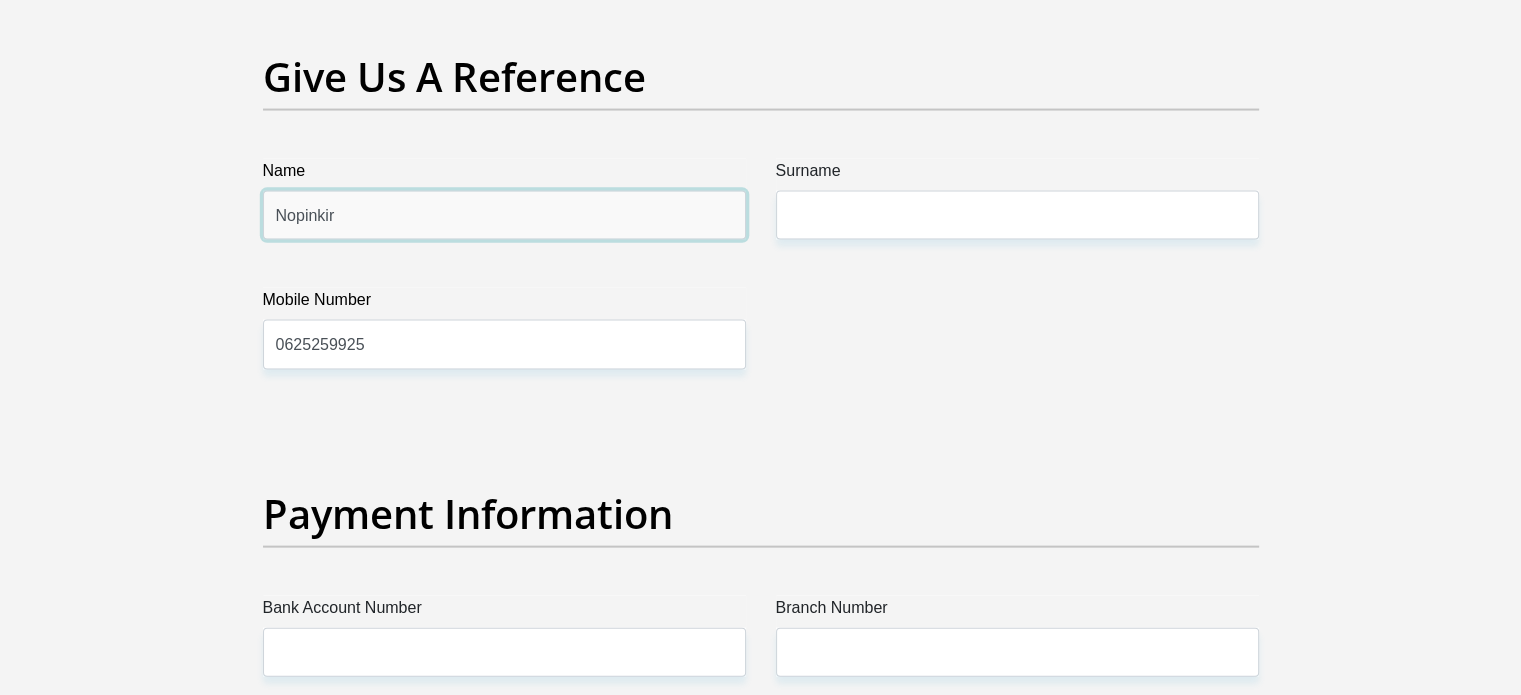 click on "Nopinkir" at bounding box center [504, 215] 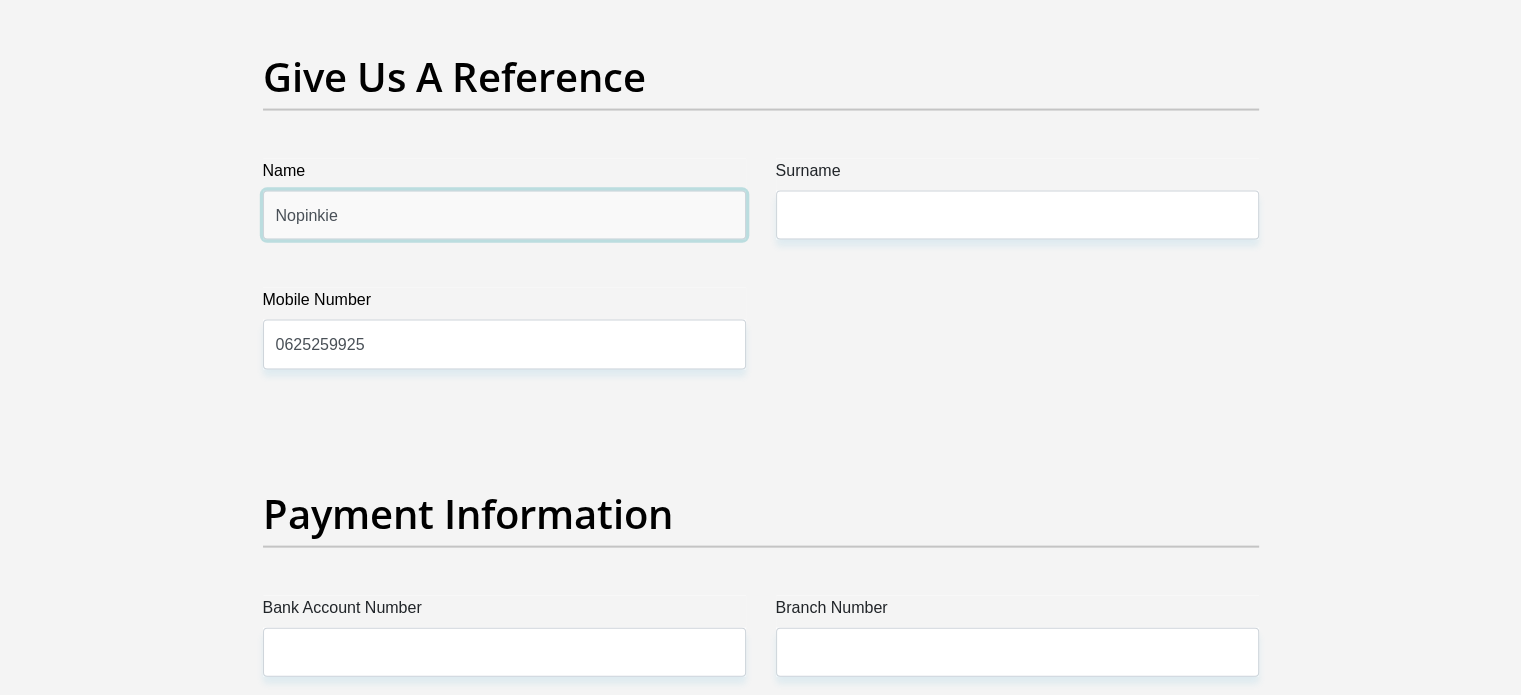 type on "Nopinkie" 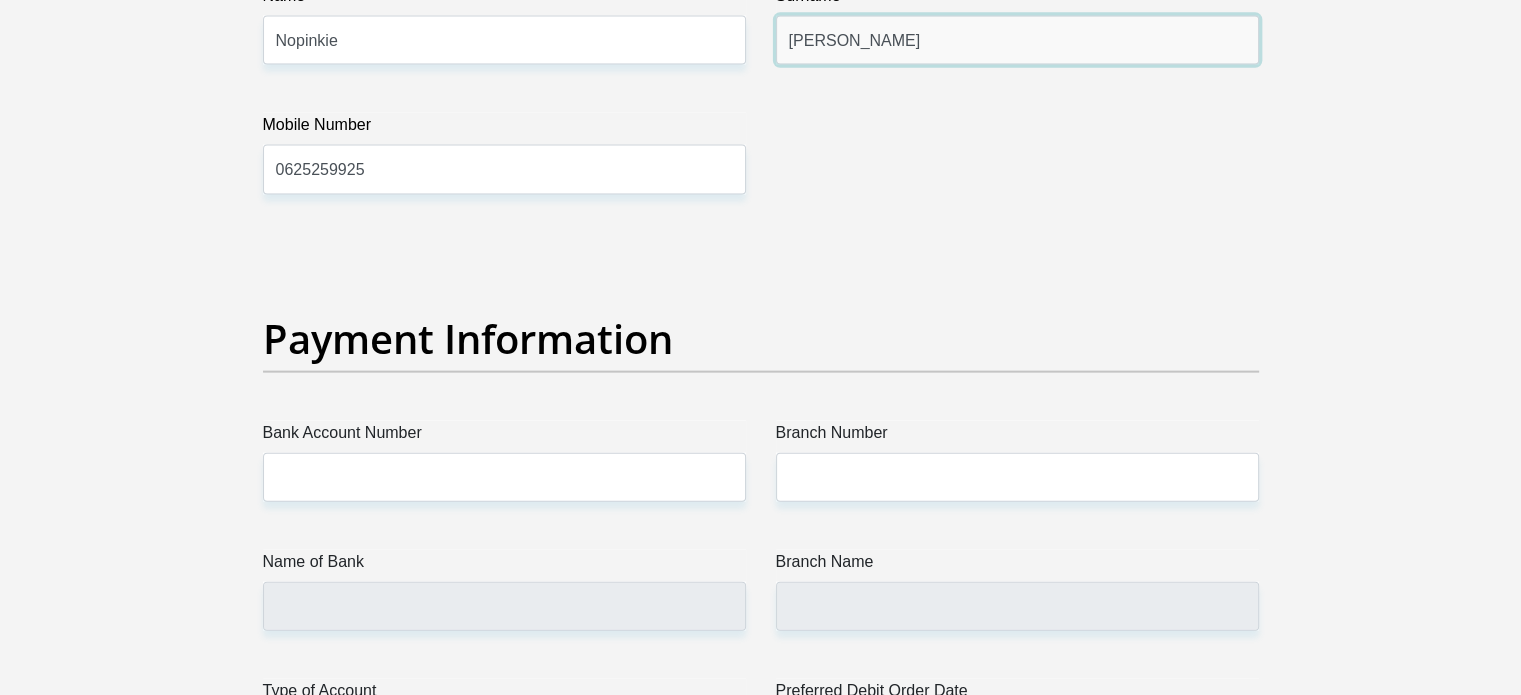 scroll, scrollTop: 4461, scrollLeft: 0, axis: vertical 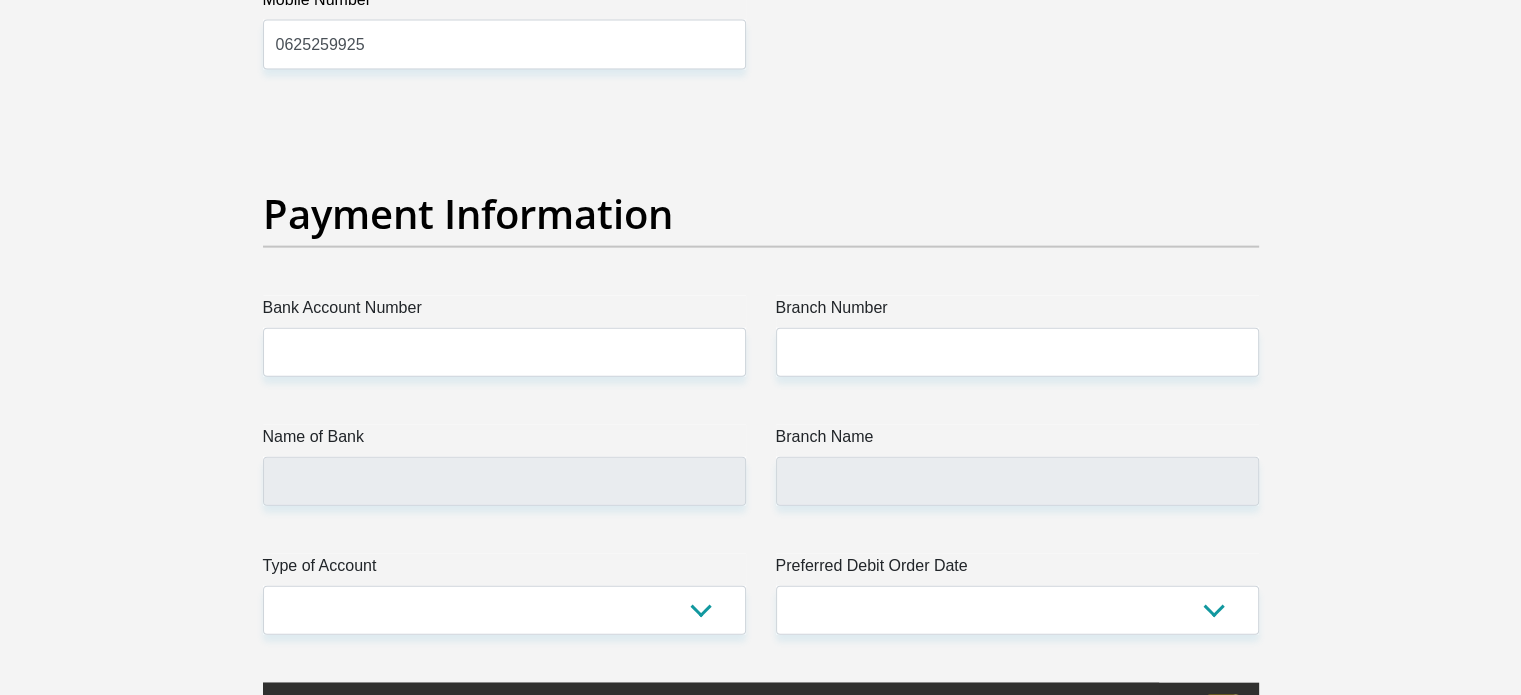 type on "[PERSON_NAME]" 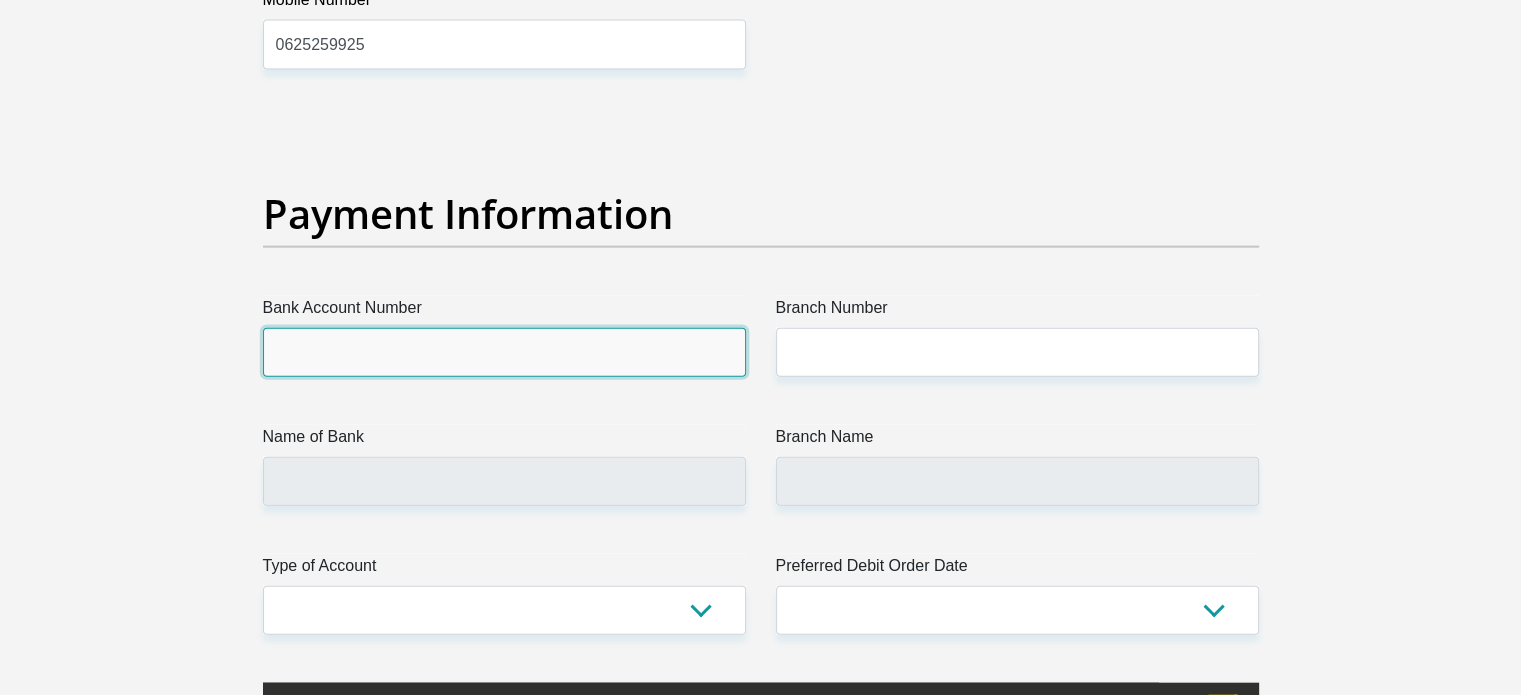 click on "Bank Account Number" at bounding box center (504, 352) 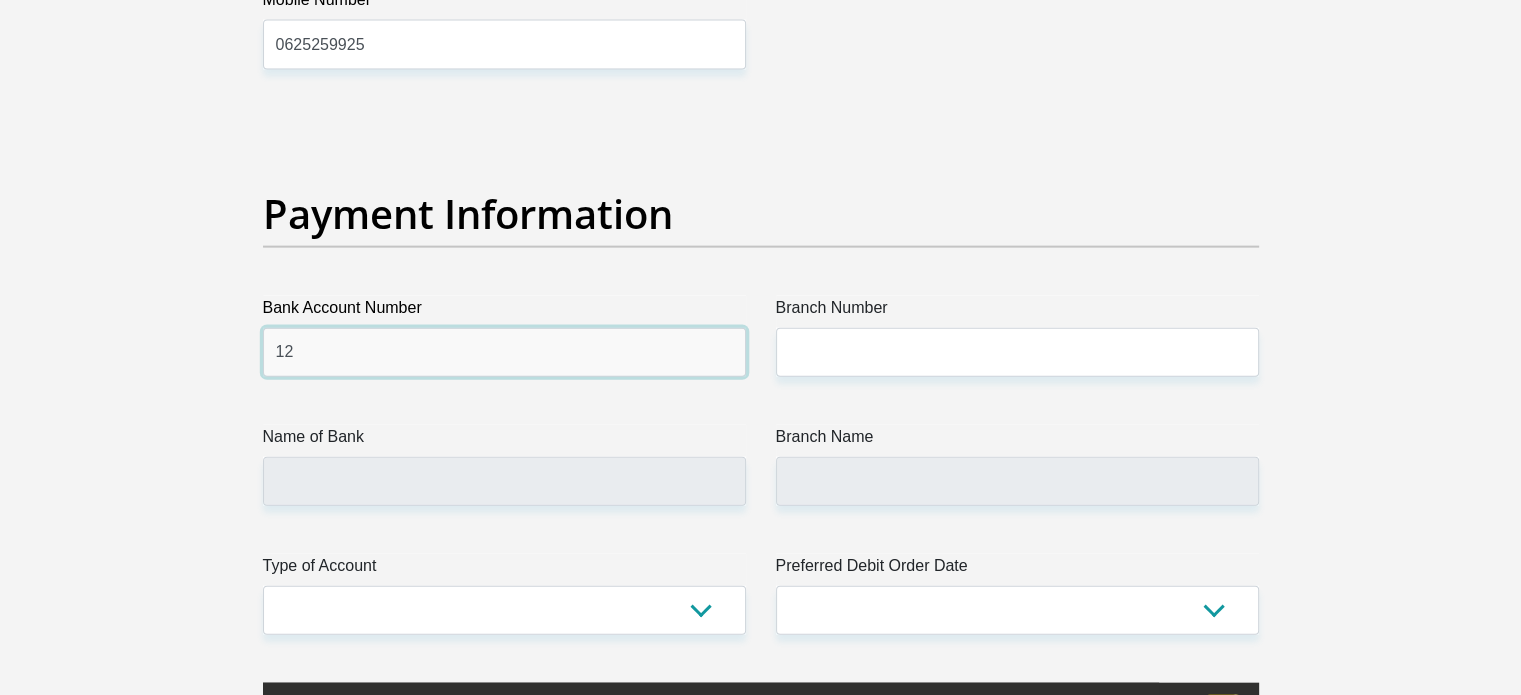 type on "1" 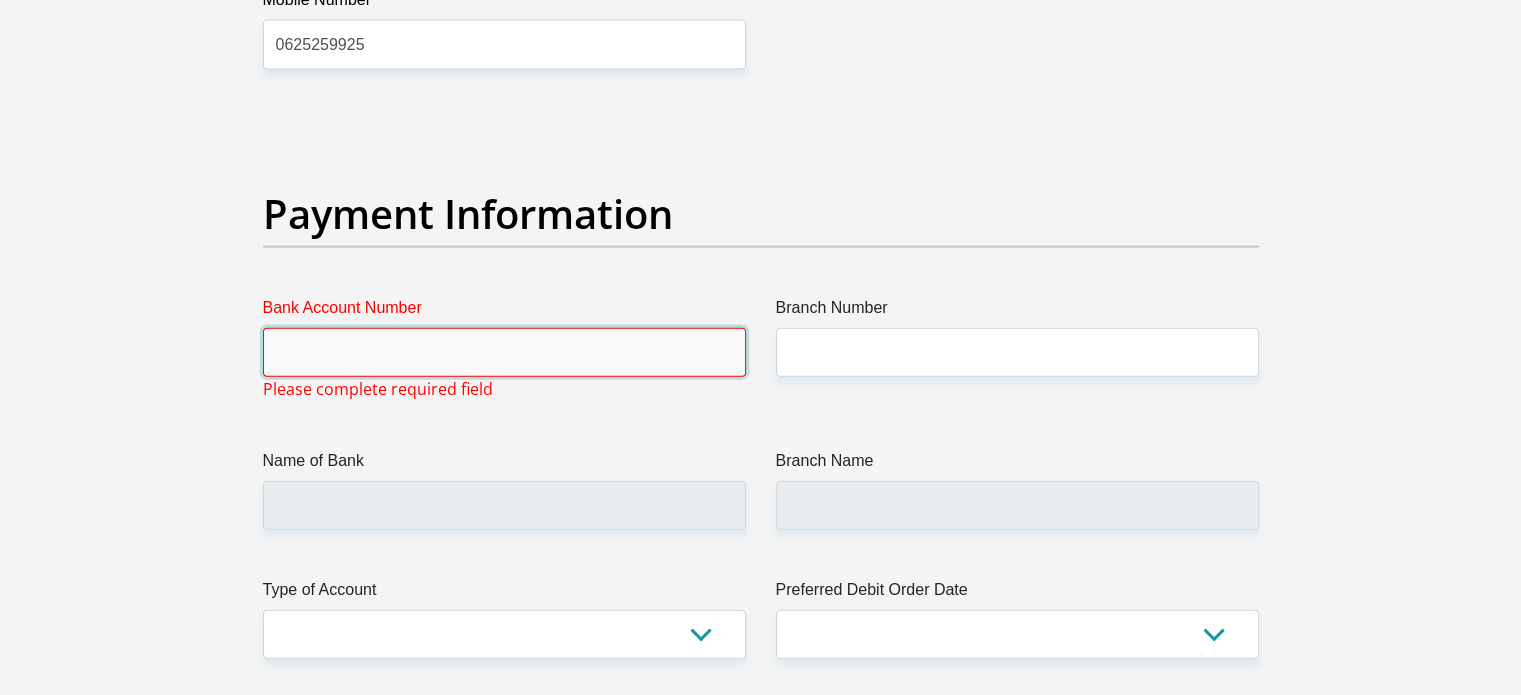 paste on "1274868157" 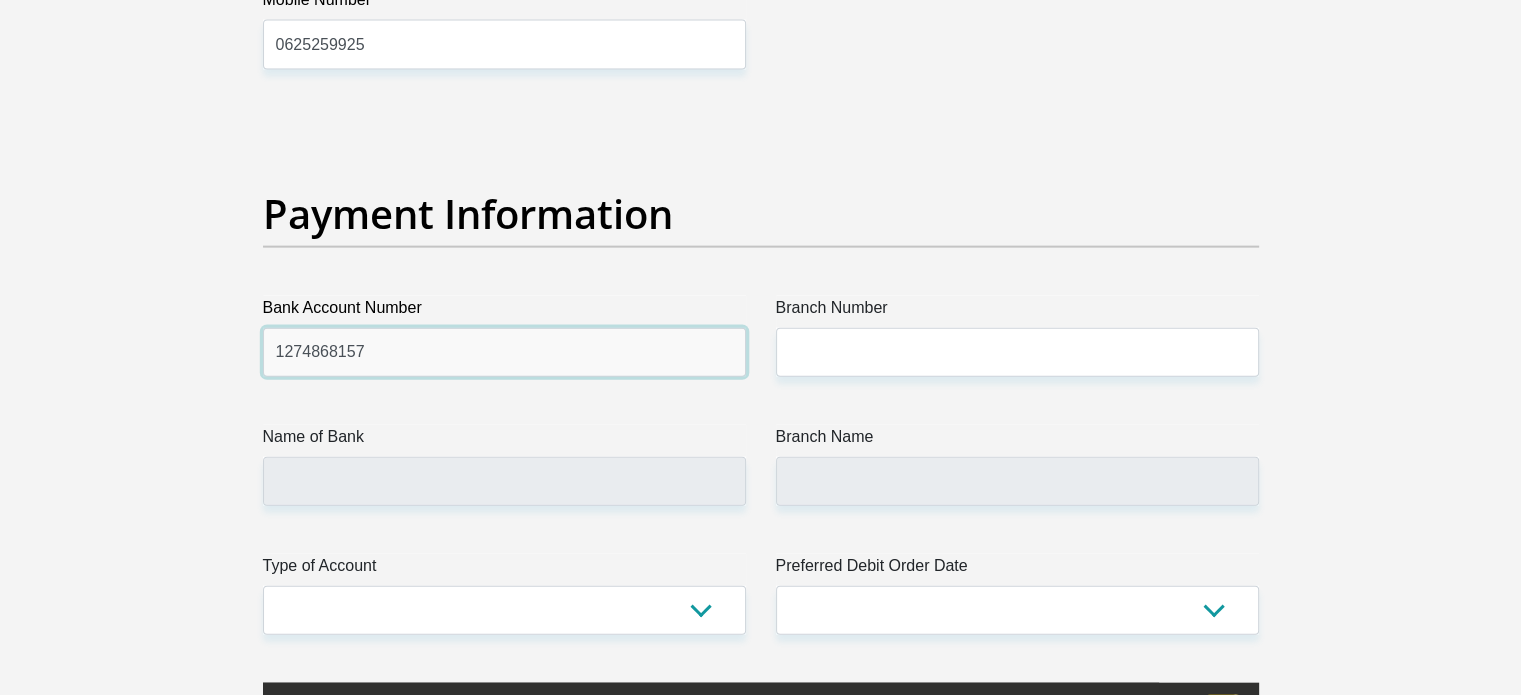 type on "1274868157" 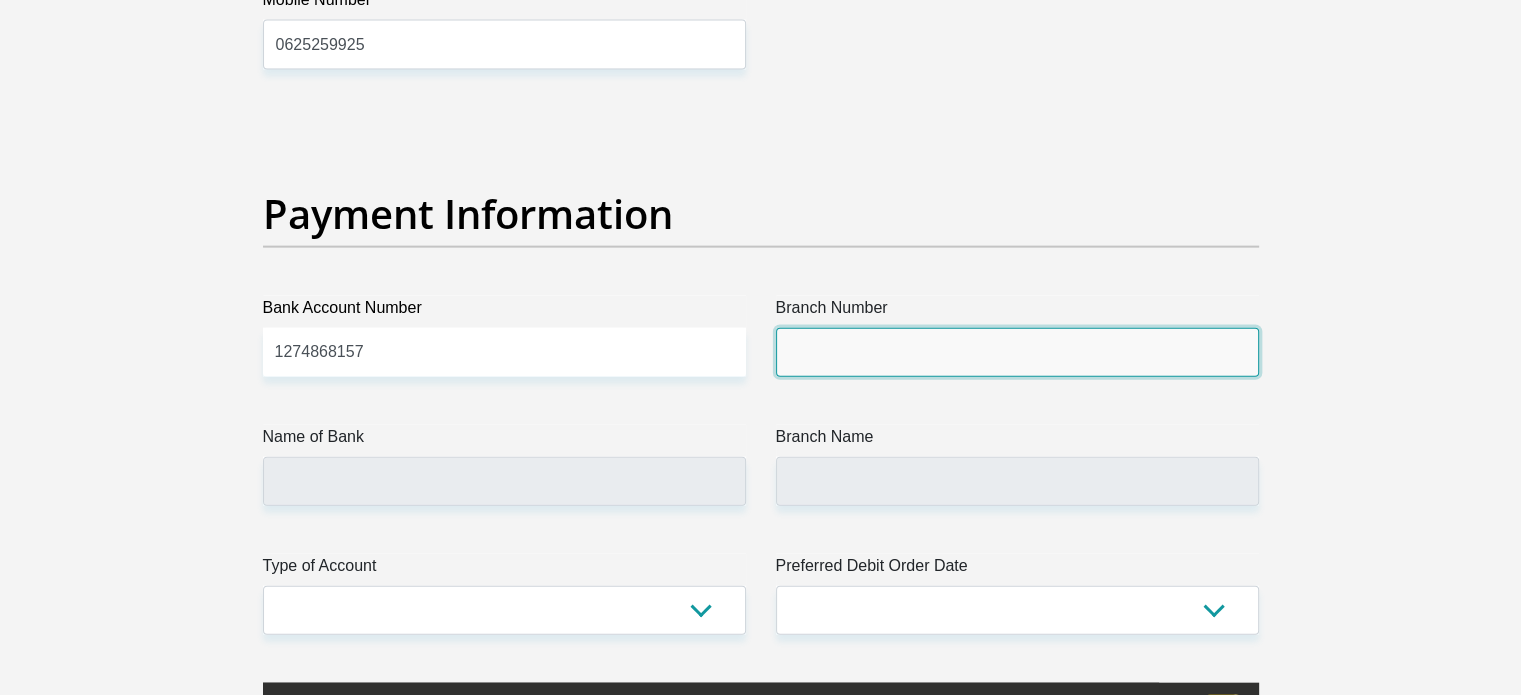 click on "Branch Number" at bounding box center [1017, 352] 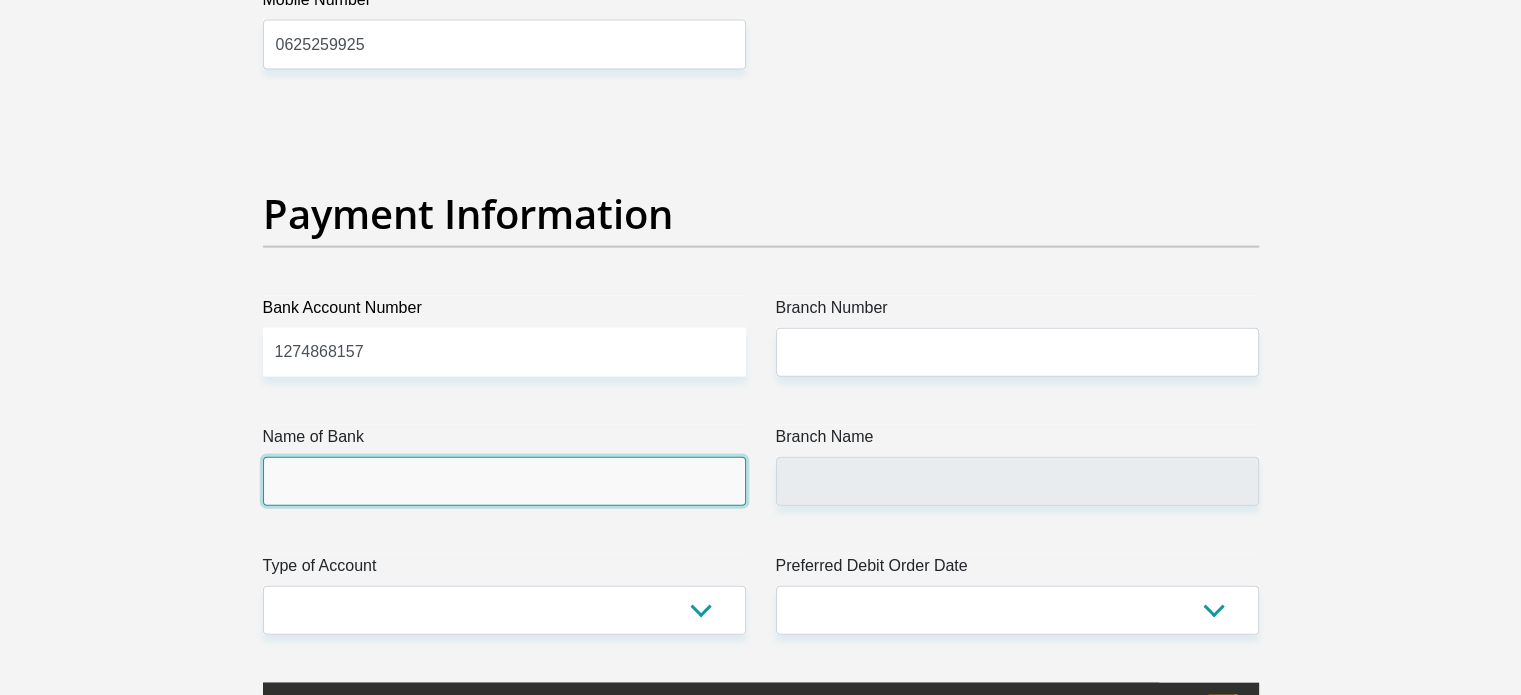 click on "Name of Bank" at bounding box center (504, 481) 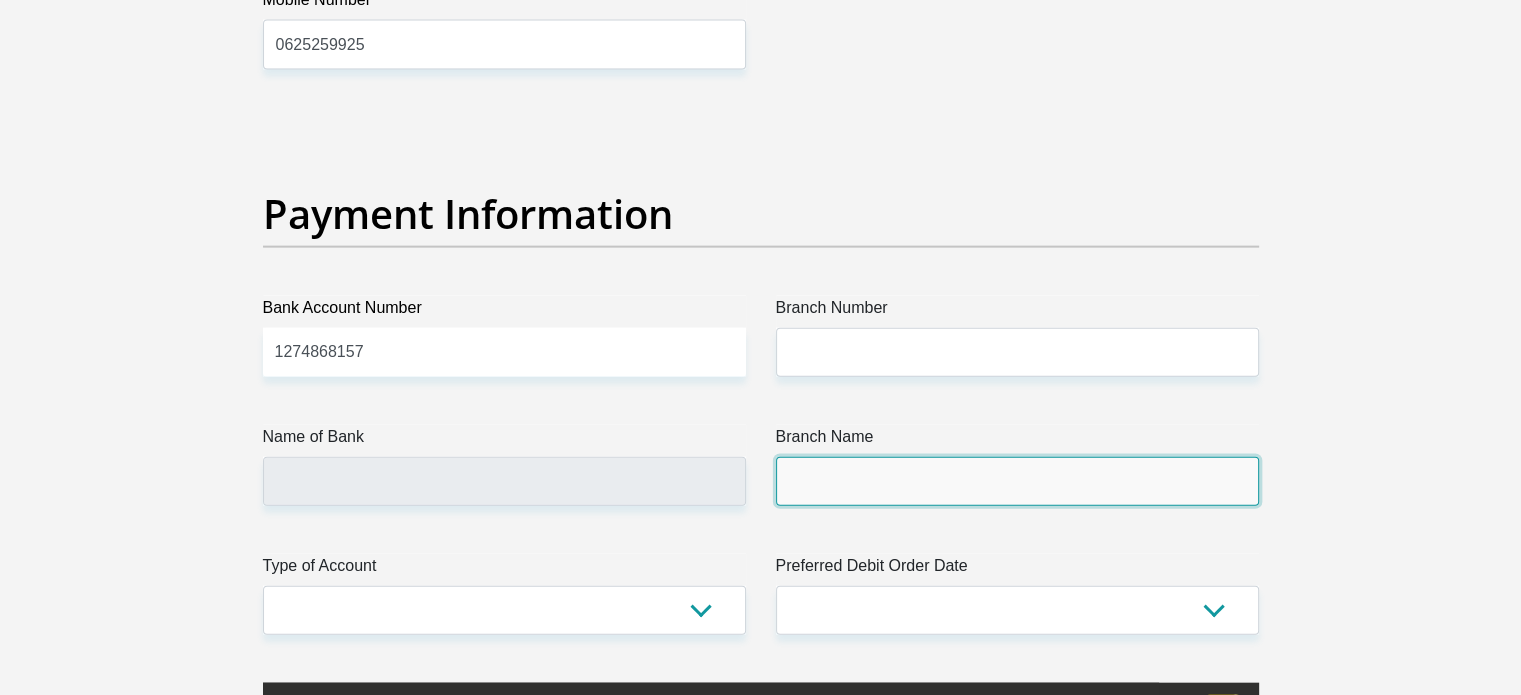 click on "Branch Name" at bounding box center [1017, 481] 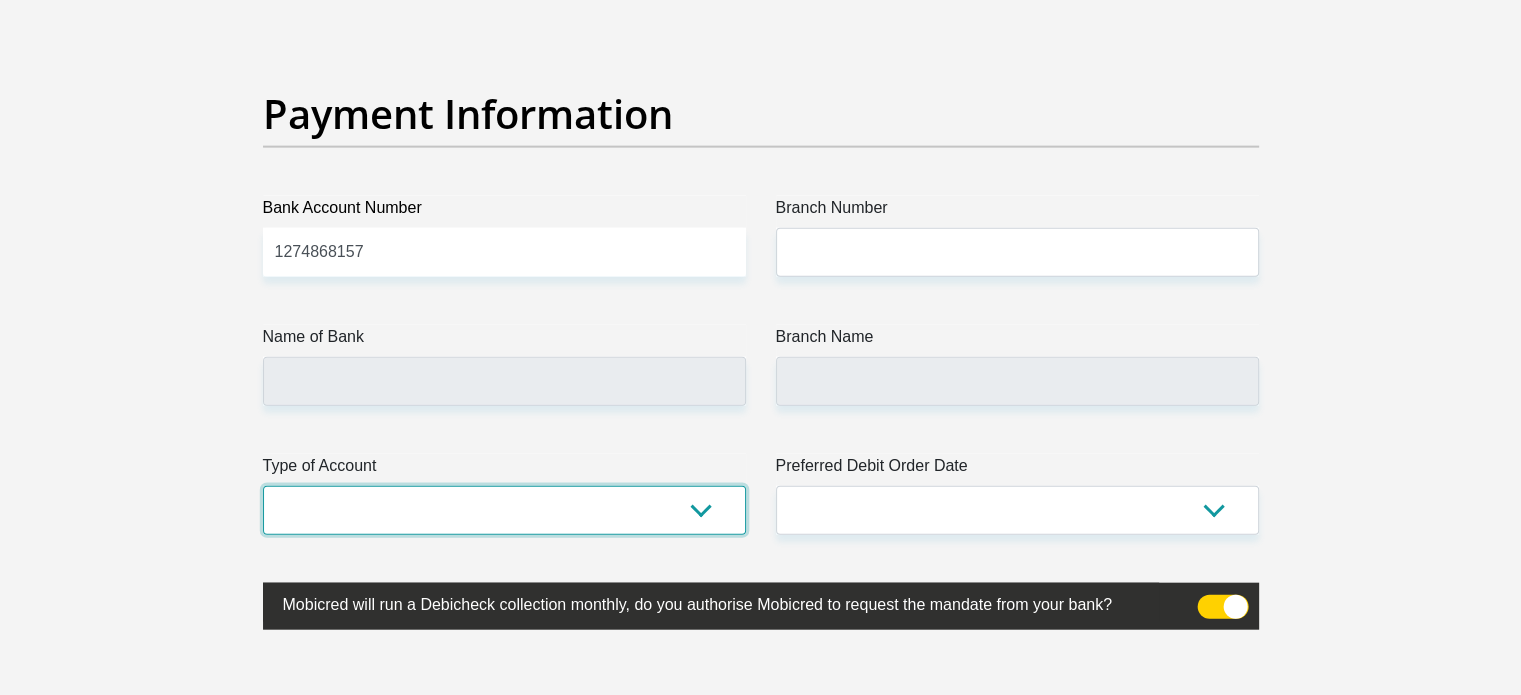 click on "Cheque
Savings" at bounding box center (504, 510) 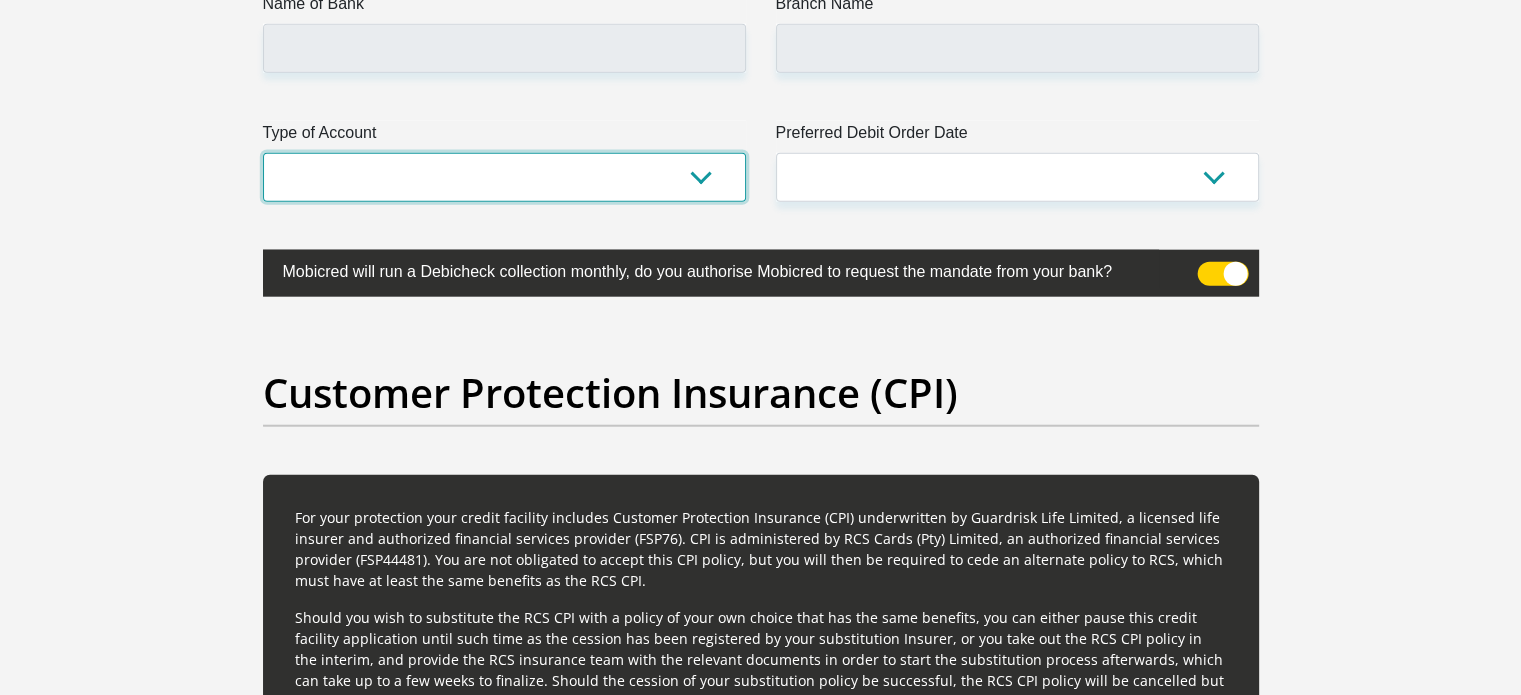 scroll, scrollTop: 4669, scrollLeft: 0, axis: vertical 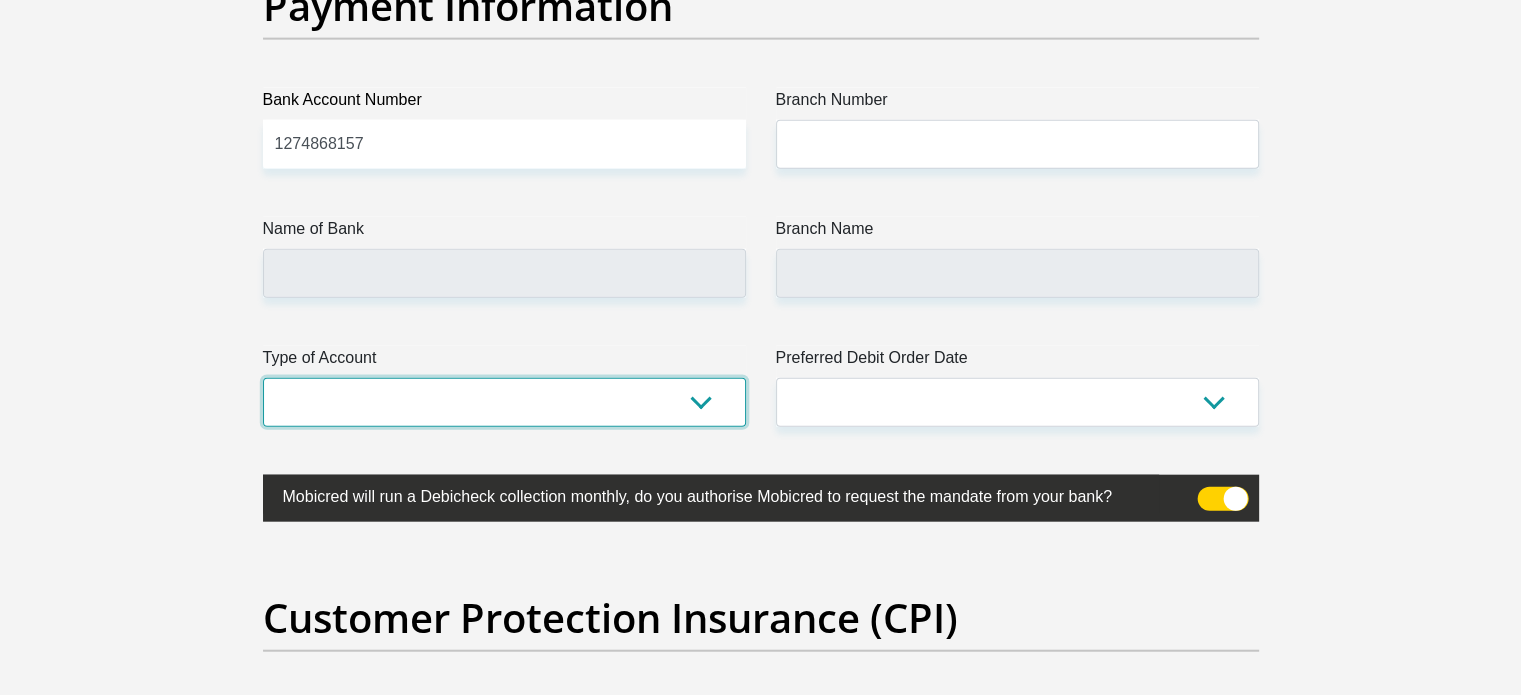 click on "Cheque
Savings" at bounding box center (504, 402) 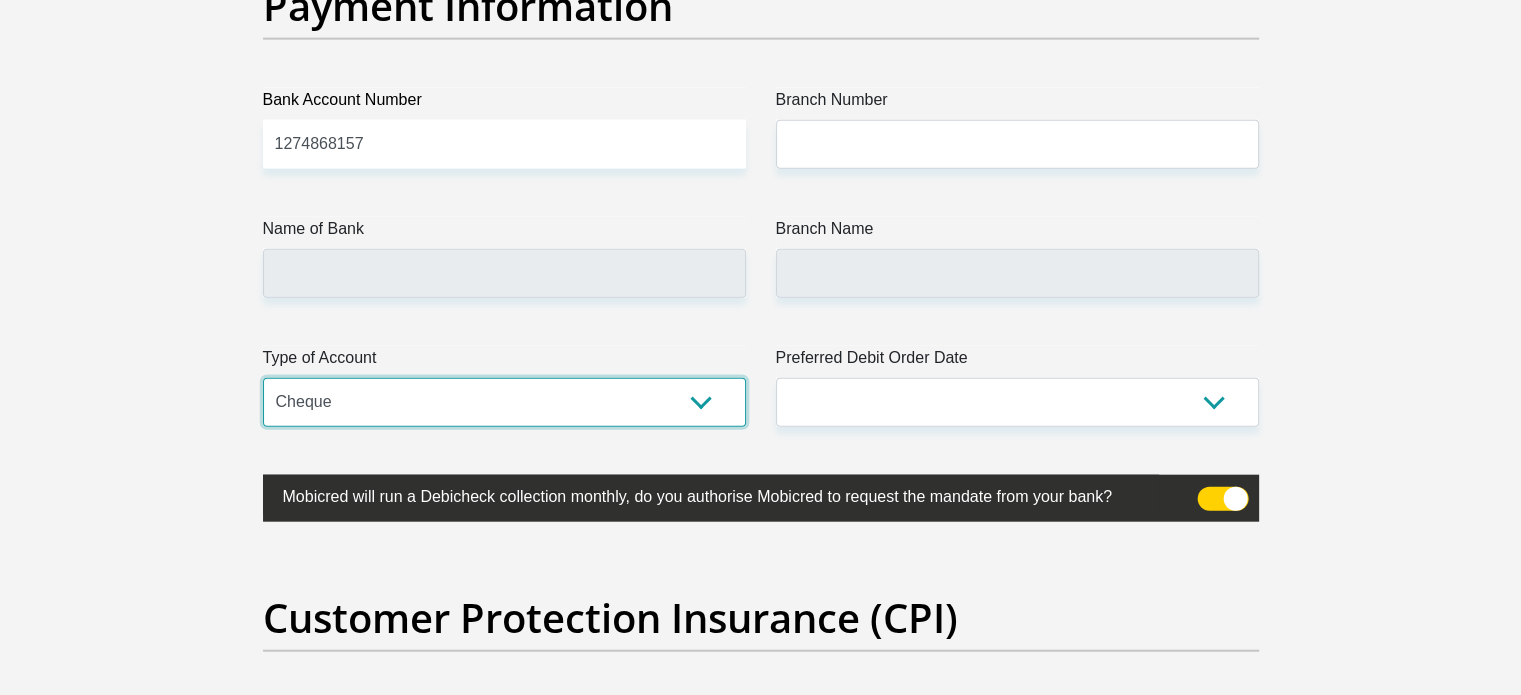 click on "Cheque
Savings" at bounding box center (504, 402) 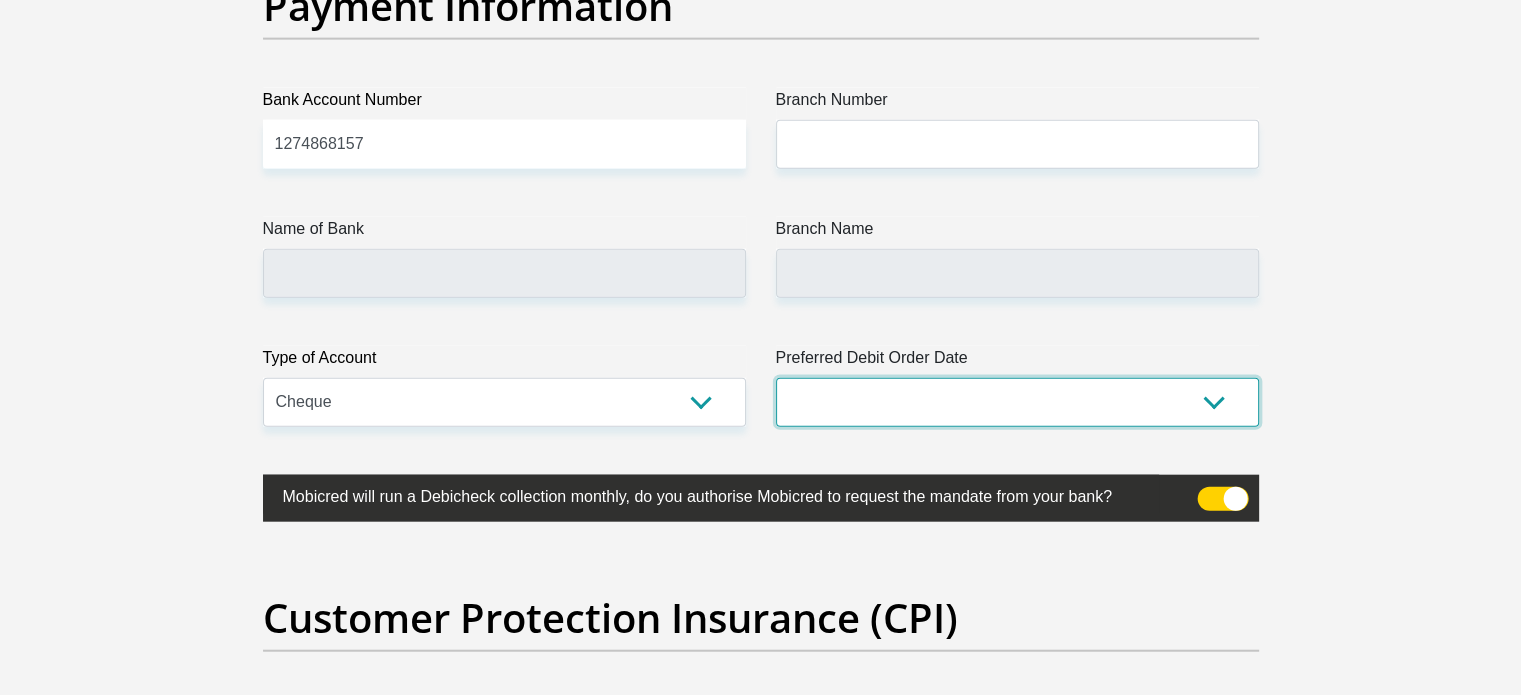 click on "1st
2nd
3rd
4th
5th
7th
18th
19th
20th
21st
22nd
23rd
24th
25th
26th
27th
28th
29th
30th" at bounding box center (1017, 402) 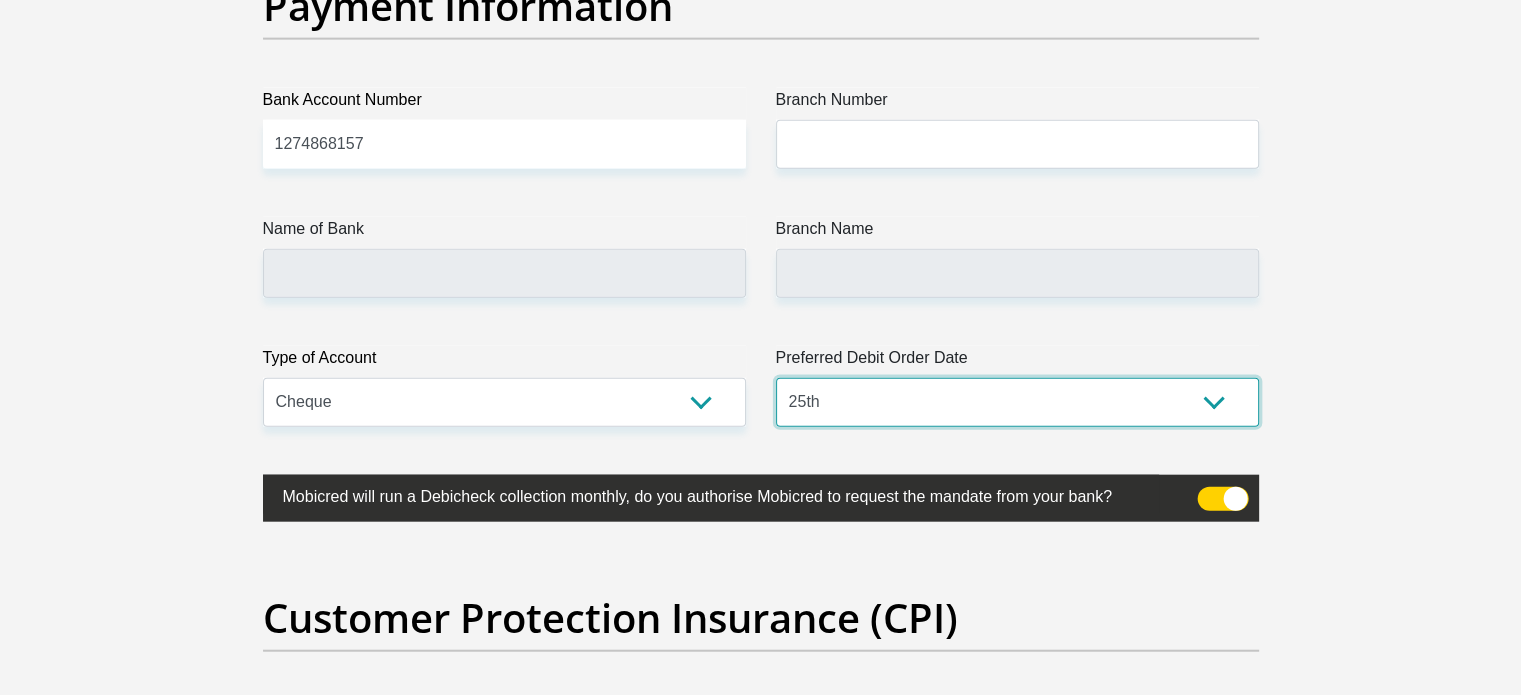 click on "1st
2nd
3rd
4th
5th
7th
18th
19th
20th
21st
22nd
23rd
24th
25th
26th
27th
28th
29th
30th" at bounding box center (1017, 402) 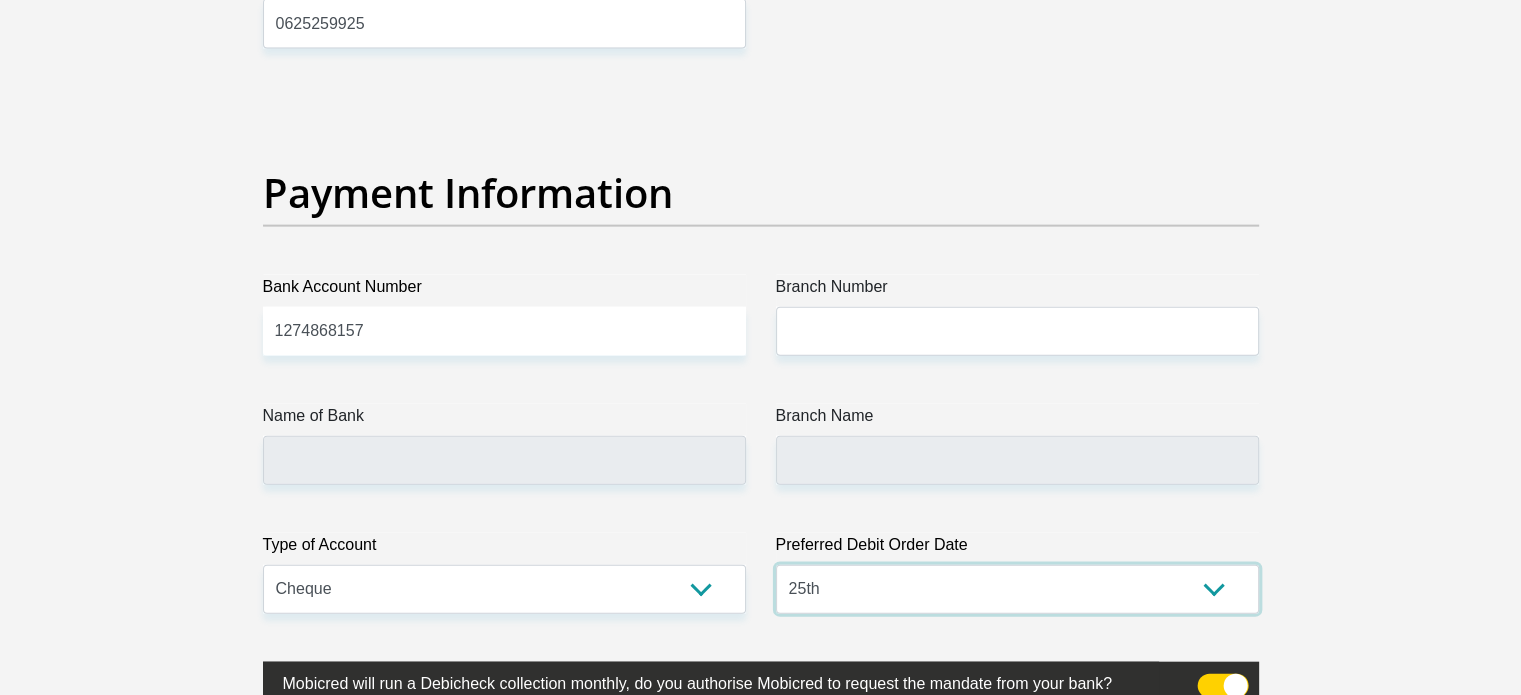 scroll, scrollTop: 4469, scrollLeft: 0, axis: vertical 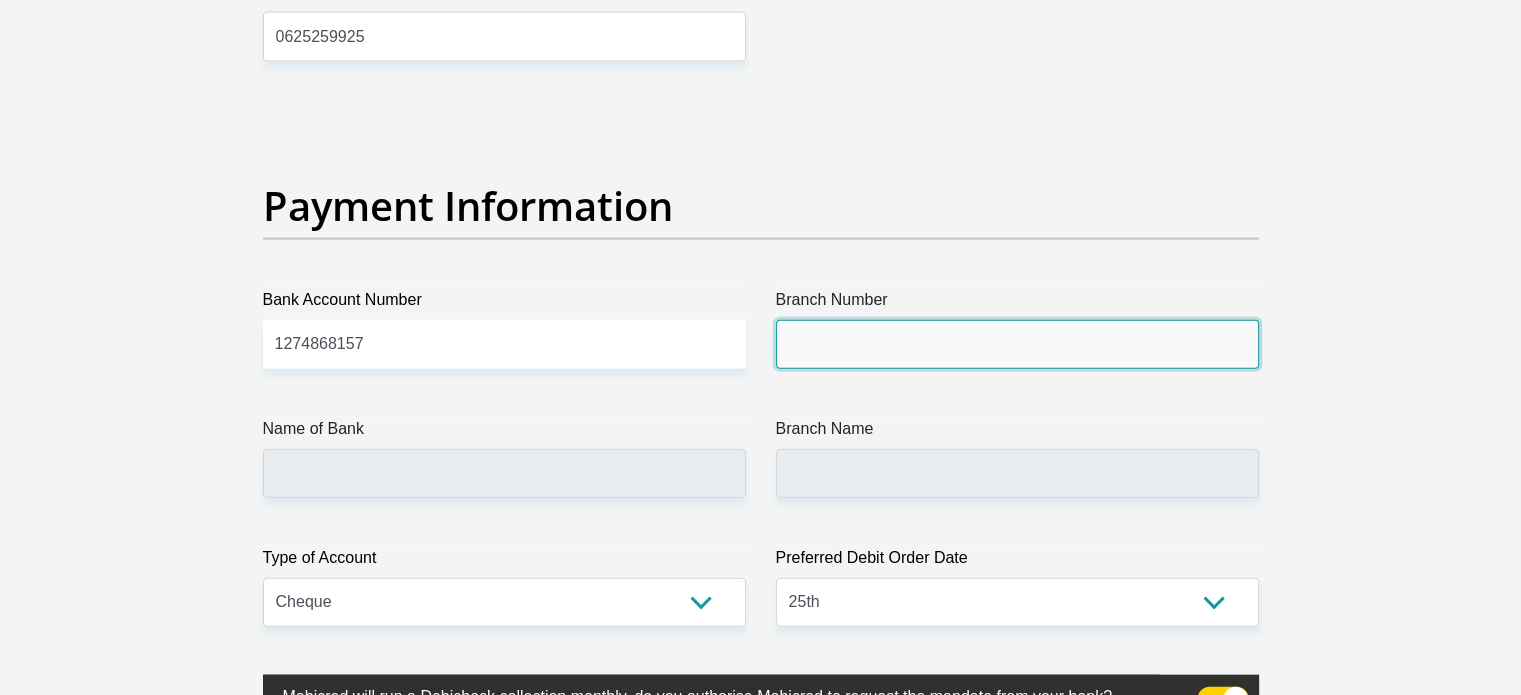 click on "Branch Number" at bounding box center [1017, 344] 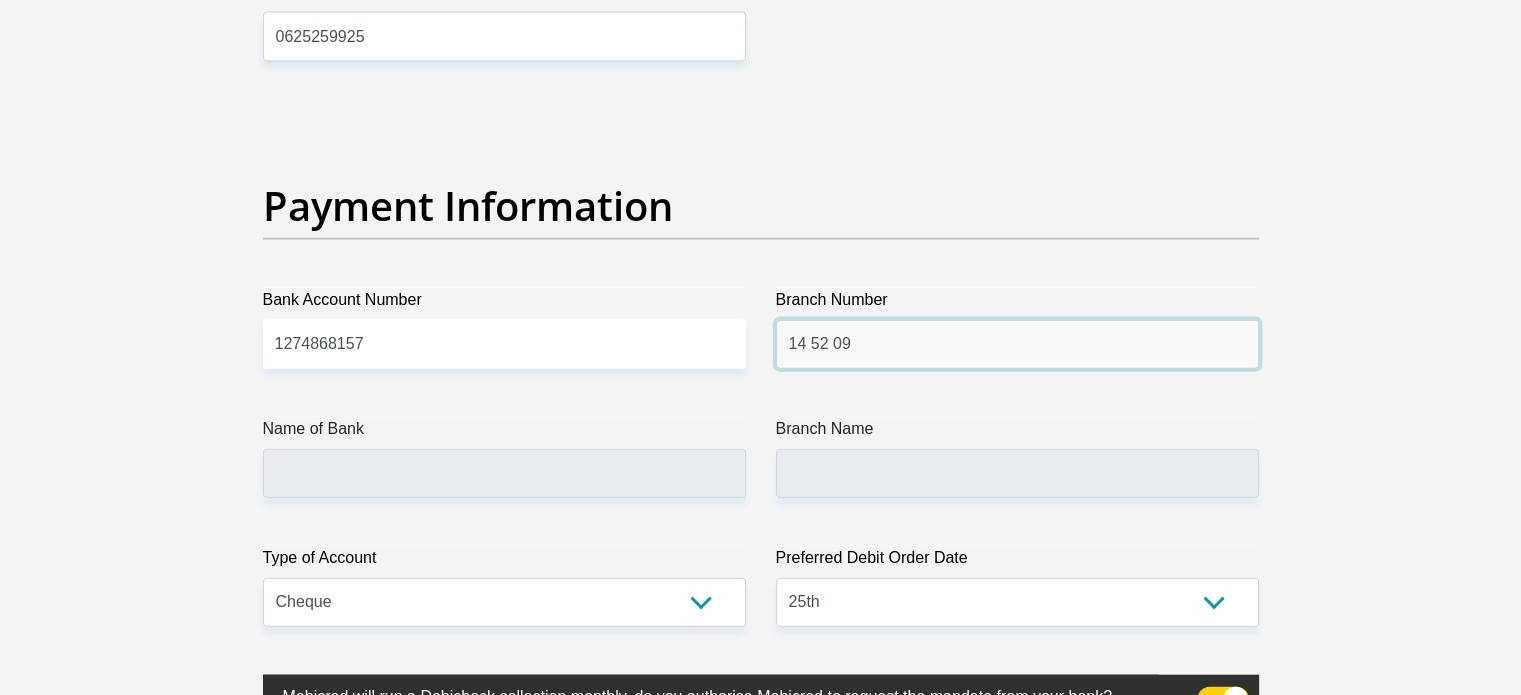 type on "14 52 09" 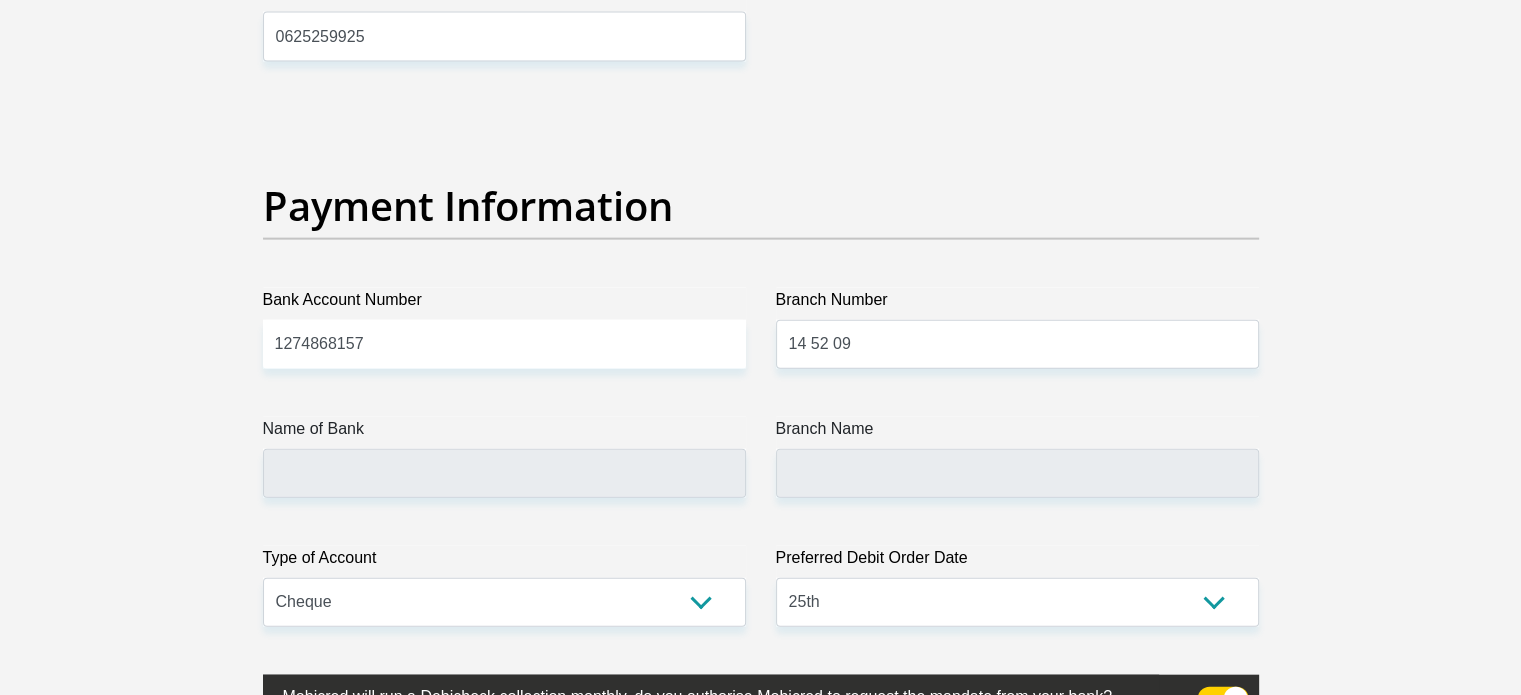click on "Title
Mr
Ms
Mrs
Dr
[PERSON_NAME]
First Name
Siwapiwe
Surname
Lamfiti
ID Number
9501250815089
Please input valid ID number
Race
Black
Coloured
Indian
White
Other
Contact Number
0737754000
Please input valid contact number
Nationality
[GEOGRAPHIC_DATA]
[GEOGRAPHIC_DATA]
[GEOGRAPHIC_DATA]  [GEOGRAPHIC_DATA]  [GEOGRAPHIC_DATA]" at bounding box center (761, -902) 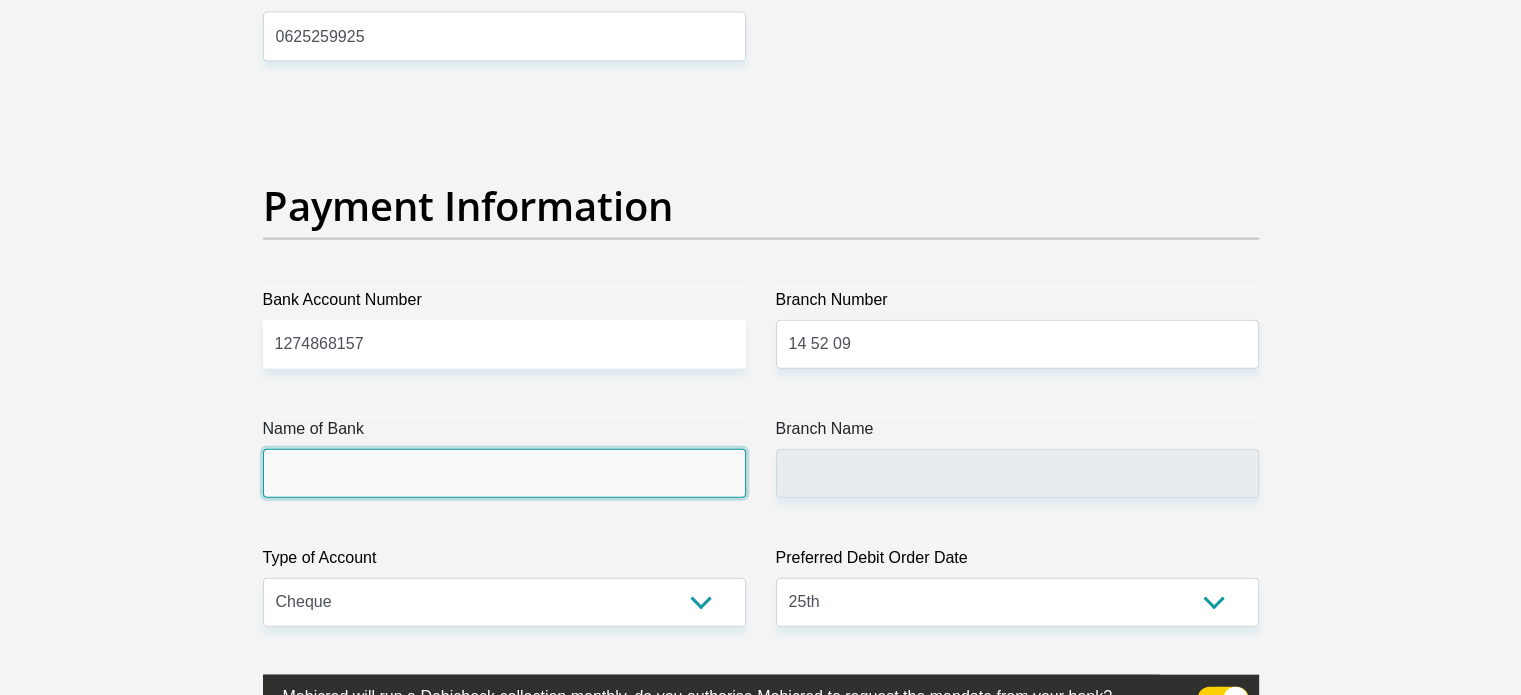 click on "Name of Bank" at bounding box center (504, 457) 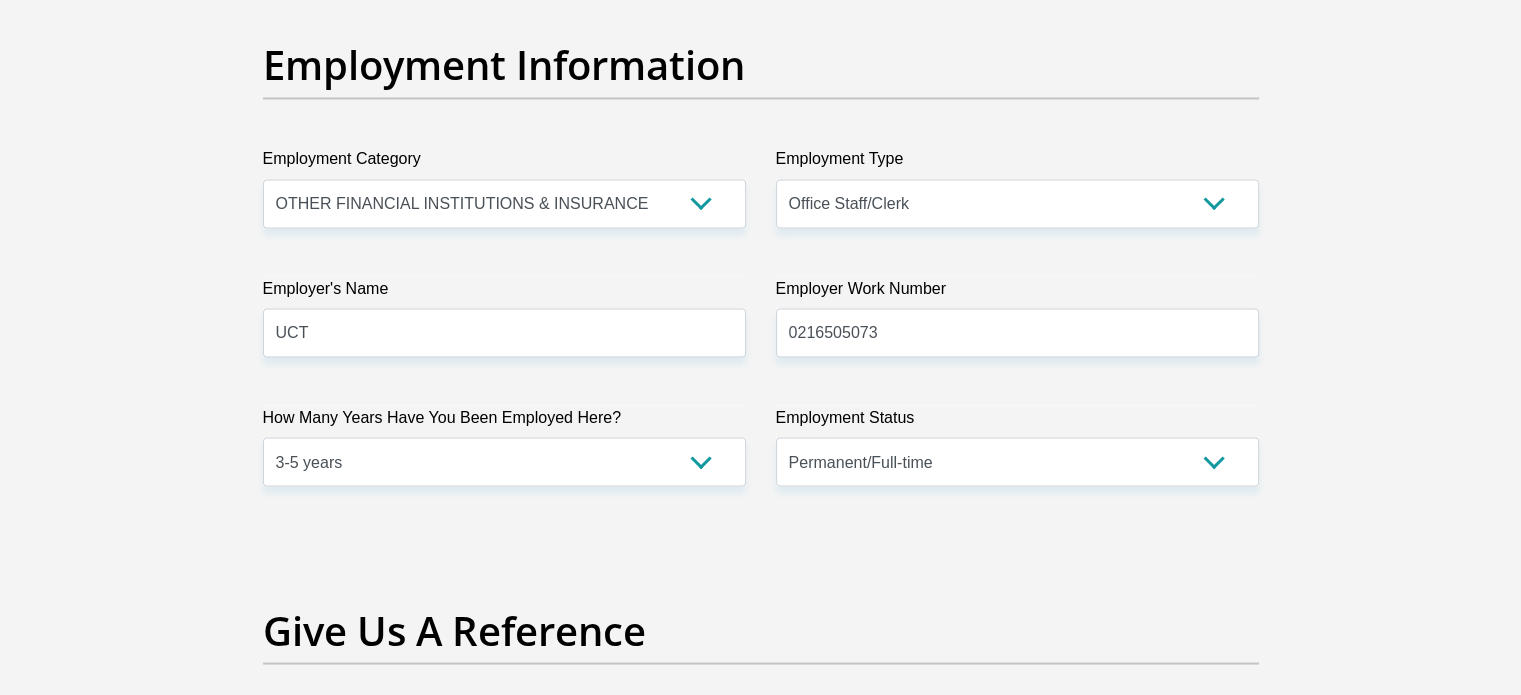 scroll, scrollTop: 3435, scrollLeft: 0, axis: vertical 